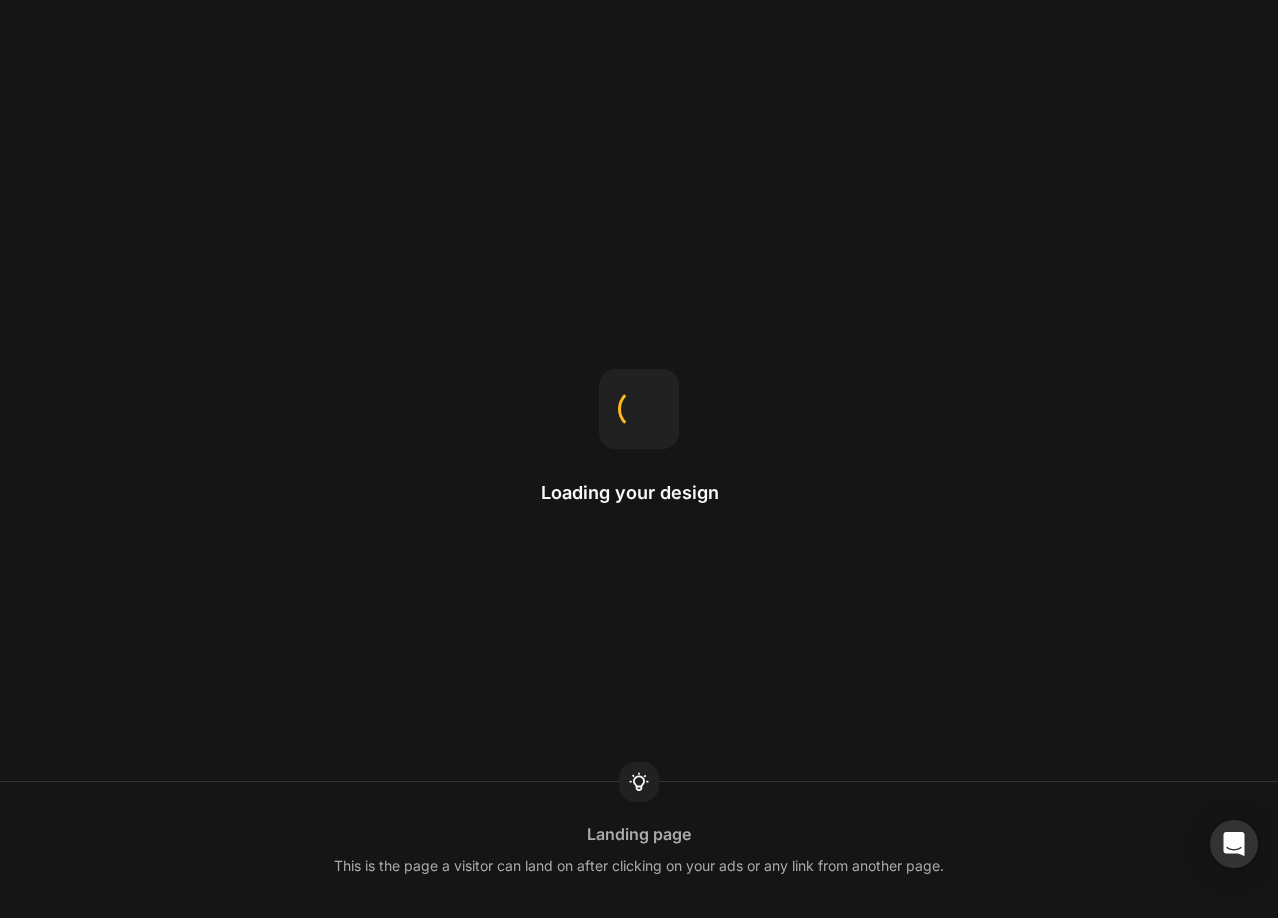 scroll, scrollTop: 0, scrollLeft: 0, axis: both 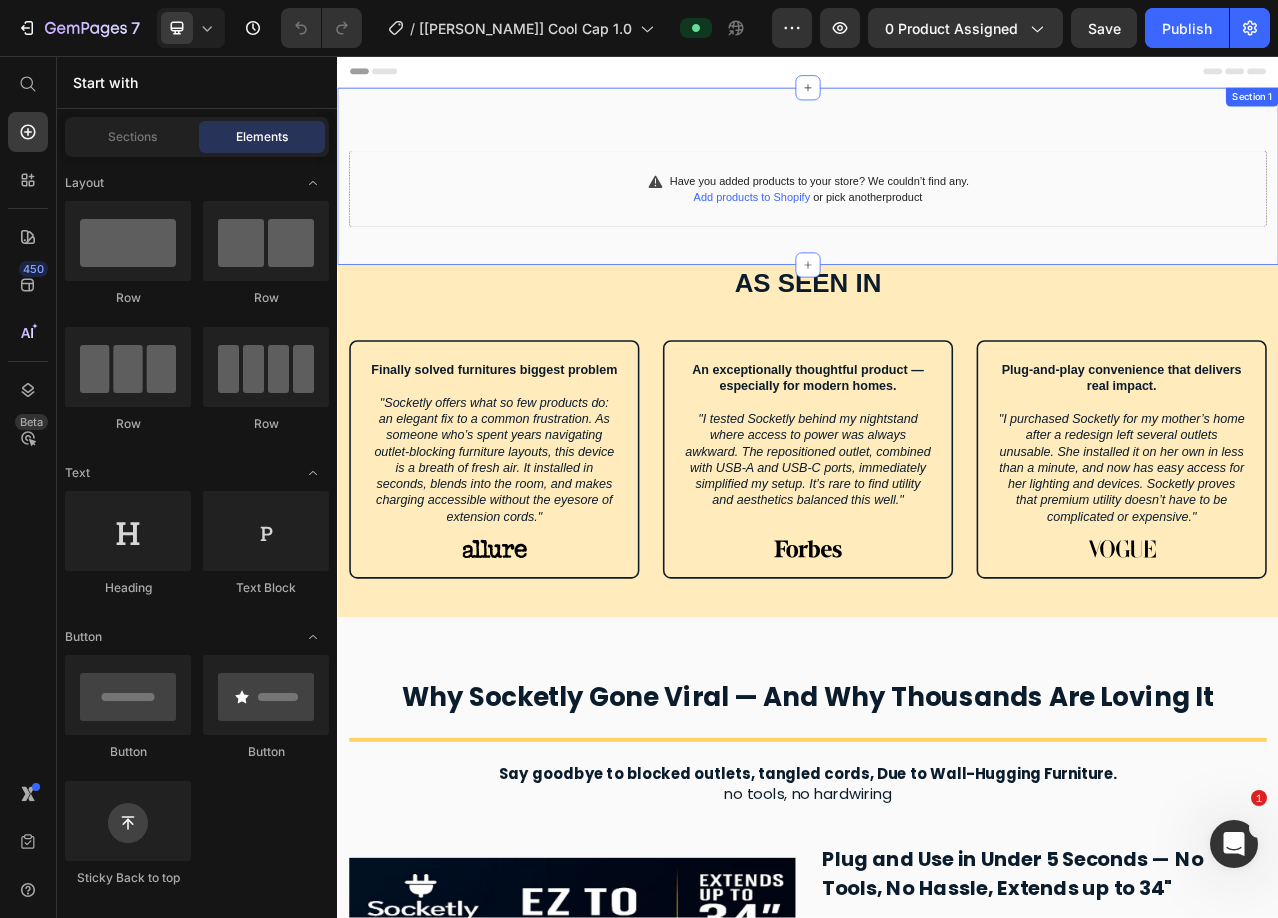 click on "Have you added products to your store? We couldn’t find any. Add products to Shopify   or pick another  product Product Section 1" at bounding box center (937, 210) 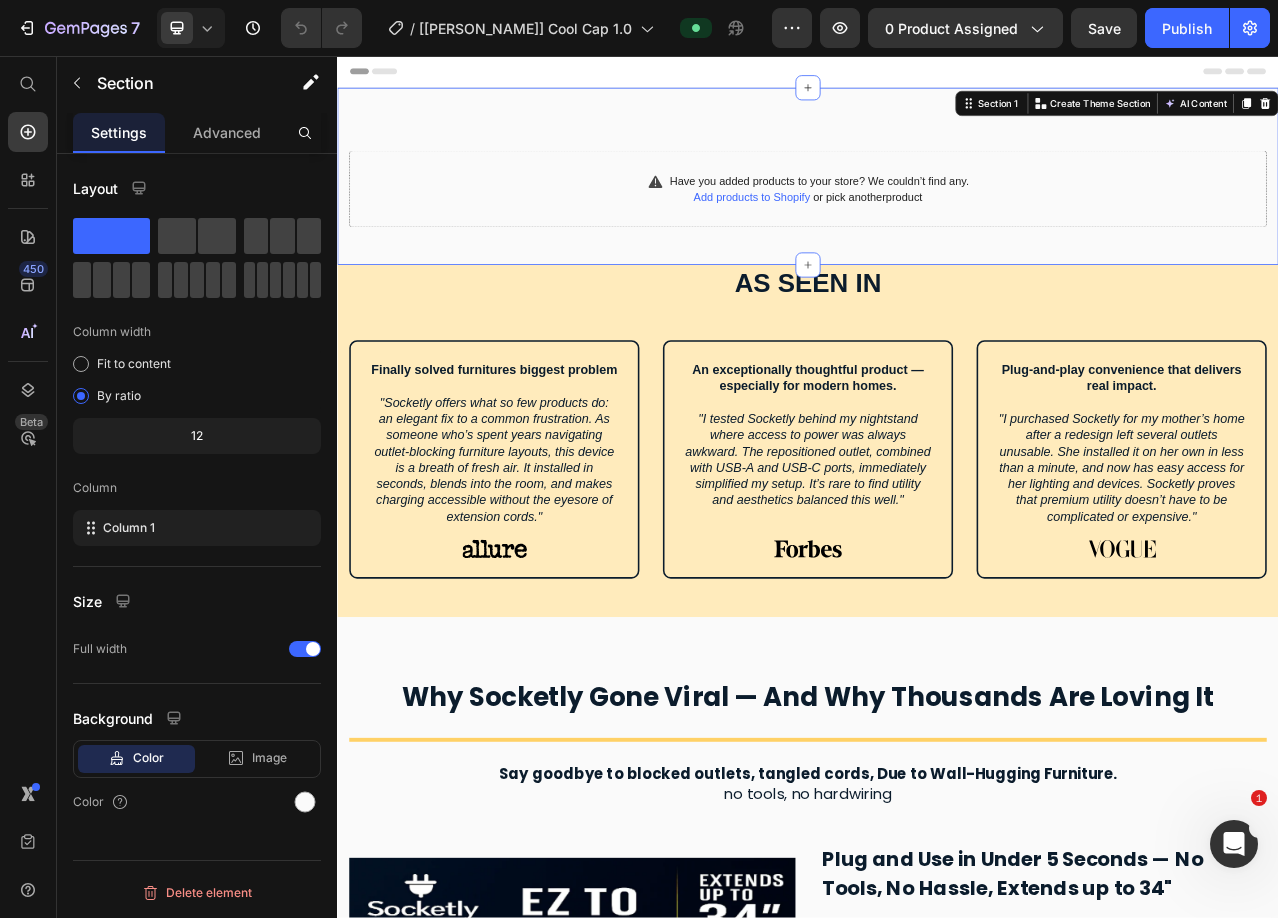 click on "Have you added products to your store? We couldn’t find any. Add products to Shopify   or pick another  product Product Section 1   You can create reusable sections Create Theme Section AI Content Write with GemAI What would you like to describe here? Tone and Voice Persuasive Product SheStride Insoles Show more Generate" at bounding box center (937, 210) 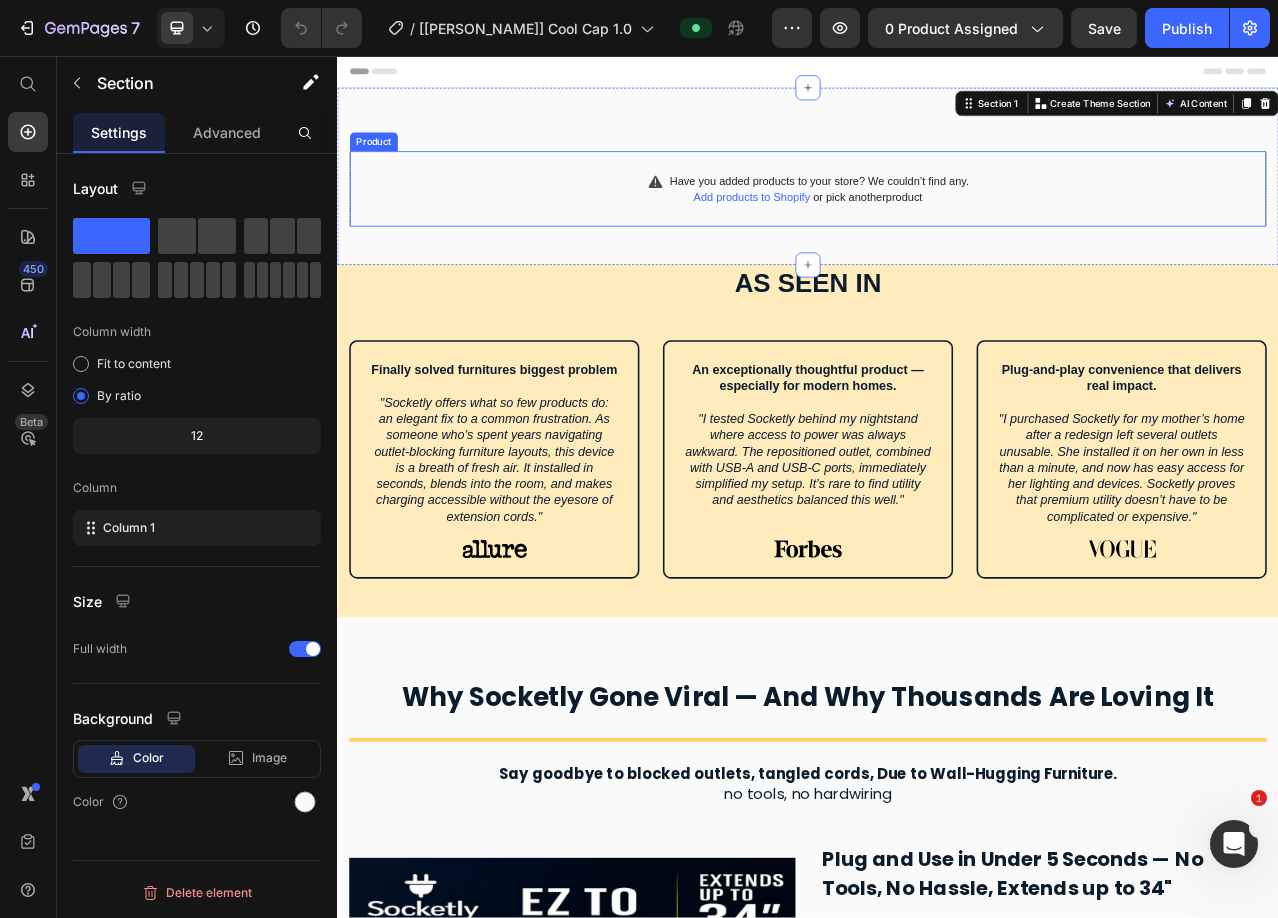 click on "Have you added products to your store? We couldn’t find any." at bounding box center (952, 216) 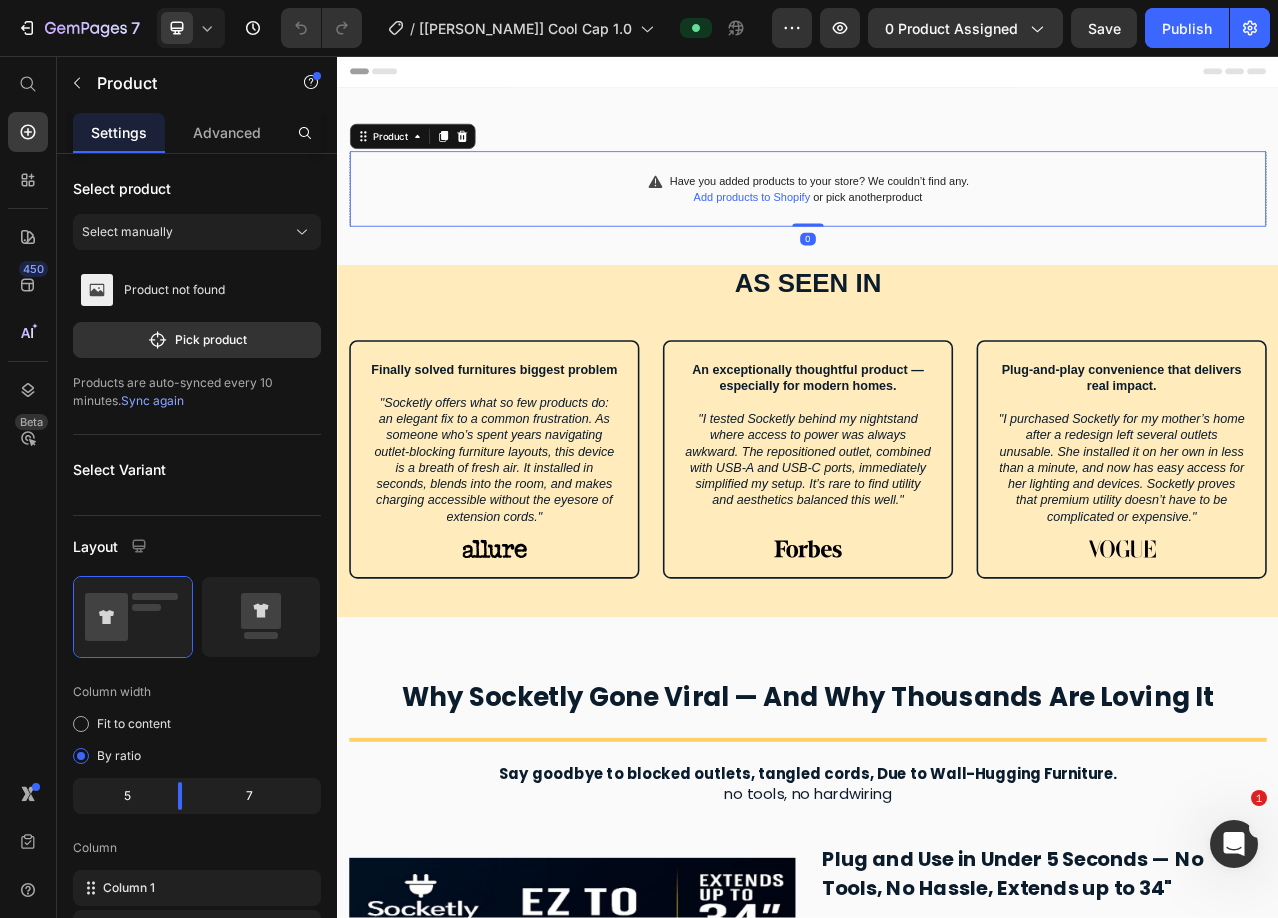 click on "Add products to Shopify" at bounding box center (865, 237) 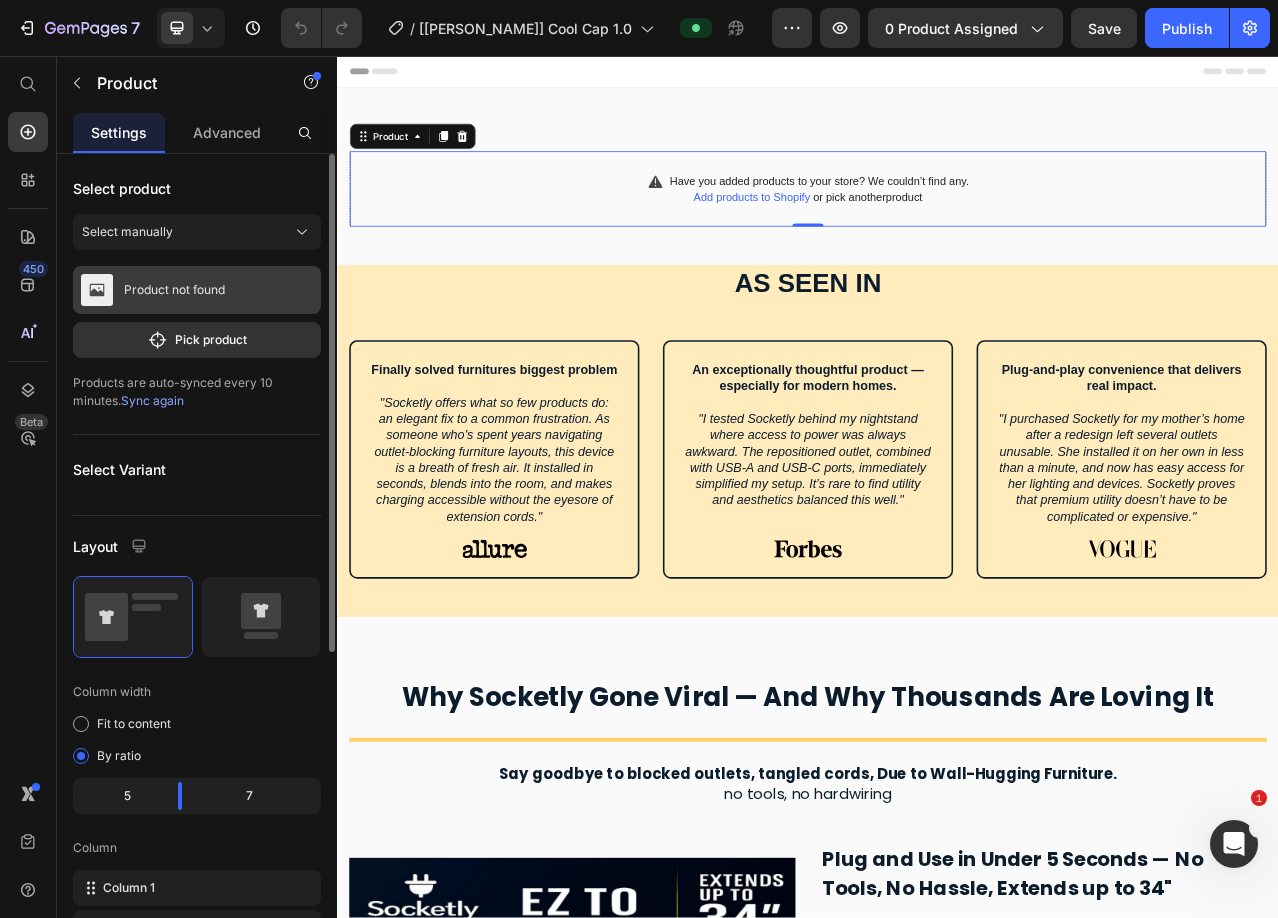 click on "Product not found" at bounding box center [174, 290] 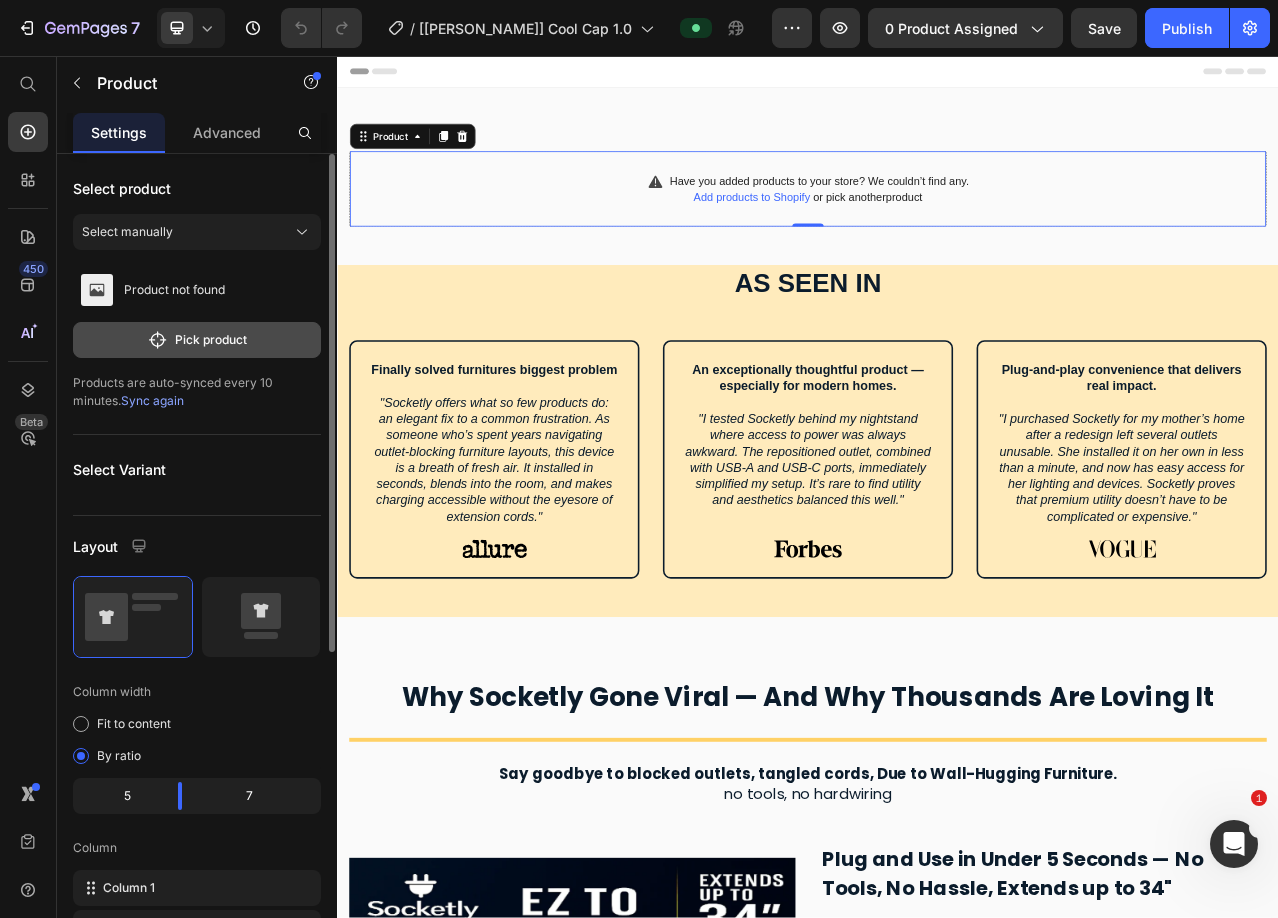 click 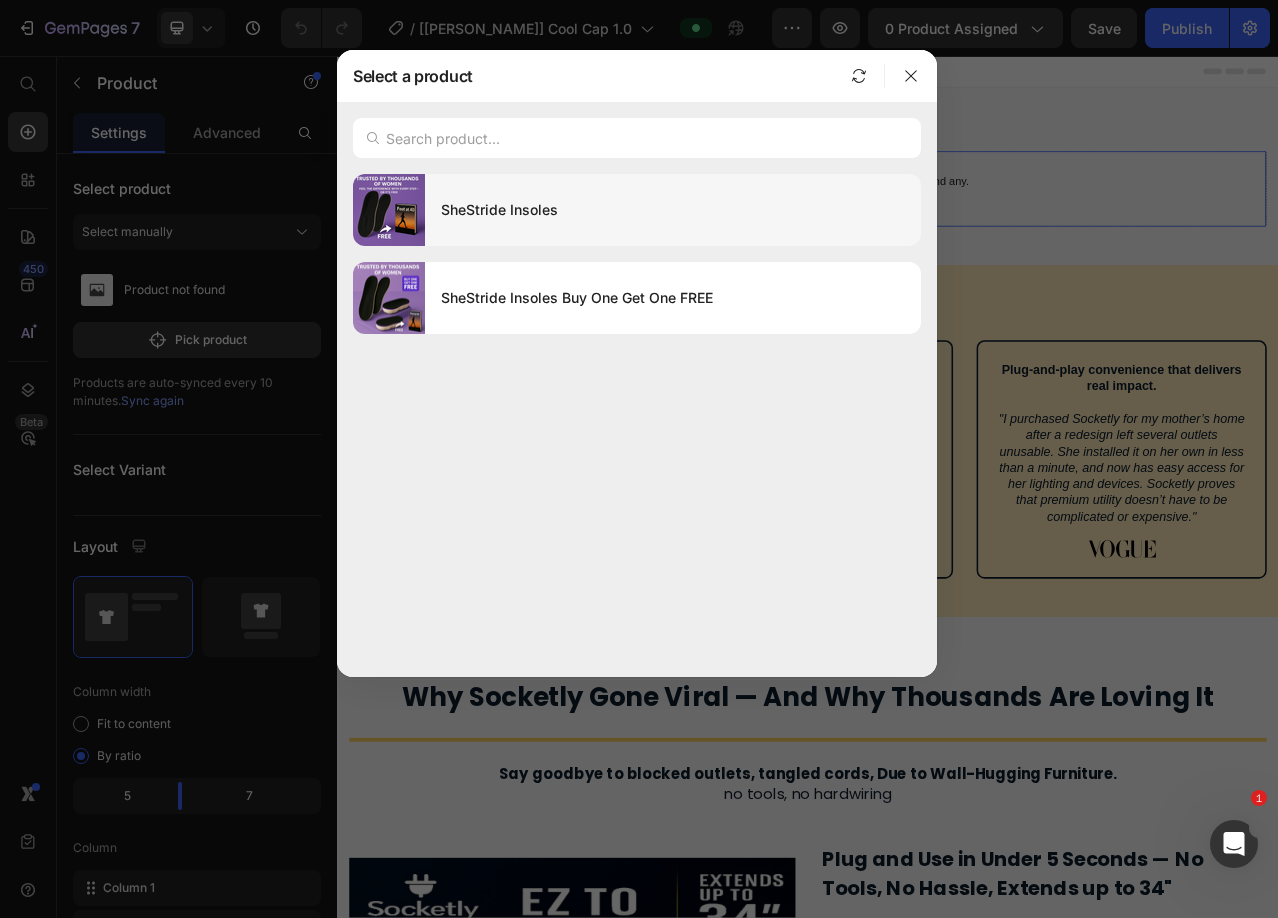 click on "SheStride Insoles" at bounding box center [673, 210] 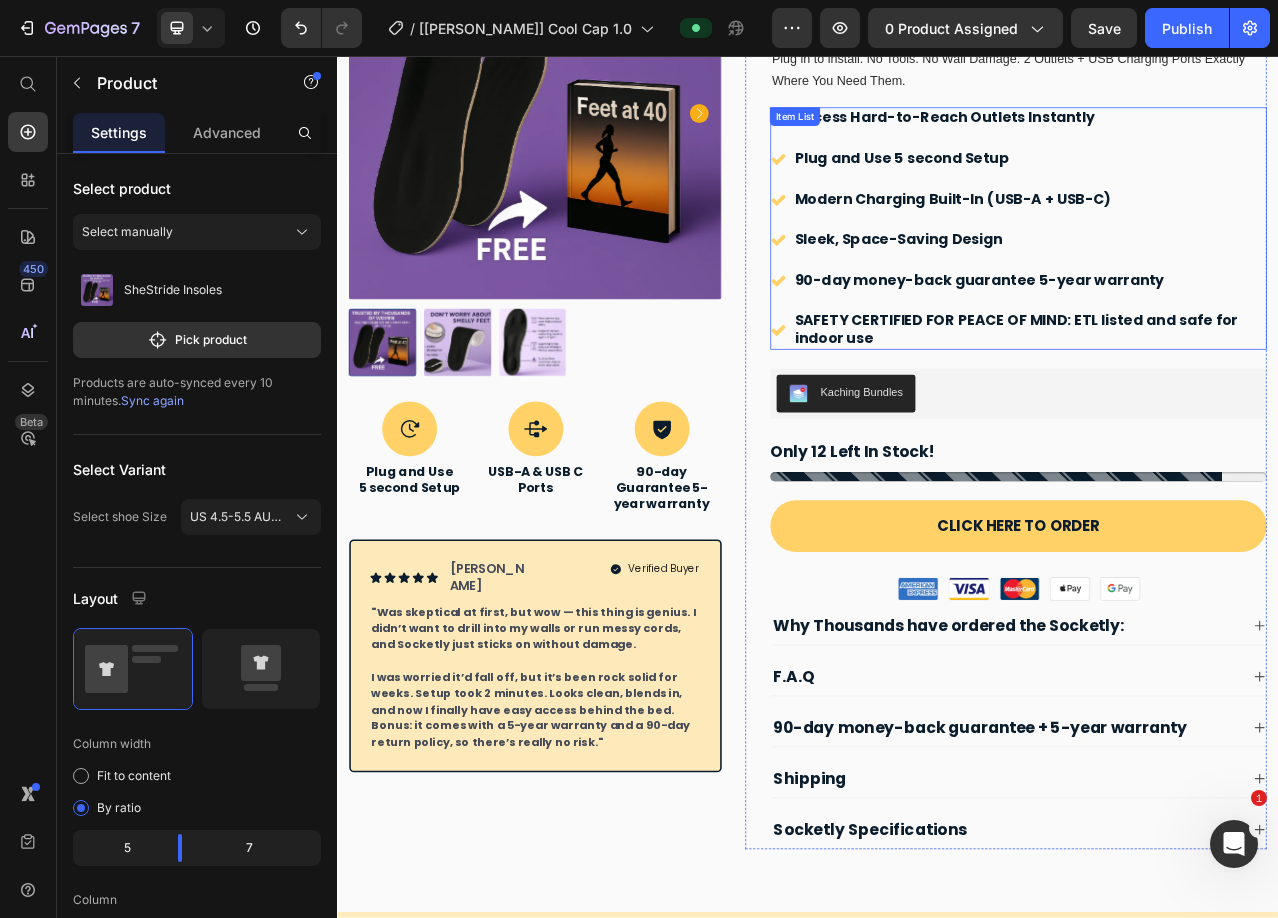 scroll, scrollTop: 0, scrollLeft: 0, axis: both 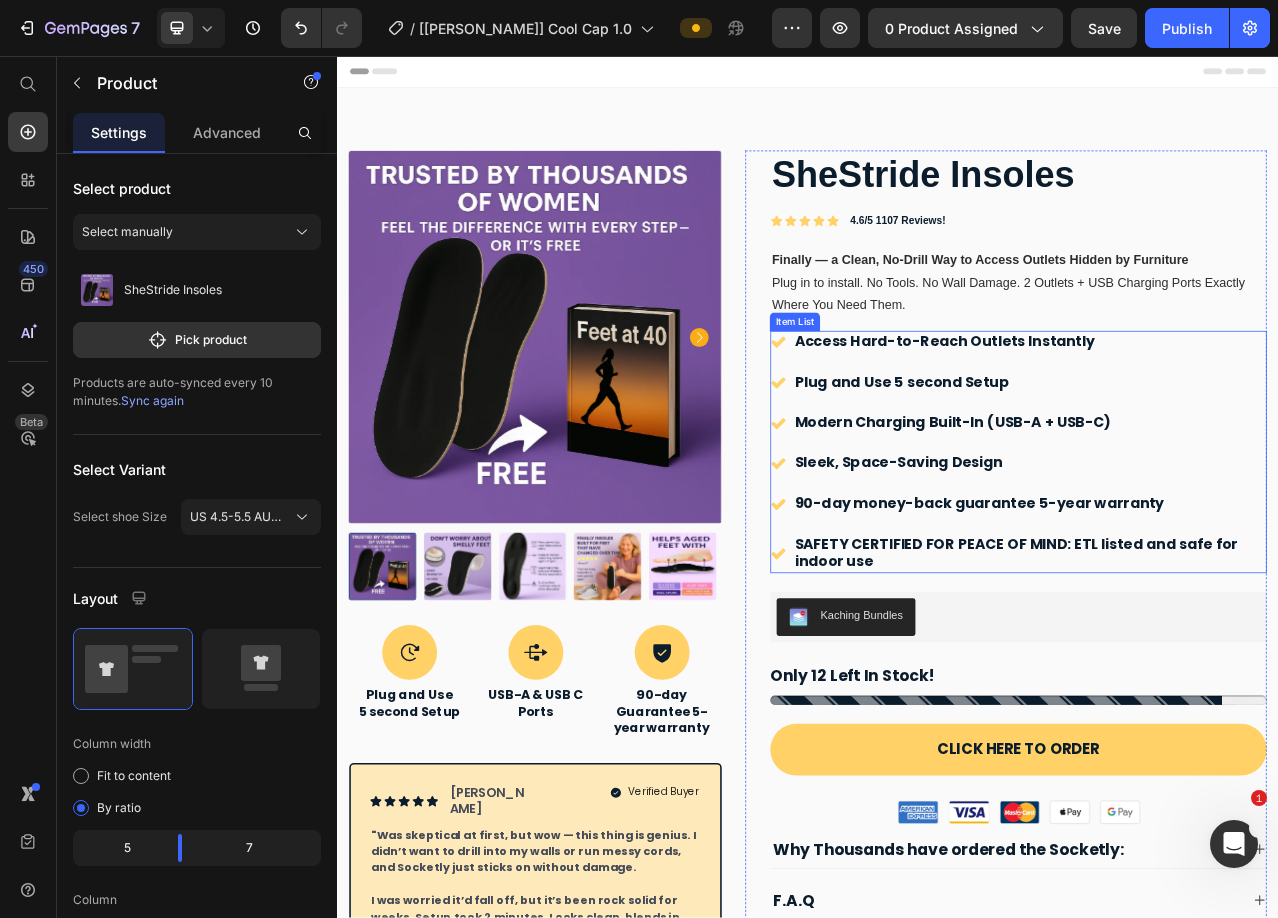 click on "Access Hard-to-Reach Outlets Instantly
Plug and Use 5 second Setup
Modern Charging Built-In (USB-A + USB-C)
Sleek, Space-Saving Design
90-day money-back guarantee 5-year warranty
SAFETY CERTIFIED FOR PEACE OF MIND: ETL listed and safe for indoor use" at bounding box center (1205, 561) 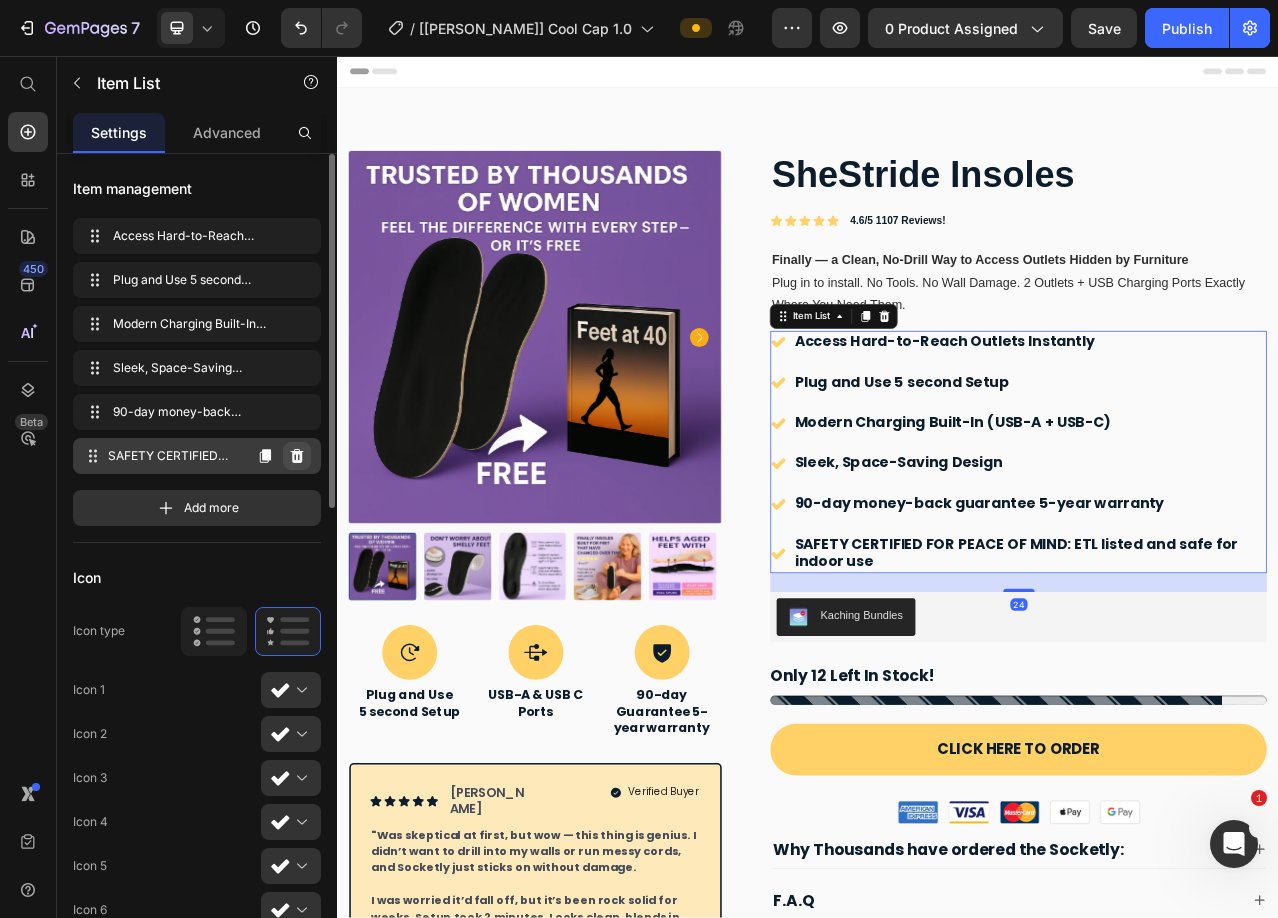 click 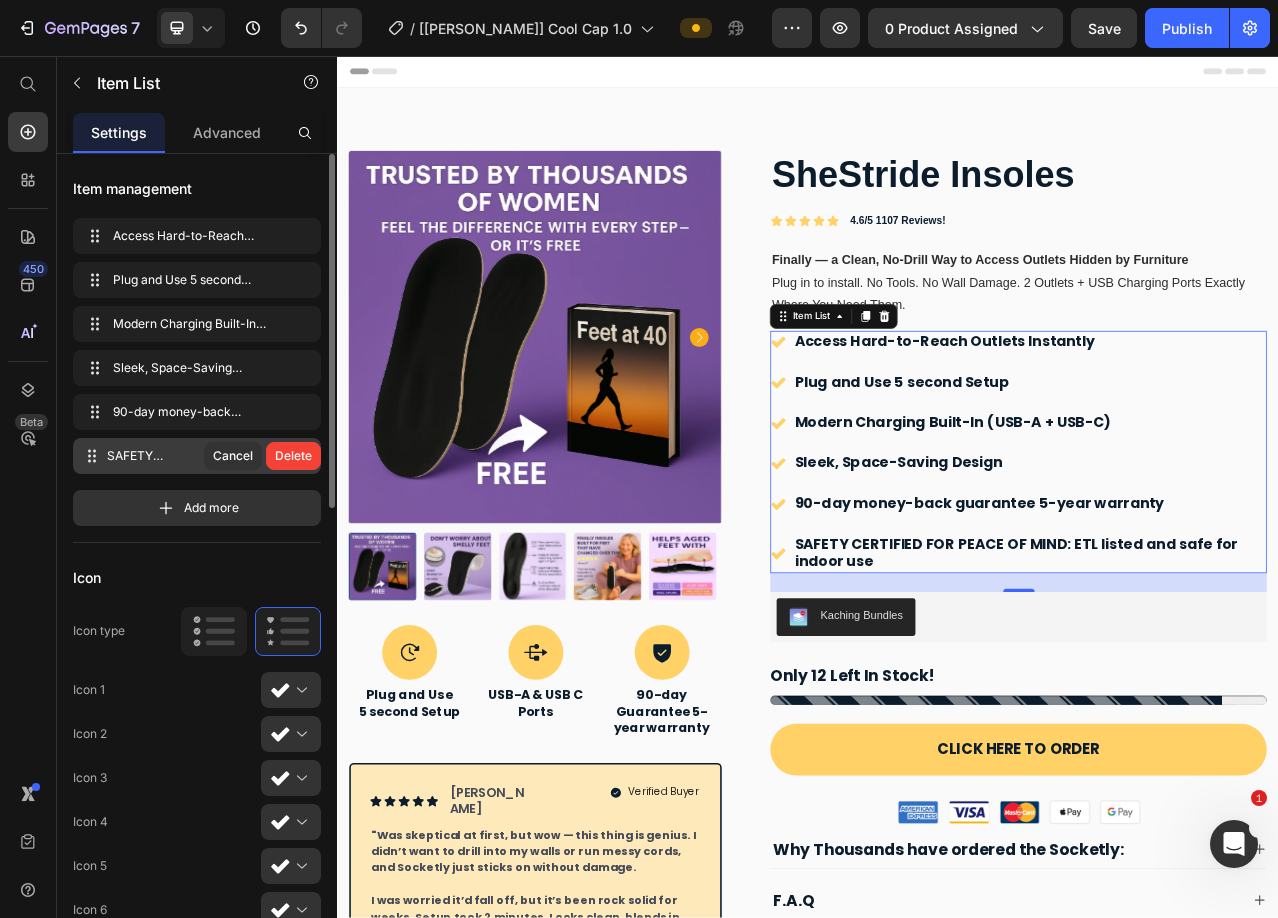 click on "Delete" at bounding box center [293, 456] 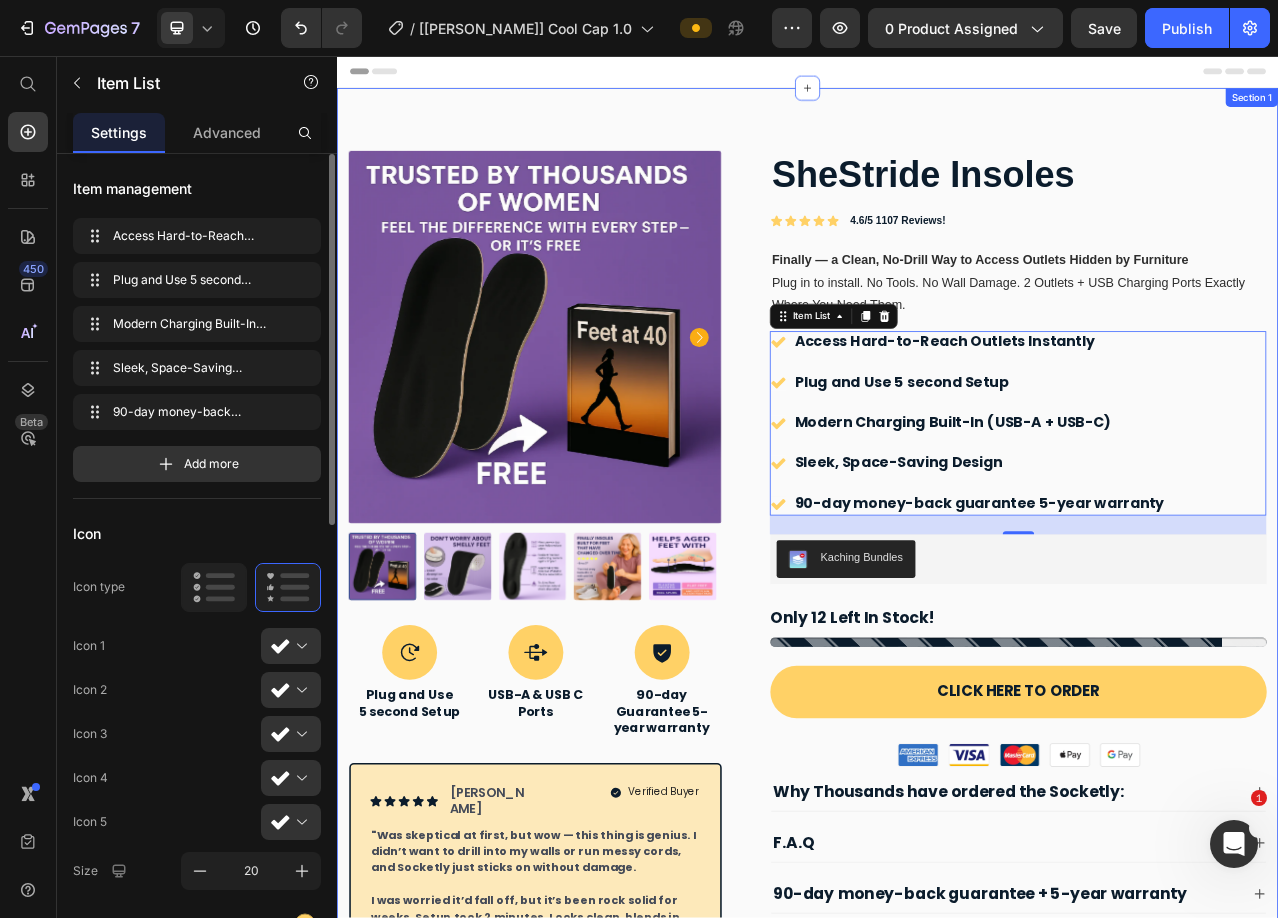 click on "Product Images SheStride Insoles Product Title
Icon Plug and Use  5 second Setup  Text Block
Icon USB-A & USB C Ports Text Block
Icon 90-day Guarantee 5-year warranty Text Block Row Icon Icon Icon Icon Icon Icon List [PERSON_NAME] T Text Block Row Verified Buyer Item List Row "Was skeptical at first, but wow — this thing is genius. I didn’t want to drill into my walls or run messy cords, and Socketly just sticks on without damage.    I was worried it’d fall off, but it’s been rock solid for weeks. Setup took 2 minutes. Looks clean, blends in, and now I finally have easy access behind the bed. Bonus: it comes with a 5-year warranty and a 90-day return policy, so there’s really no risk." Text Block Row SheStride Insoles Product Title Icon Icon Icon Icon Icon Icon List 4.6/5 1107 Reviews! Text Block Row Finally — a Clean, No-Drill Way to Access Outlets Hidden by Furniture Text Block Row Icon Icon Icon Icon Icon Icon List Row" at bounding box center [937, 728] 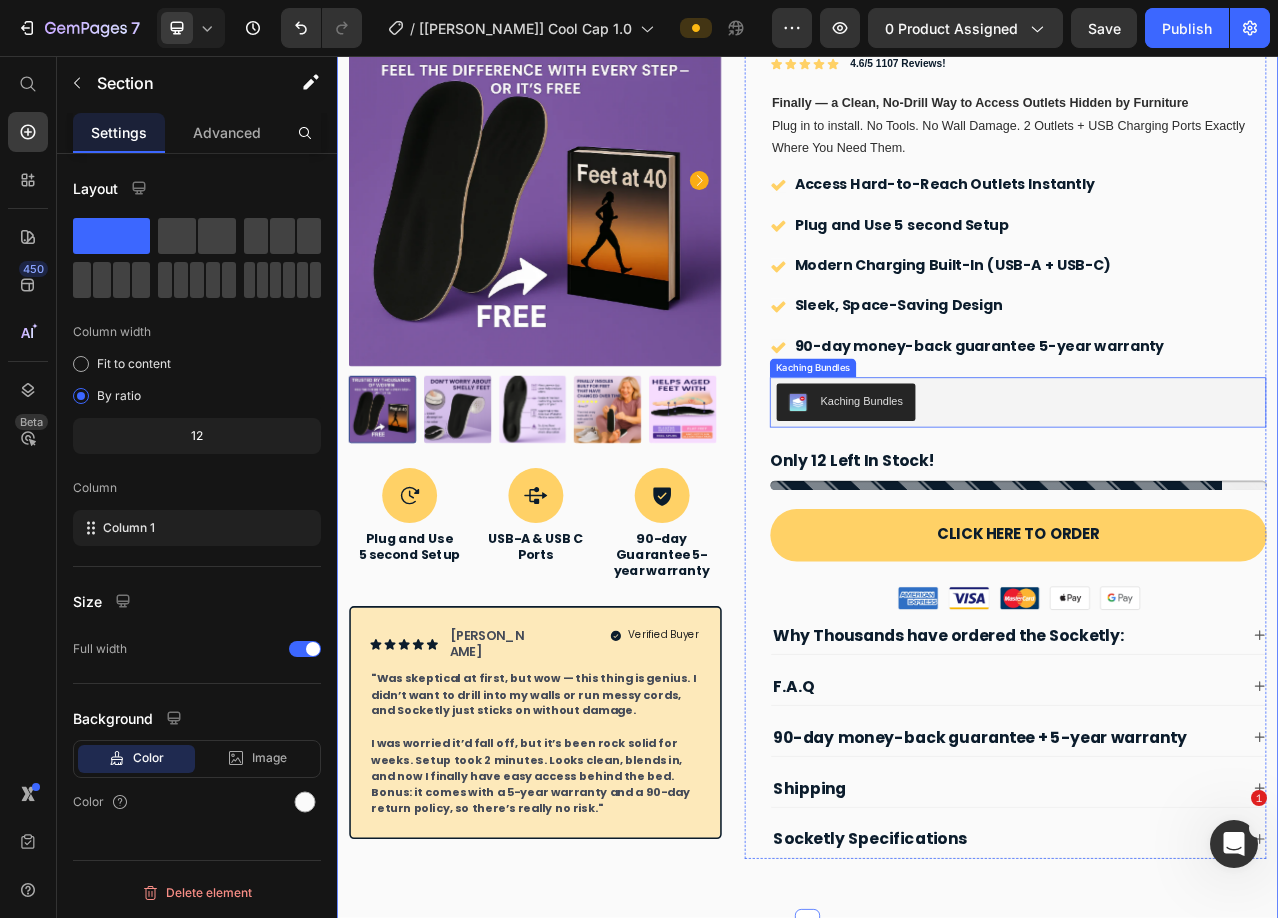 scroll, scrollTop: 0, scrollLeft: 0, axis: both 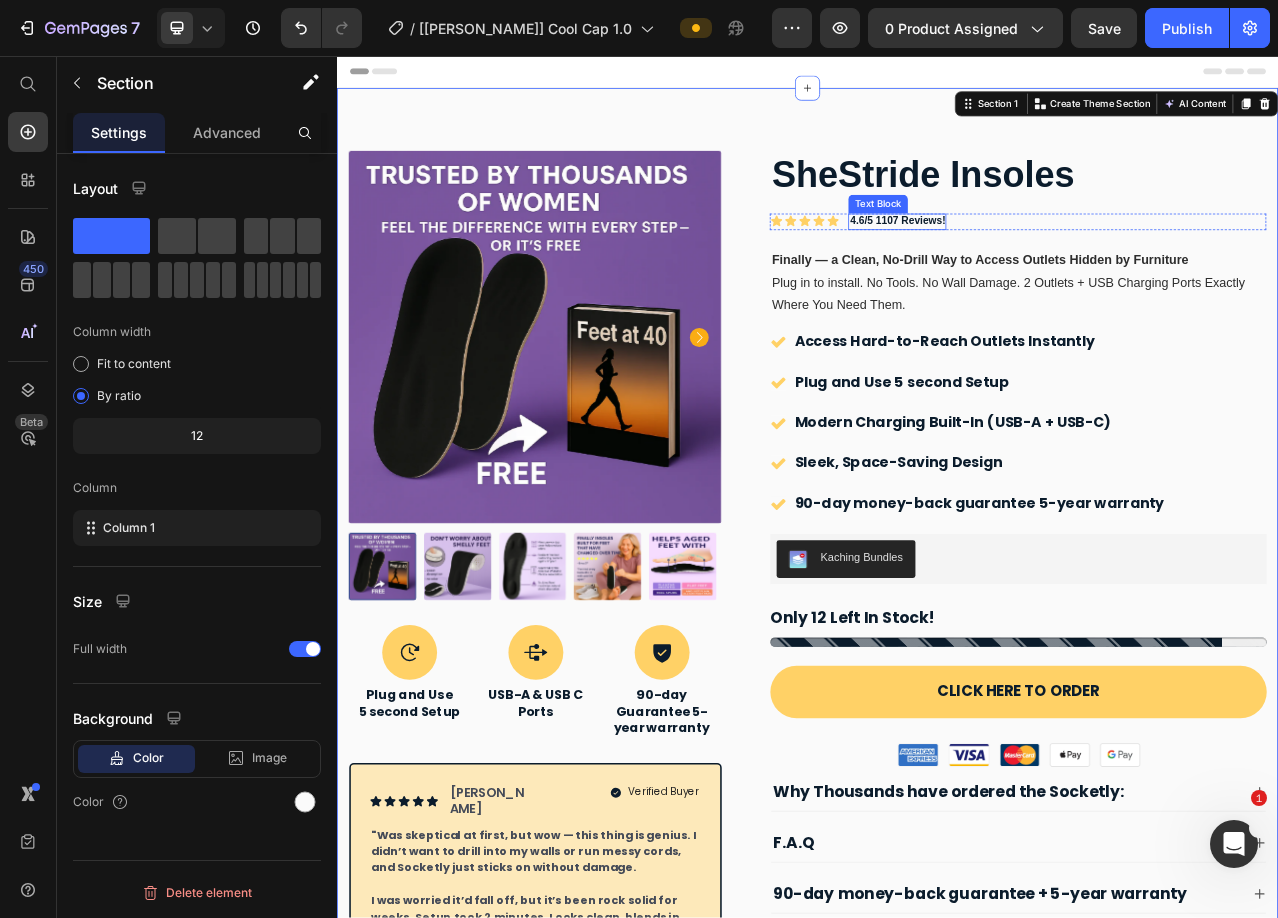 click on "4.6/5 1107 Reviews!" at bounding box center [1051, 266] 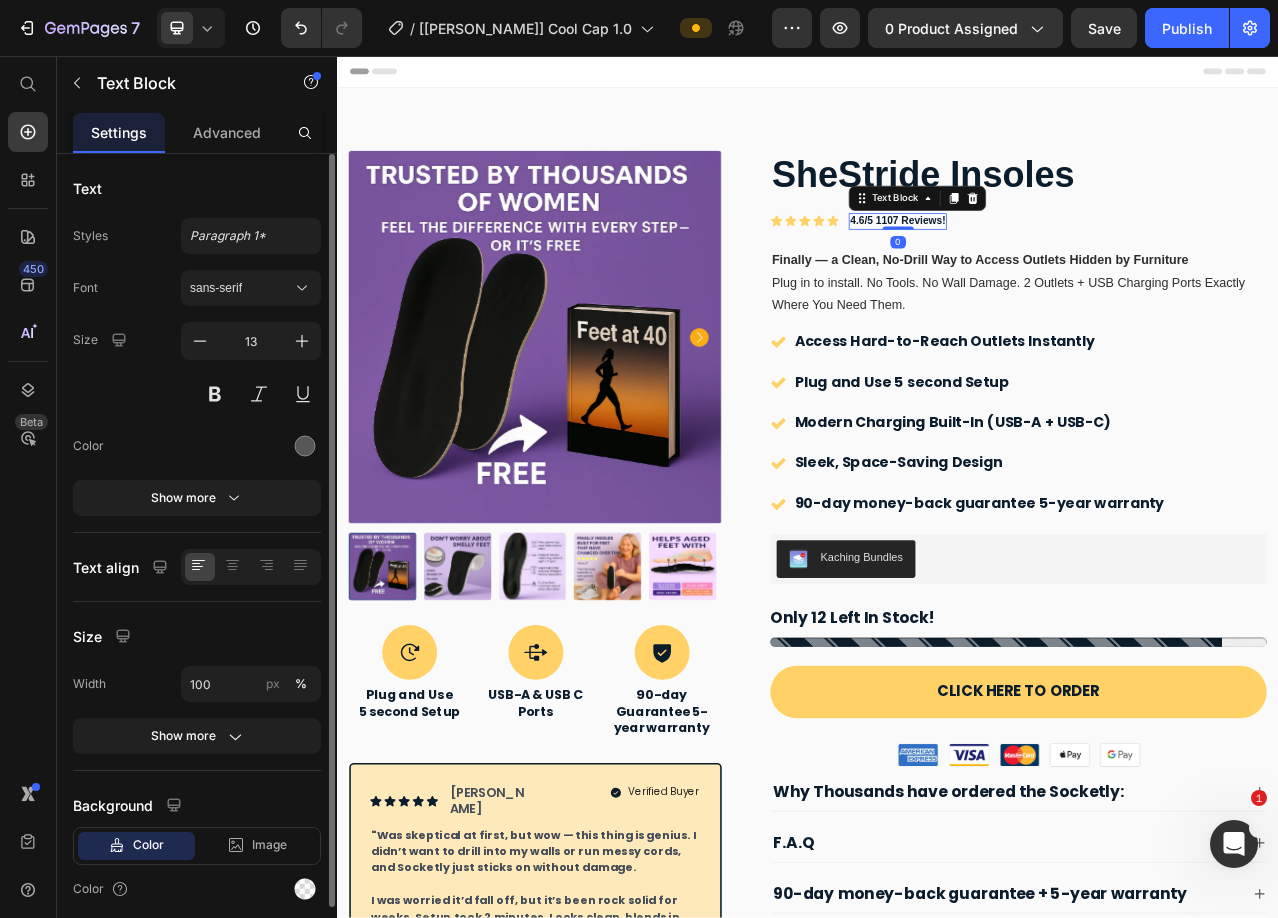 click on "4.6/5 1107 Reviews!" at bounding box center [1051, 266] 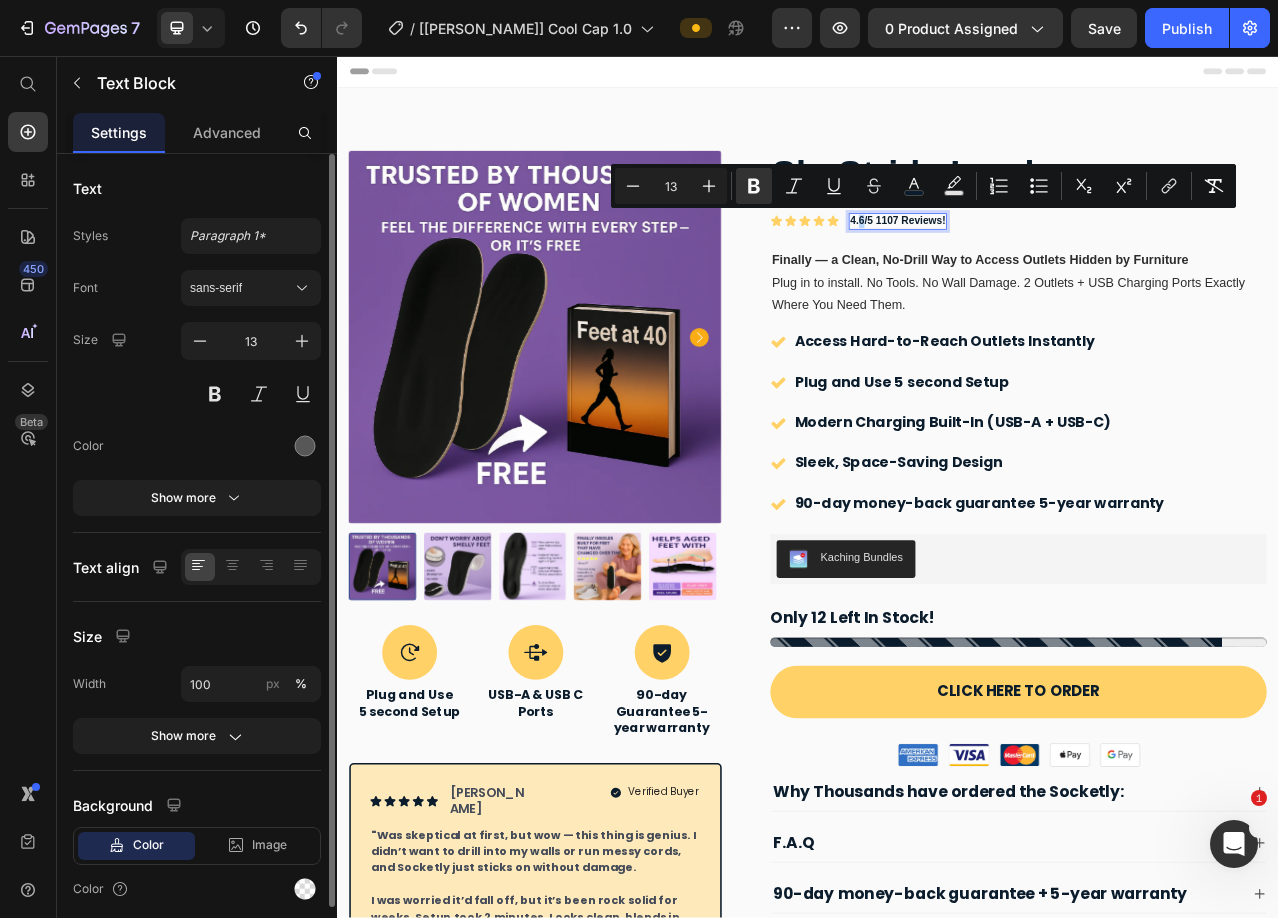 click on "4.6/5 1107 Reviews!" at bounding box center (1051, 266) 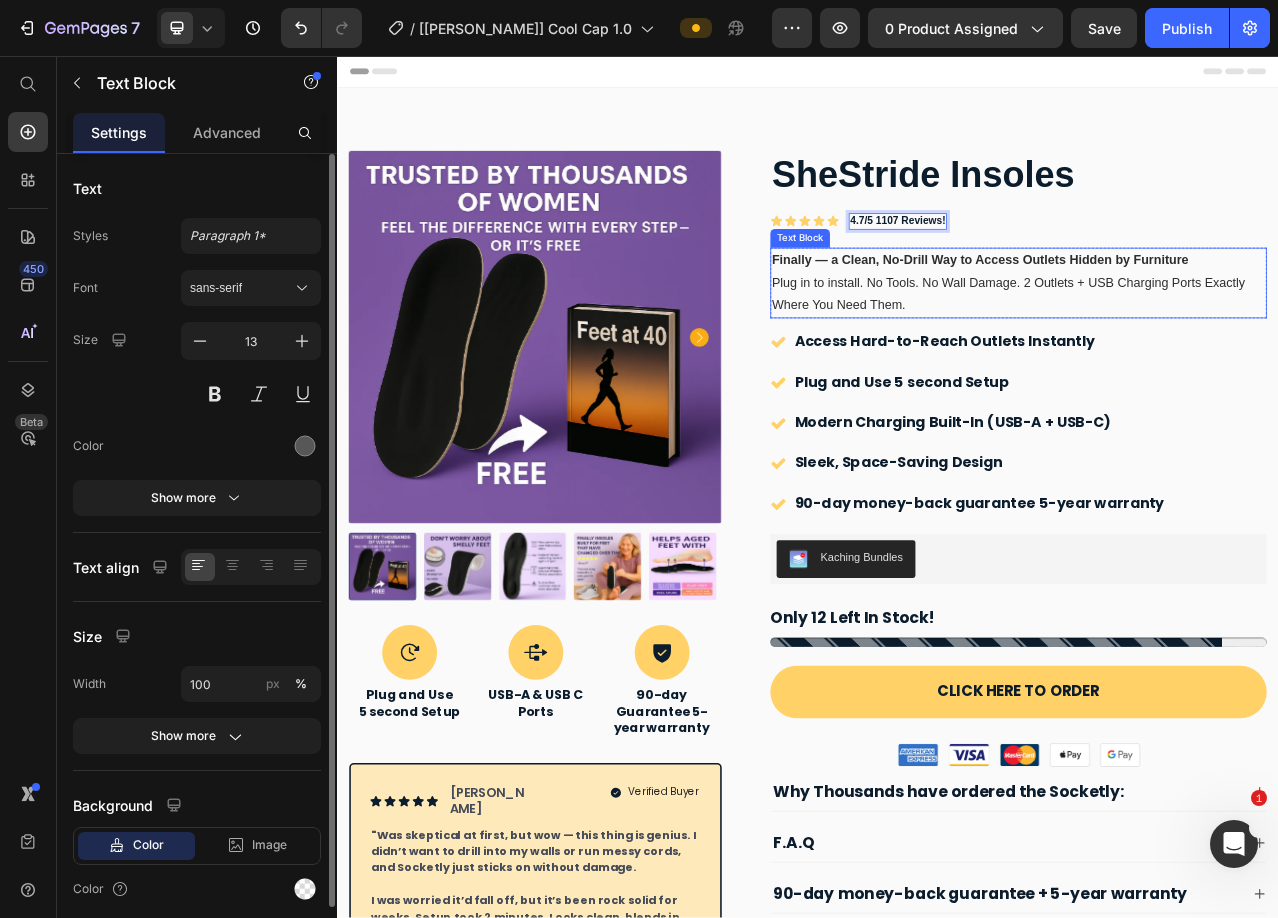 click on "Finally — a Clean, No-Drill Way to Access Outlets Hidden by Furniture Plug in to install. No Tools. No Wall Damage. 2 Outlets + USB Charging Ports Exactly Where You Need Them." at bounding box center [1205, 346] 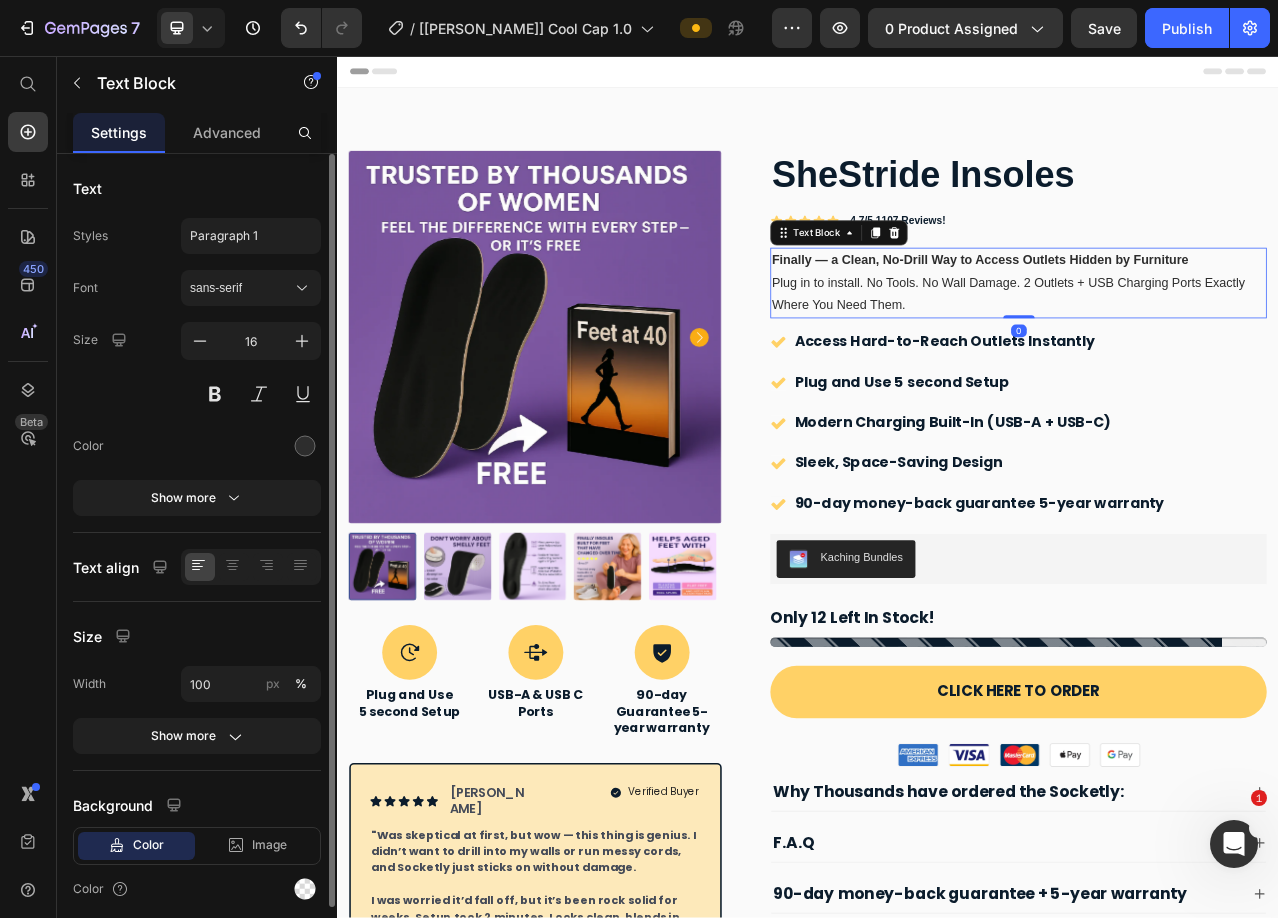 click on "Finally — a Clean, No-Drill Way to Access Outlets Hidden by Furniture Plug in to install. No Tools. No Wall Damage. 2 Outlets + USB Charging Ports Exactly Where You Need Them." at bounding box center [1205, 346] 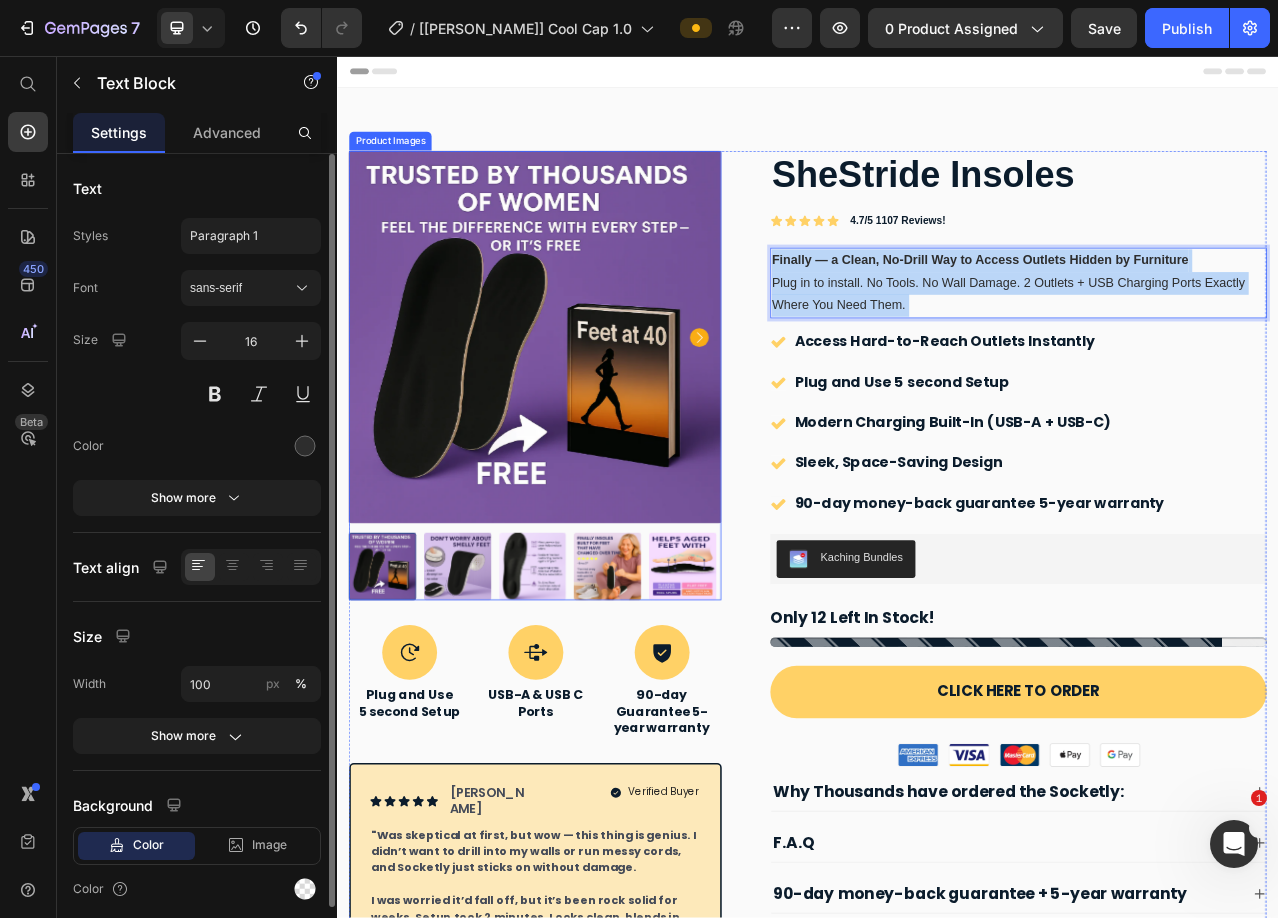 drag, startPoint x: 1072, startPoint y: 376, endPoint x: 765, endPoint y: 286, distance: 319.9203 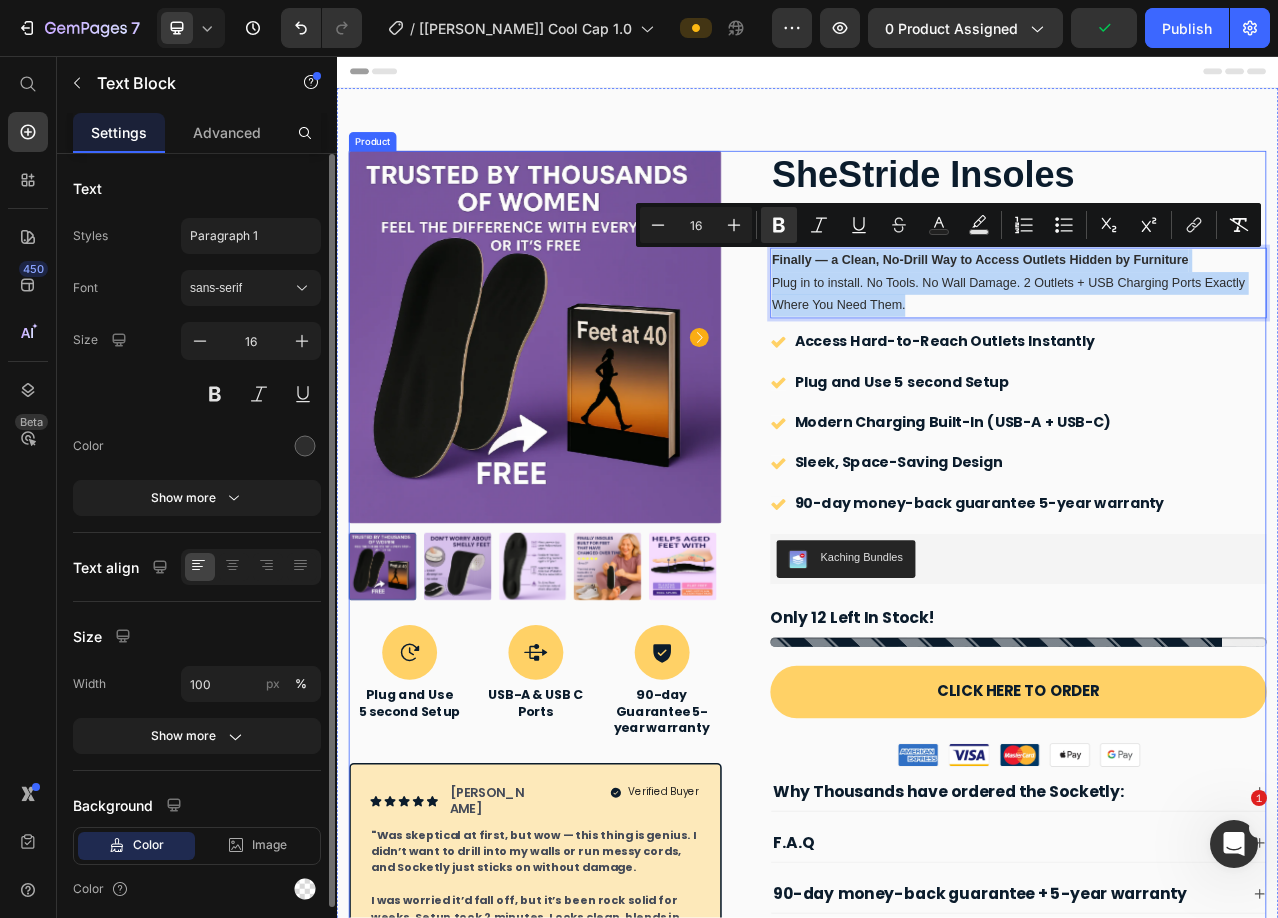 drag, startPoint x: 1057, startPoint y: 367, endPoint x: 844, endPoint y: 314, distance: 219.49487 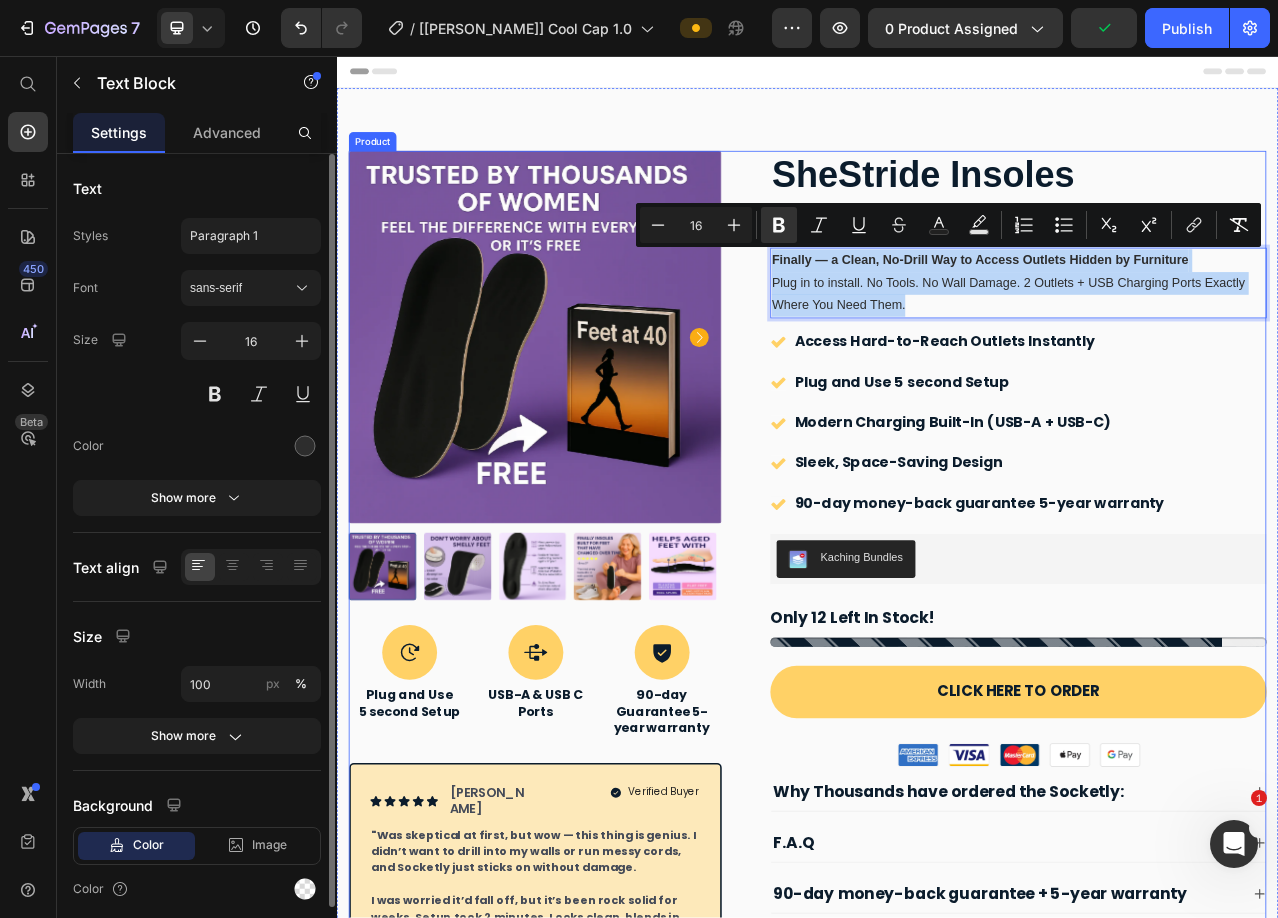 click on "Product Images SheStride Insoles Product Title
Icon Plug and Use  5 second Setup  Text Block
Icon USB-A & USB C Ports Text Block
Icon 90-day Guarantee 5-year warranty Text Block Row Icon Icon Icon Icon Icon Icon List [PERSON_NAME] T Text Block Row Verified Buyer Item List Row "Was skeptical at first, but wow — this thing is genius. I didn’t want to drill into my walls or run messy cords, and Socketly just sticks on without damage.    I was worried it’d fall off, but it’s been rock solid for weeks. Setup took 2 minutes. Looks clean, blends in, and now I finally have easy access behind the bed. Bonus: it comes with a 5-year warranty and a 90-day return policy, so there’s really no risk." Text Block Row SheStride Insoles Product Title Icon Icon Icon Icon Icon Icon List 4.7/5 1107 Reviews! Text Block Row Finally — a Clean, No-Drill Way to Access Outlets Hidden by Furniture Text Block   0 Row Icon Icon Icon Icon Icon Icon List" at bounding box center (937, 736) 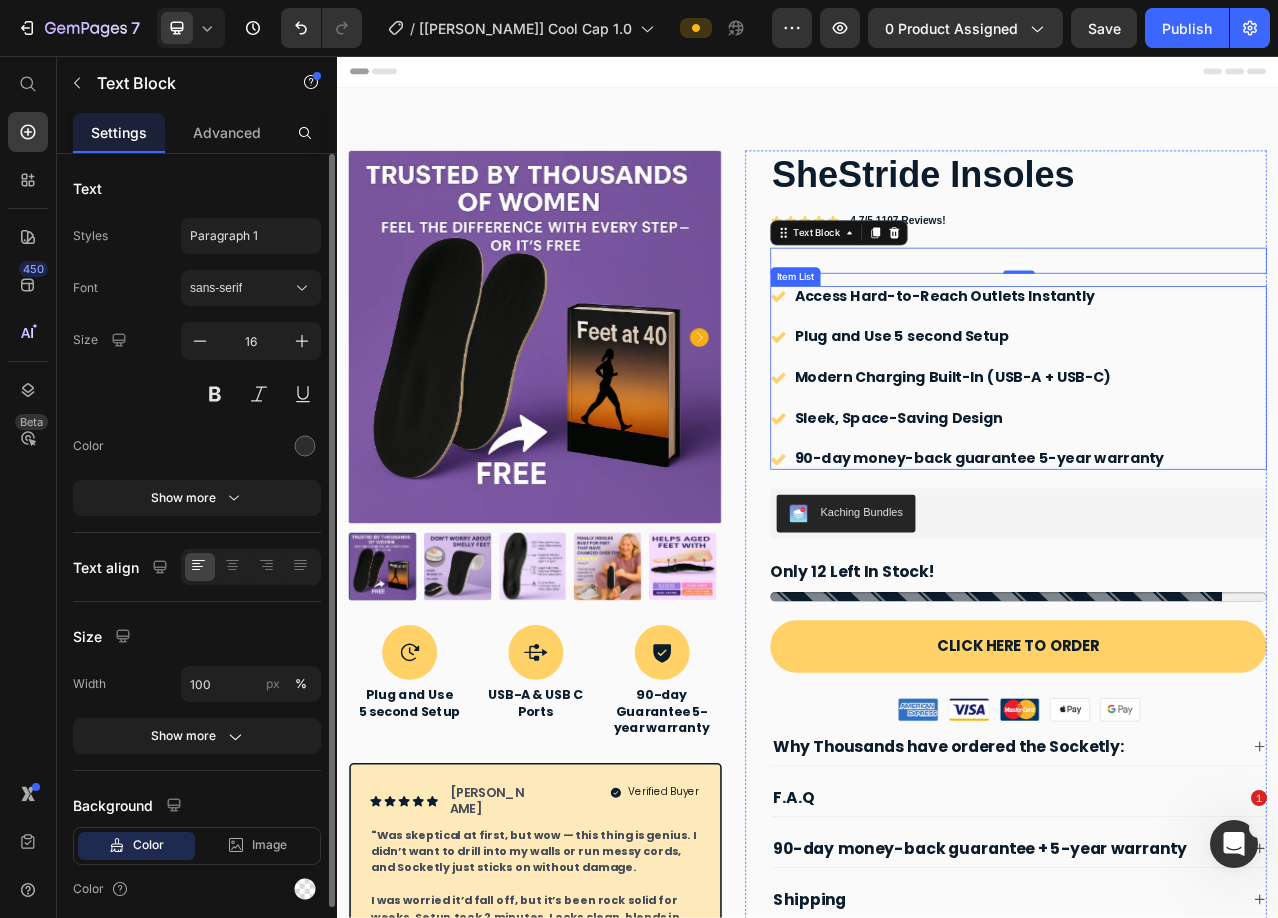 click on "Access Hard-to-Reach Outlets Instantly" at bounding box center [1111, 362] 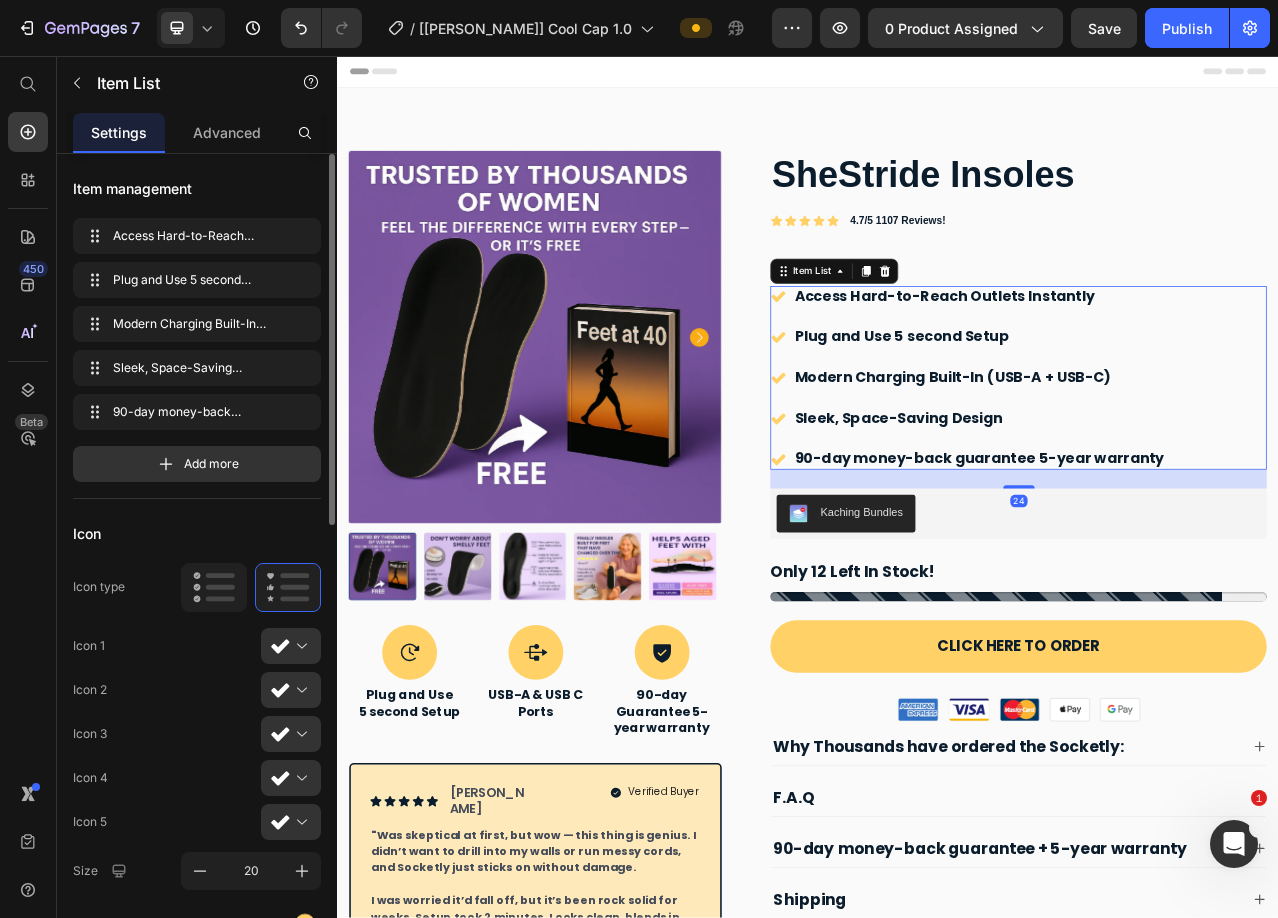 click on "Access Hard-to-Reach Outlets Instantly" at bounding box center (1111, 362) 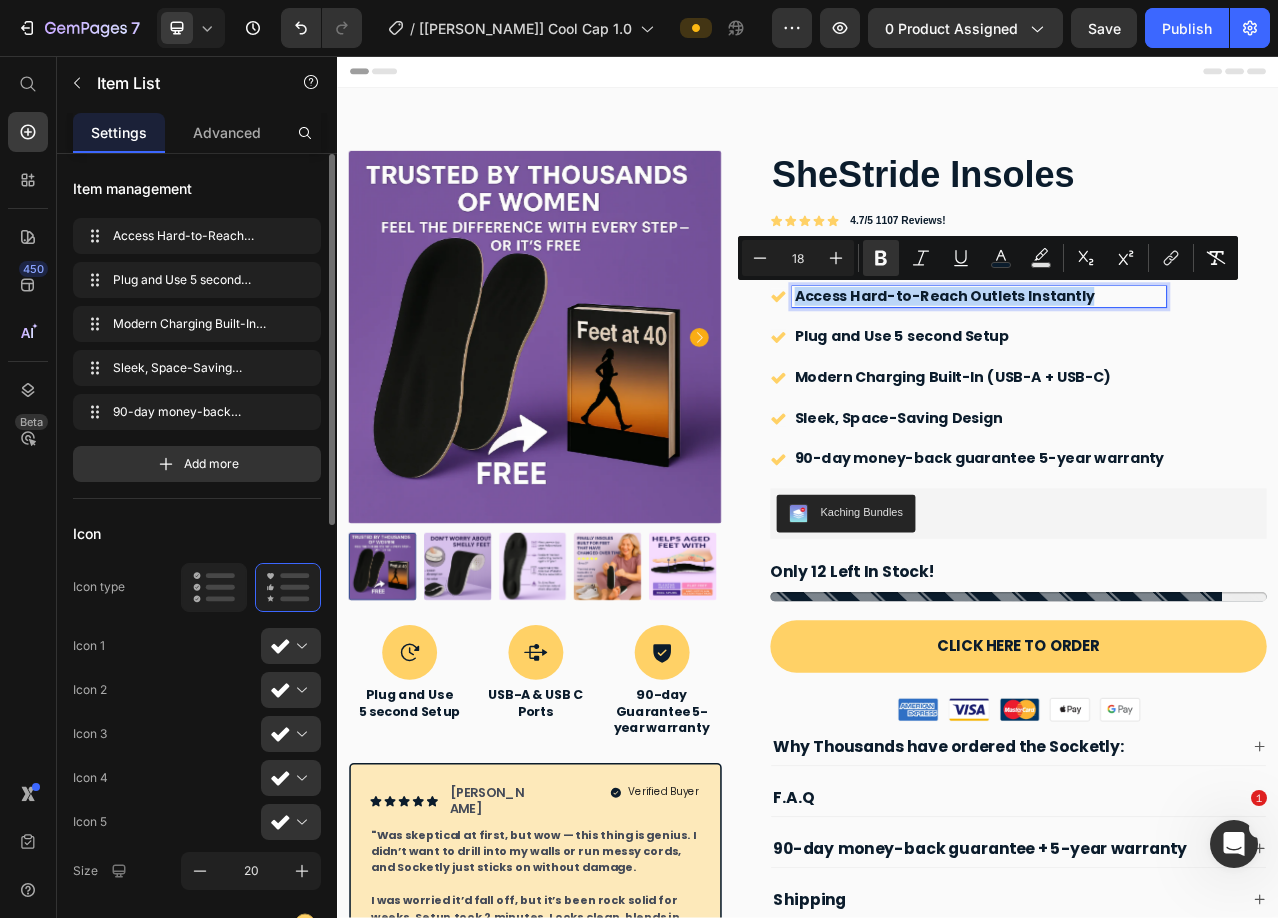 drag, startPoint x: 1288, startPoint y: 365, endPoint x: 915, endPoint y: 363, distance: 373.00537 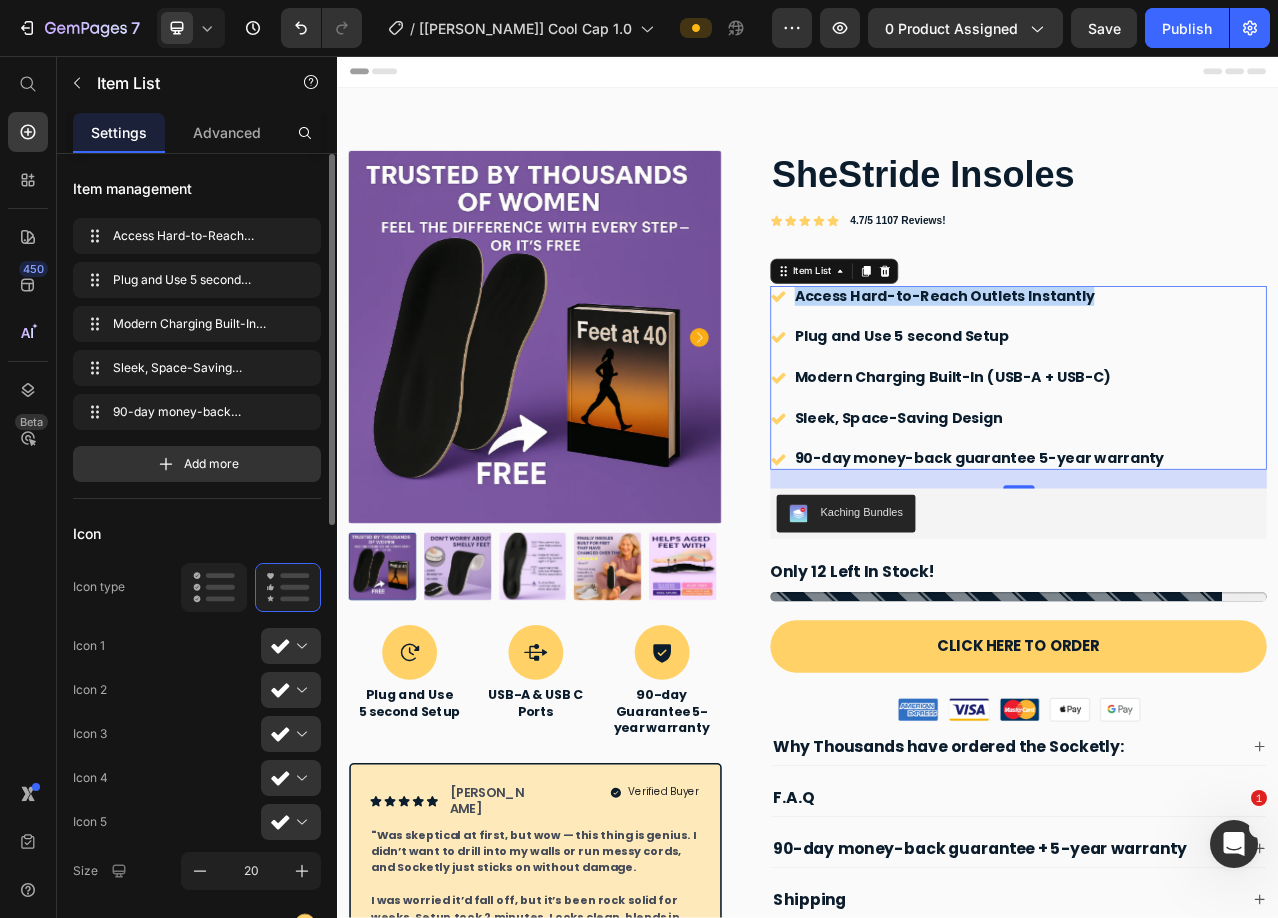click on "Access Hard-to-Reach Outlets Instantly" at bounding box center (1155, 364) 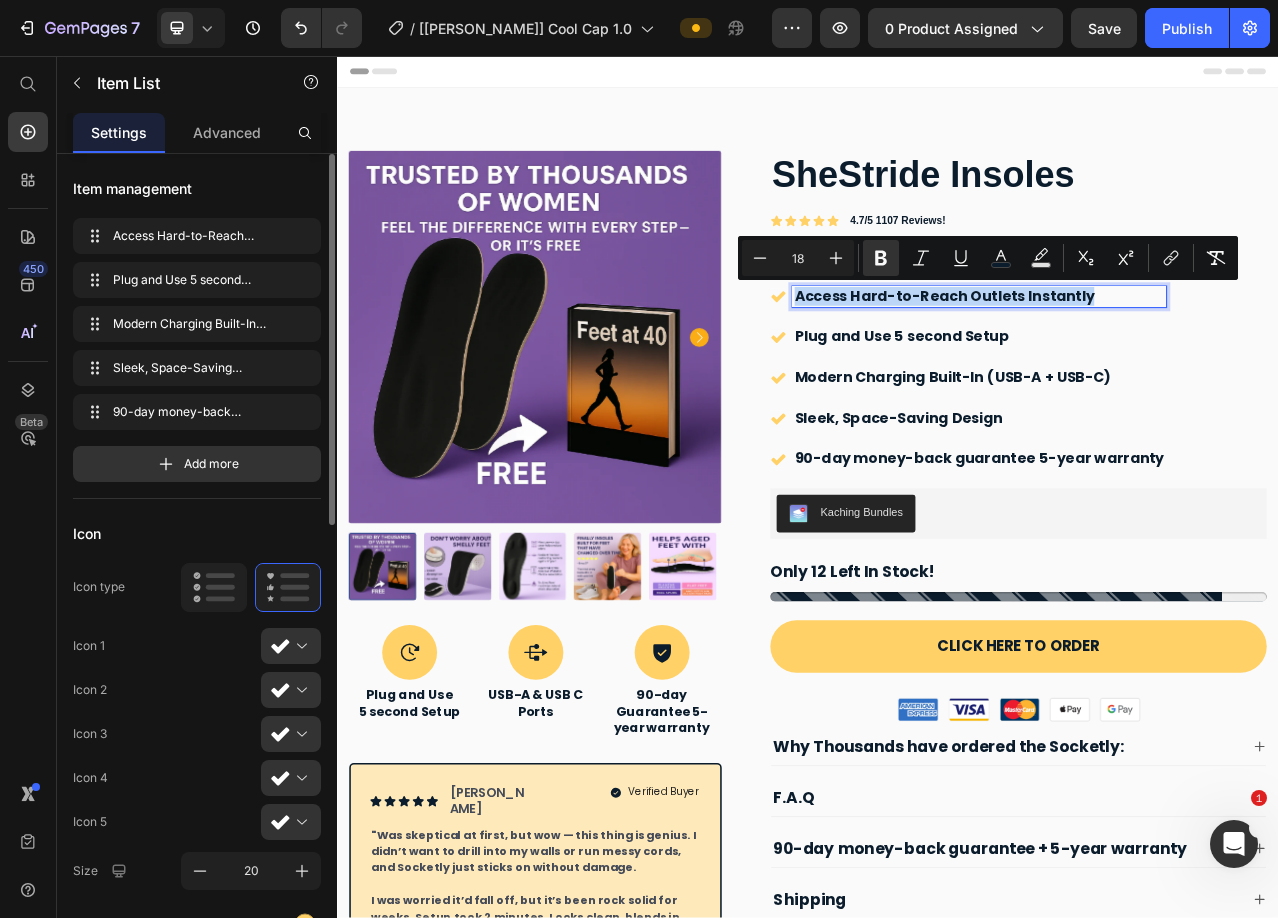 click on "Access Hard-to-Reach Outlets Instantly" at bounding box center (1155, 364) 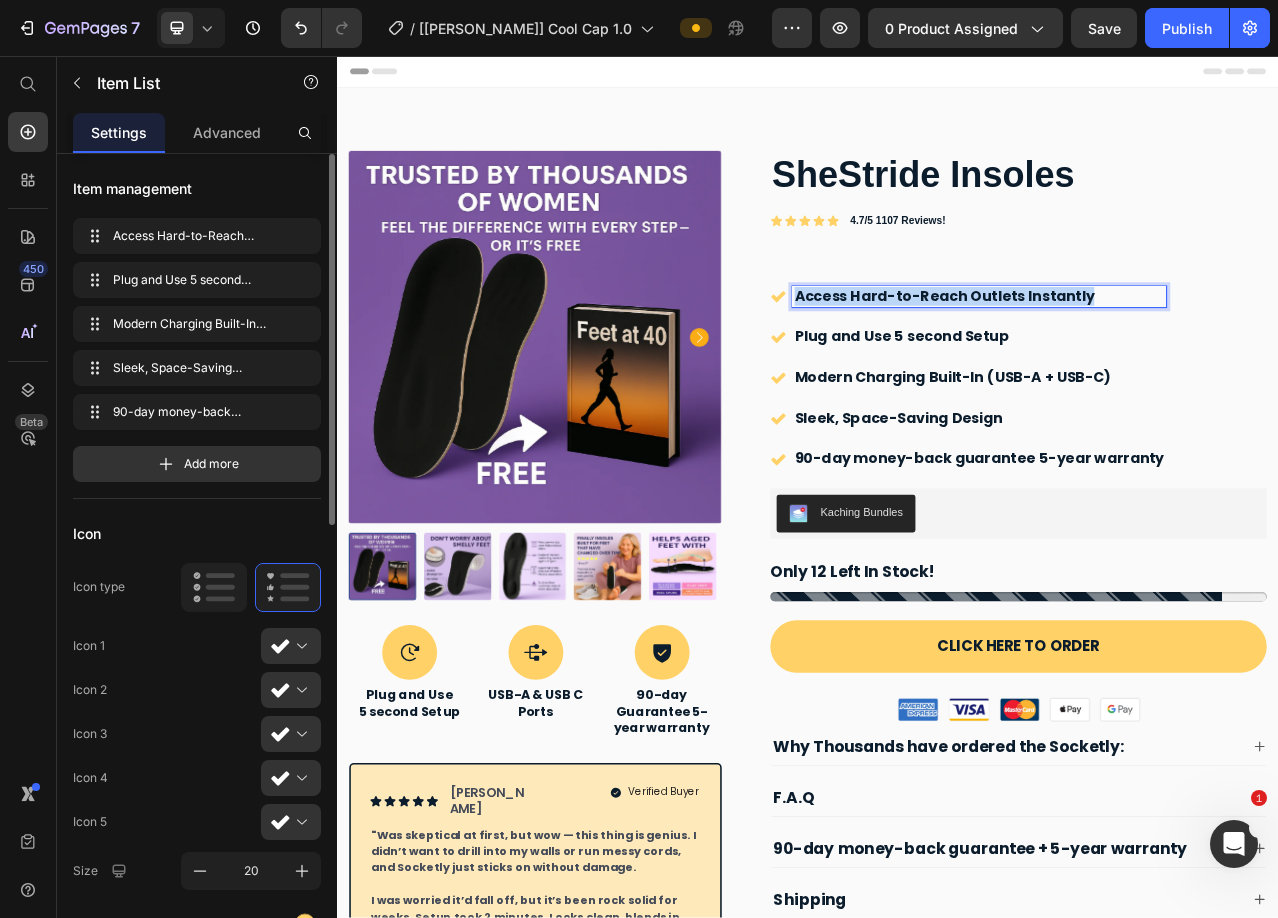 drag, startPoint x: 1303, startPoint y: 363, endPoint x: 885, endPoint y: 354, distance: 418.0969 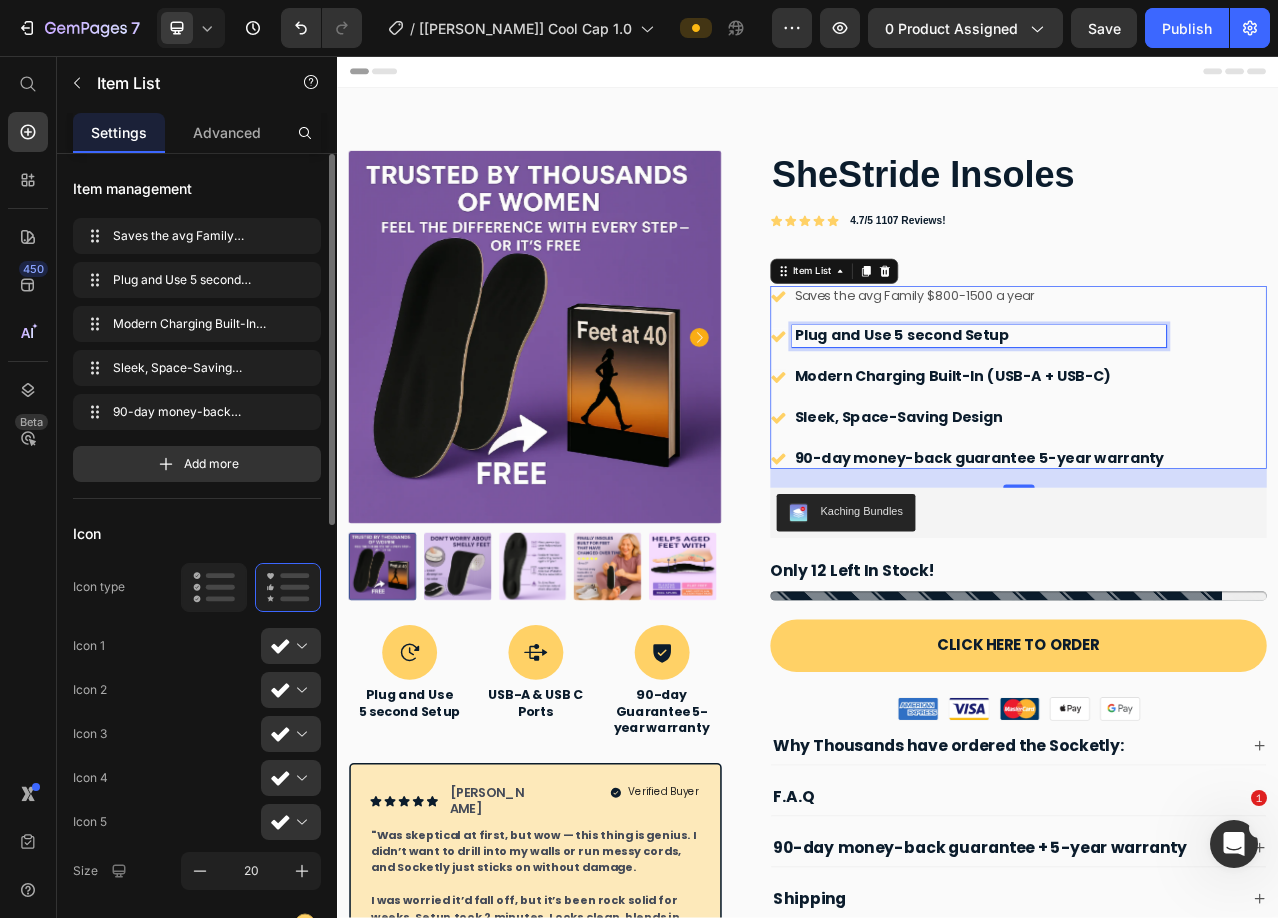 click on "Plug and Use 5 second Setup" at bounding box center [1056, 412] 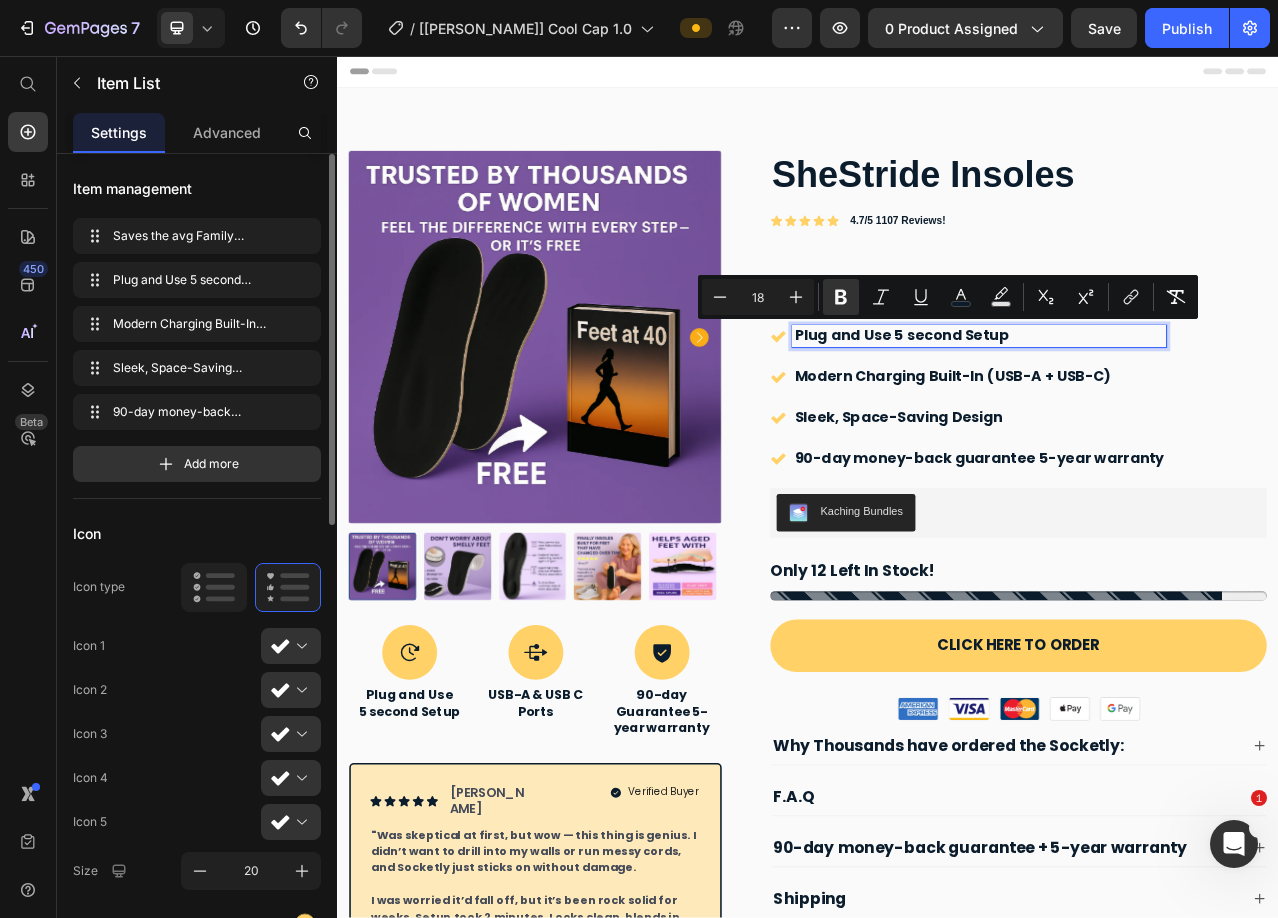 drag, startPoint x: 1225, startPoint y: 410, endPoint x: 903, endPoint y: 409, distance: 322.00156 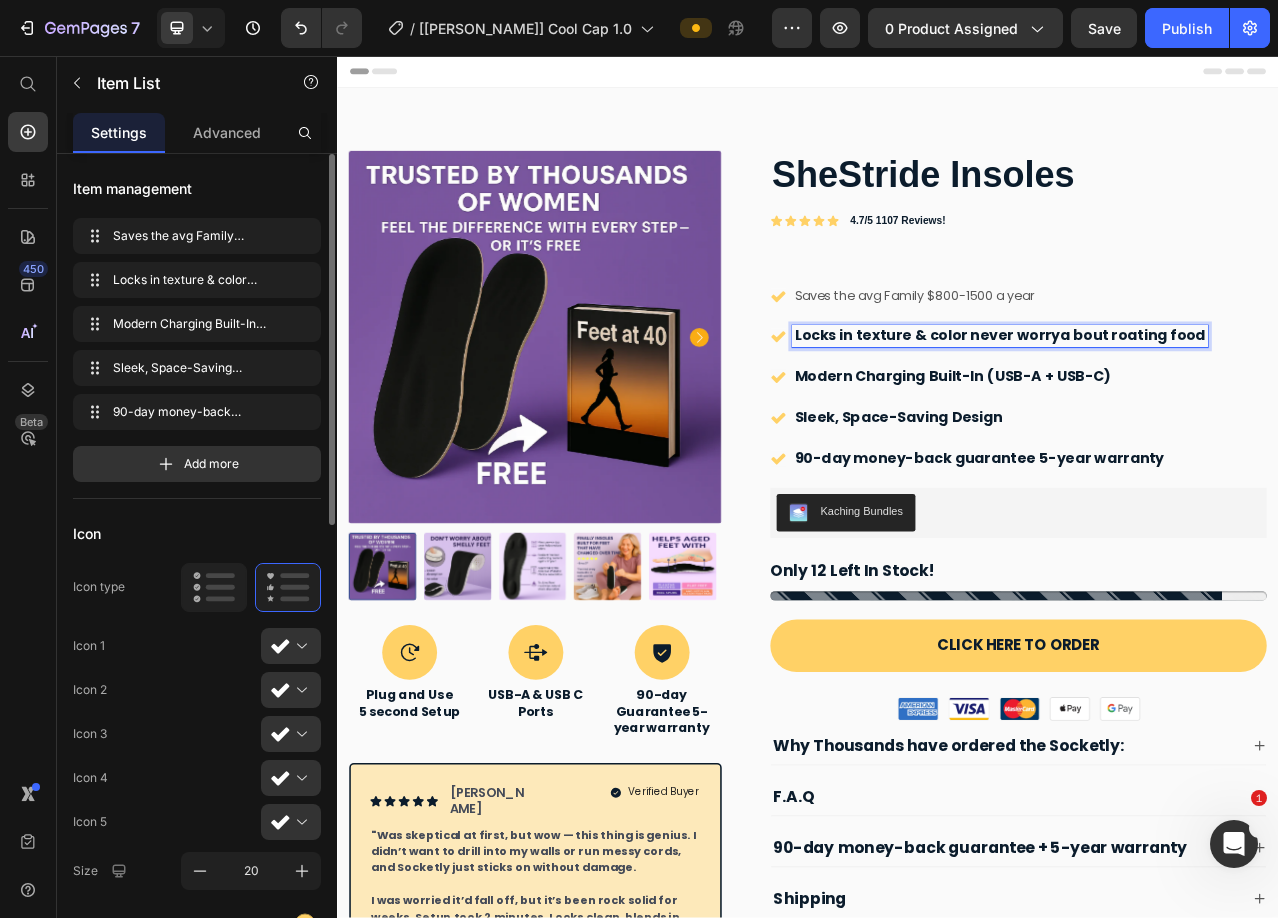 click on "Locks in texture & color never worrya bout roating food" at bounding box center (1182, 412) 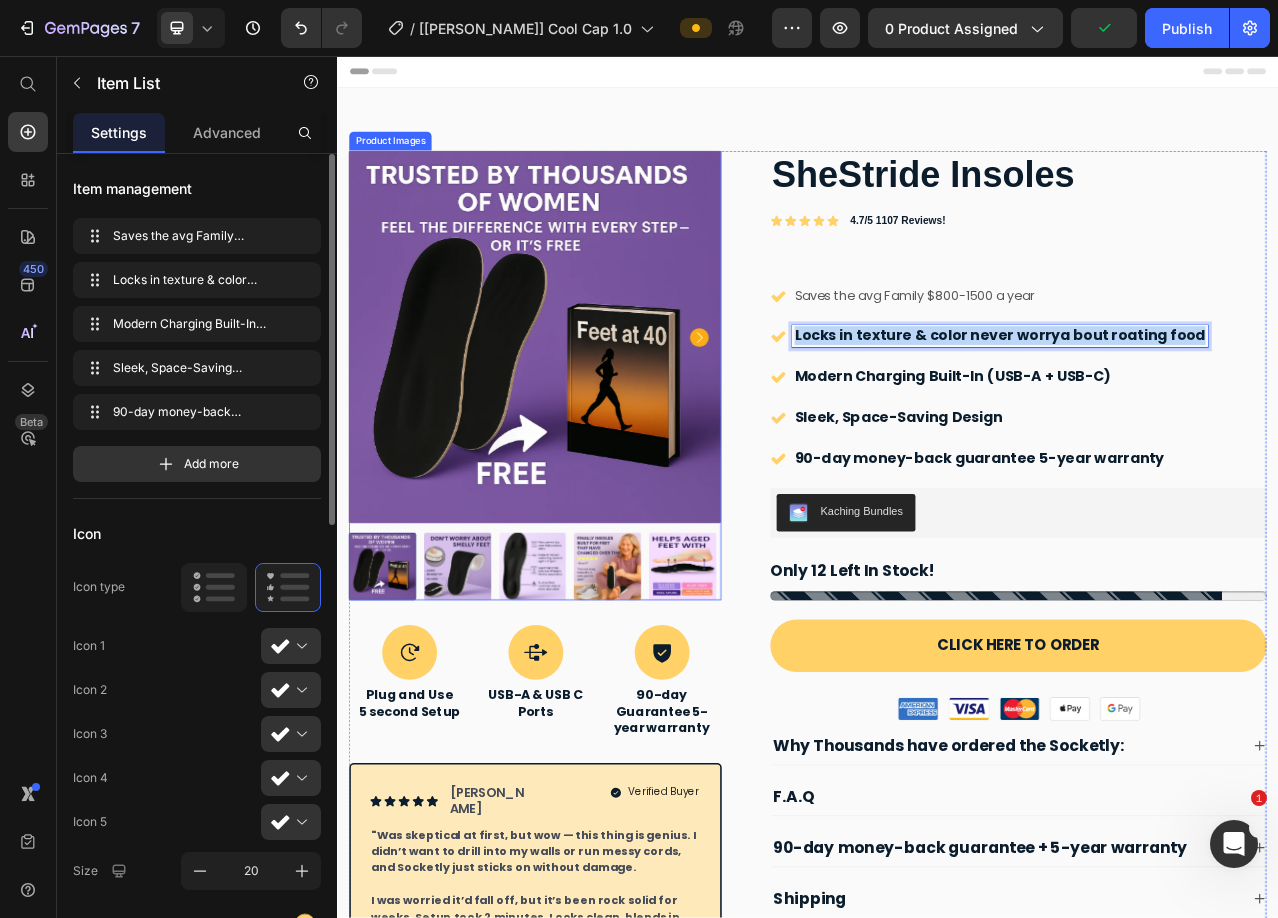 drag, startPoint x: 1417, startPoint y: 411, endPoint x: 699, endPoint y: 423, distance: 718.1003 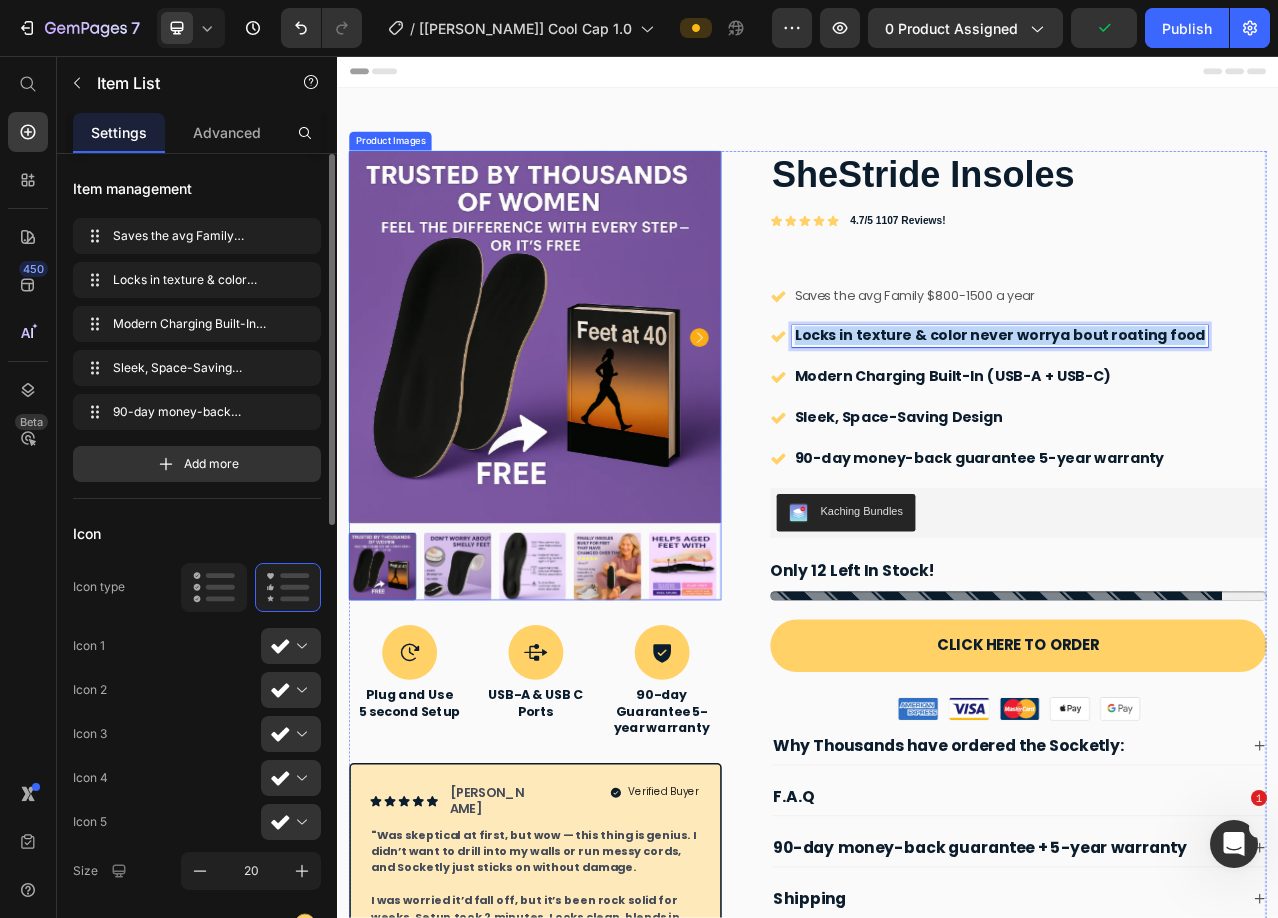 click on "Product Images SheStride Insoles Product Title
Icon Plug and Use  5 second Setup  Text Block
Icon USB-A & USB C Ports Text Block
Icon 90-day Guarantee 5-year warranty Text Block Row Icon Icon Icon Icon Icon Icon List [PERSON_NAME] T Text Block Row Verified Buyer Item List Row "Was skeptical at first, but wow — this thing is genius. I didn’t want to drill into my walls or run messy cords, and Socketly just sticks on without damage.    I was worried it’d fall off, but it’s been rock solid for weeks. Setup took 2 minutes. Looks clean, blends in, and now I finally have easy access behind the bed. Bonus: it comes with a 5-year warranty and a 90-day return policy, so there’s really no risk." Text Block Row SheStride Insoles Product Title Icon Icon Icon Icon Icon Icon List 4.7/5 1107 Reviews! Text Block Row Text Block Row Icon Icon Icon Icon Icon Icon List 4.6/5 1107 Reviews! Text Block Row
24 Row" at bounding box center [937, 724] 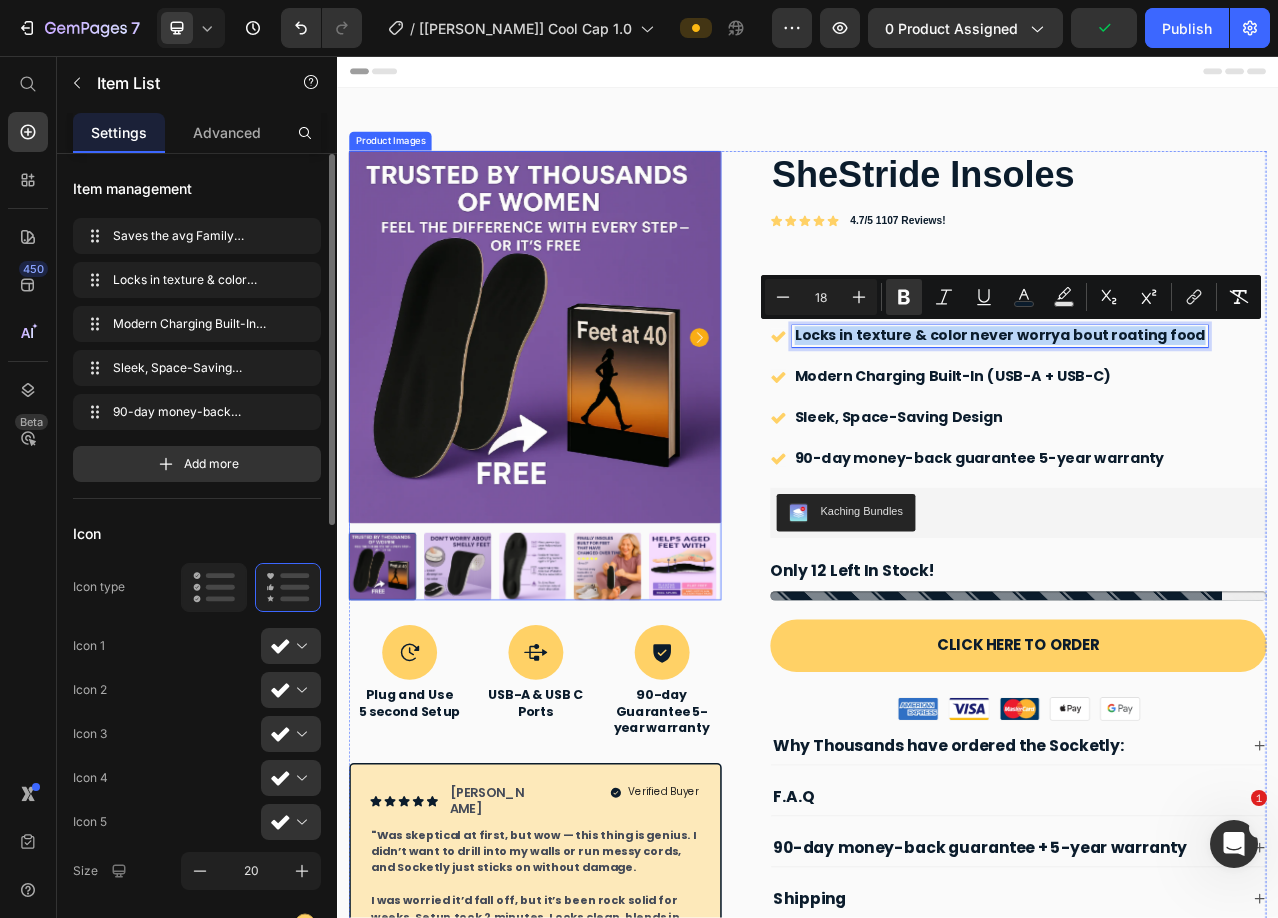 copy on "Locks in texture & color never worrya bout roating food" 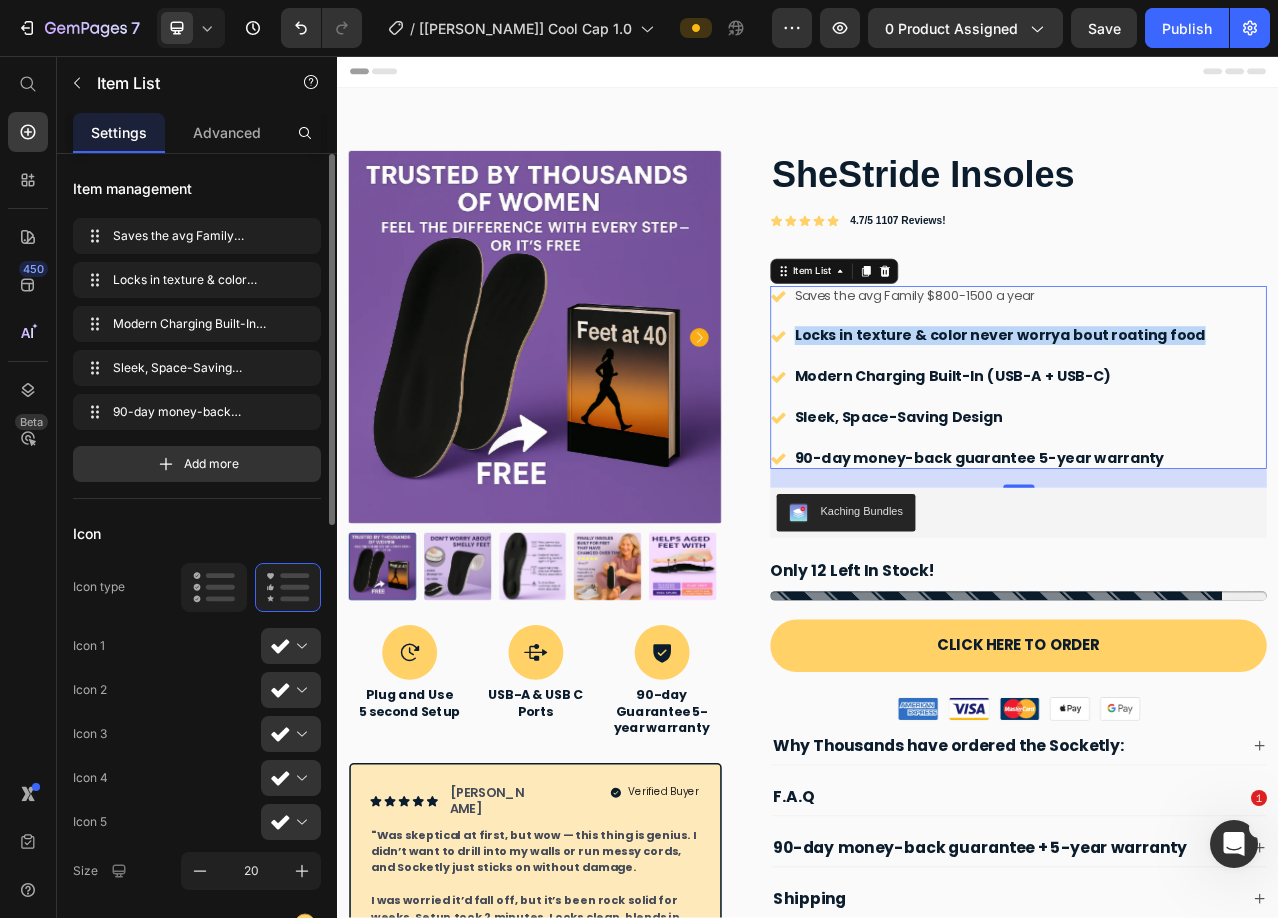 drag, startPoint x: 1382, startPoint y: 425, endPoint x: 1397, endPoint y: 423, distance: 15.132746 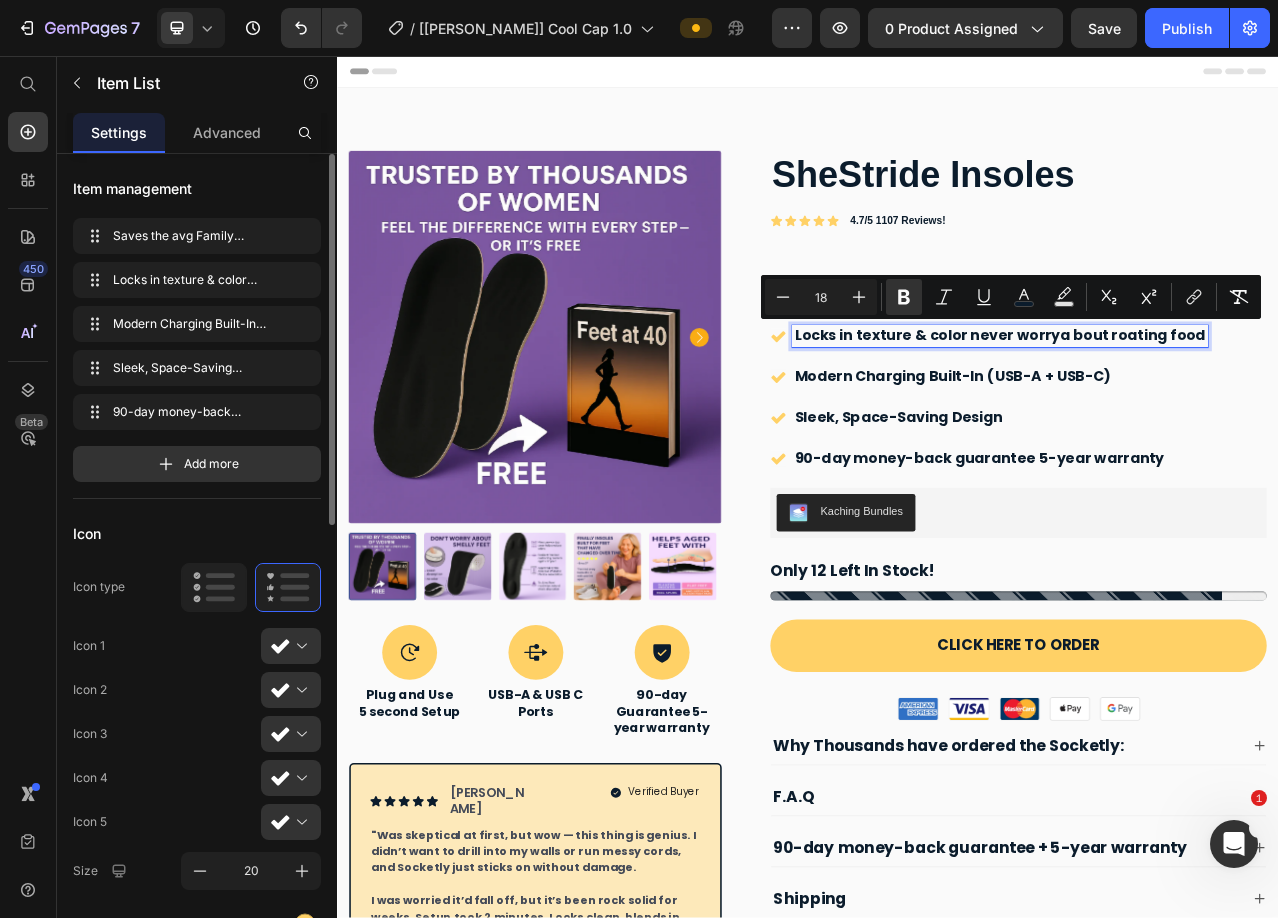 click on "Locks in texture & color never worrya bout roating food" at bounding box center (1182, 412) 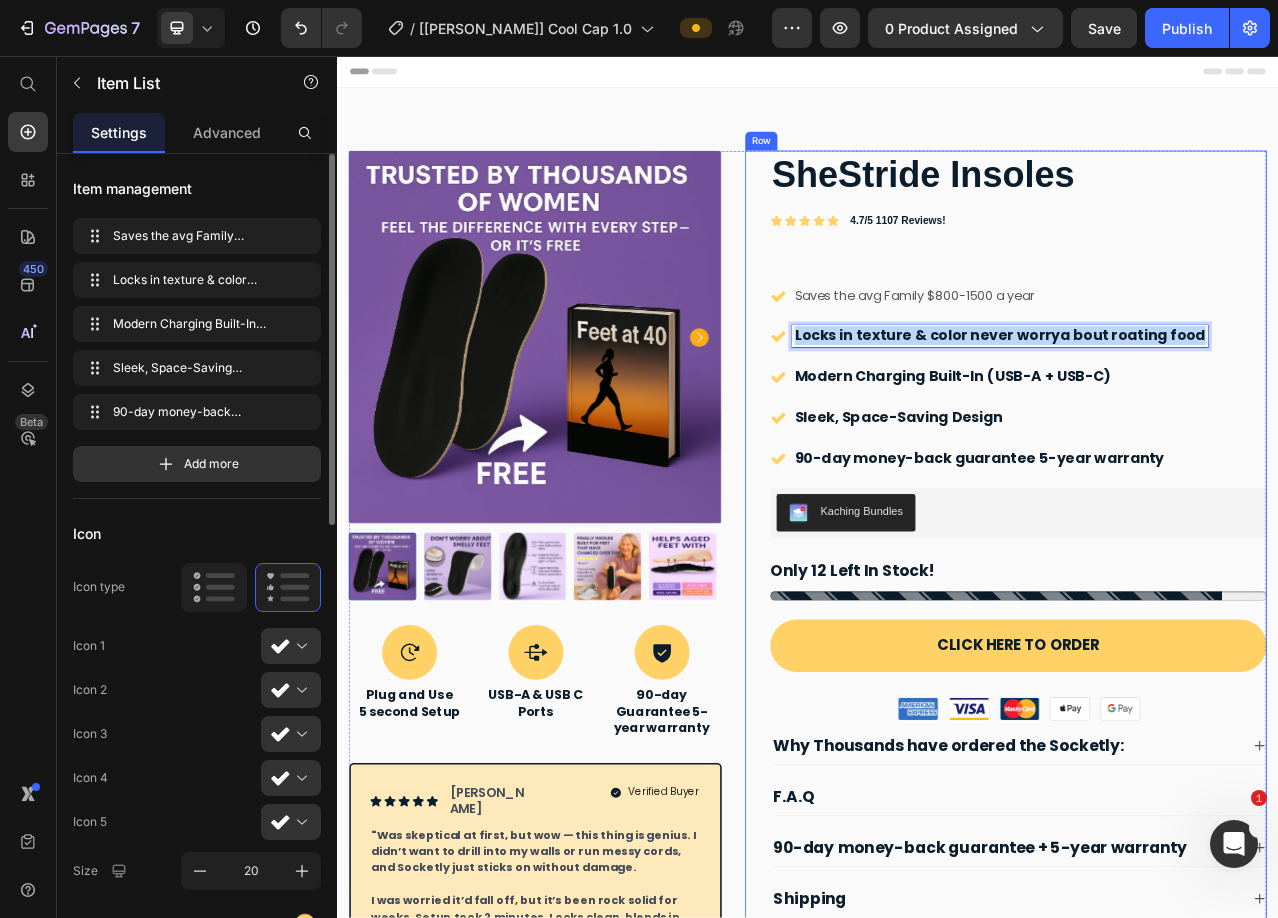 drag, startPoint x: 1417, startPoint y: 413, endPoint x: 862, endPoint y: 387, distance: 555.6087 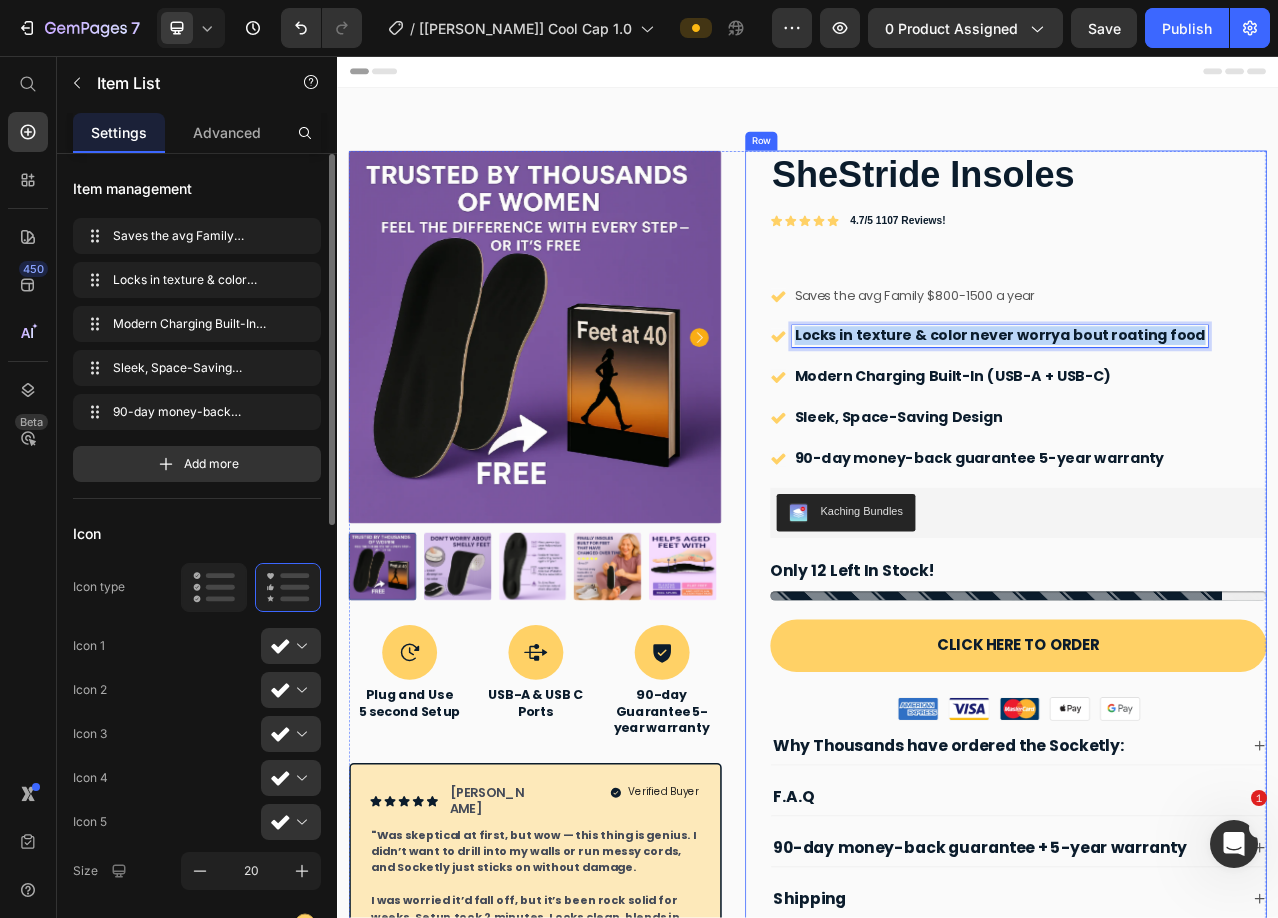 click on "SheStride Insoles Product Title Icon Icon Icon Icon Icon Icon List 4.7/5 1107 Reviews! Text Block Row Text Block Row Icon Icon Icon Icon Icon Icon List 4.6/5 1107 Reviews! Text Block Row
Saves the avg Family $800-1500 a year
Locks in texture & color never worrya bout roating food
Modern Charging Built-In (USB-A + USB-C)
Sleek, Space-Saving Design
90-day money-back guarantee 5-year warranty Item List   24 Kaching Bundles Kaching Bundles Only 12 Left In Stock! Stock Counter Click Here To Order   Add to Cart Row Image Image Image Image Image Row
Why Thousands have ordered the Socketly:
F.A.Q
90-day money-back guarantee + 5-year warranty
Shipping
Socketly Specifications Accordion Row" at bounding box center [1189, 699] 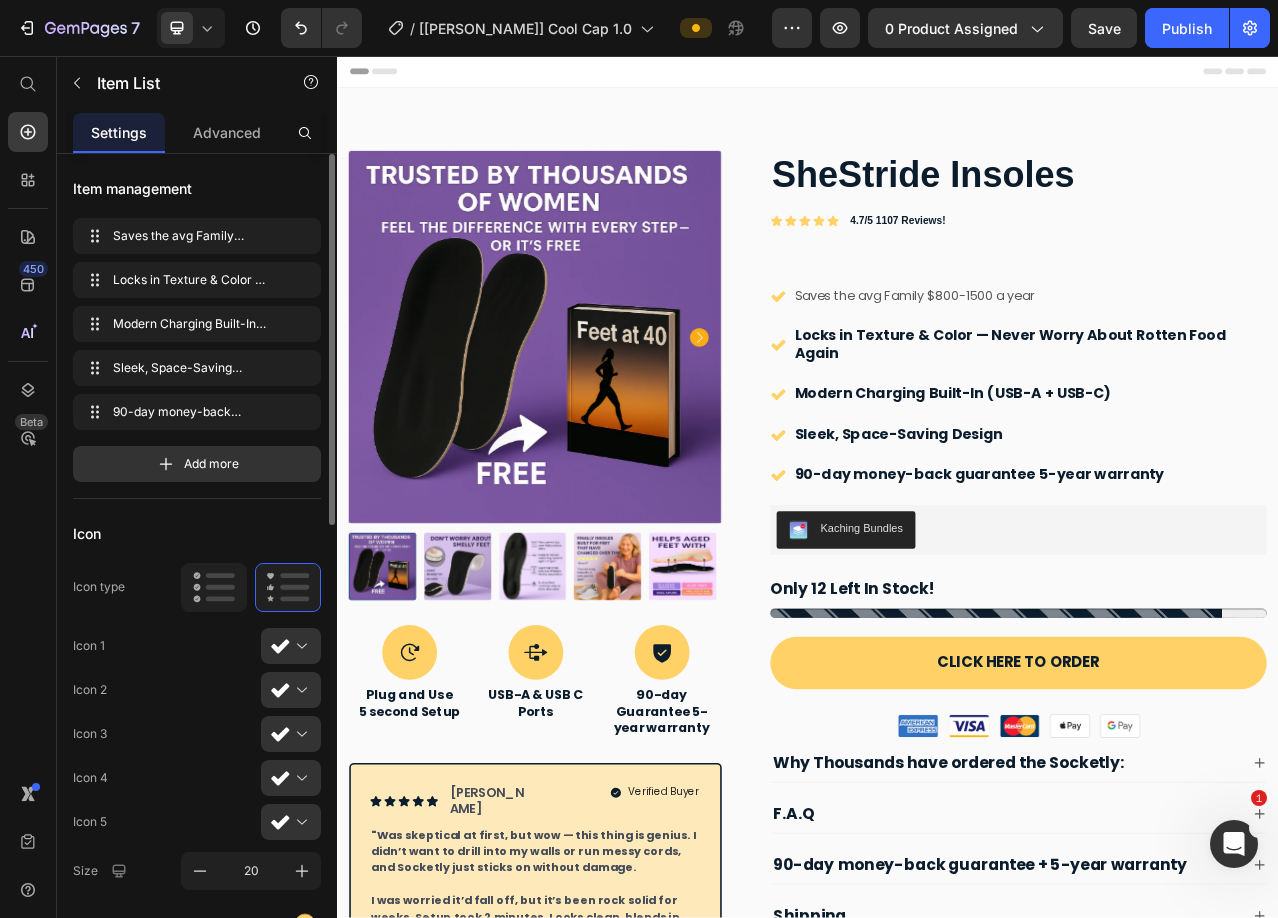 click on "Saves the avg Family $800-1500 a year
Locks in Texture & Color — Never Worry About Rotten Food Again
Modern Charging Built-In (USB-A + USB-C)
Sleek, Space-Saving Design
90-day money-back guarantee 5-year warranty" at bounding box center [1205, 478] 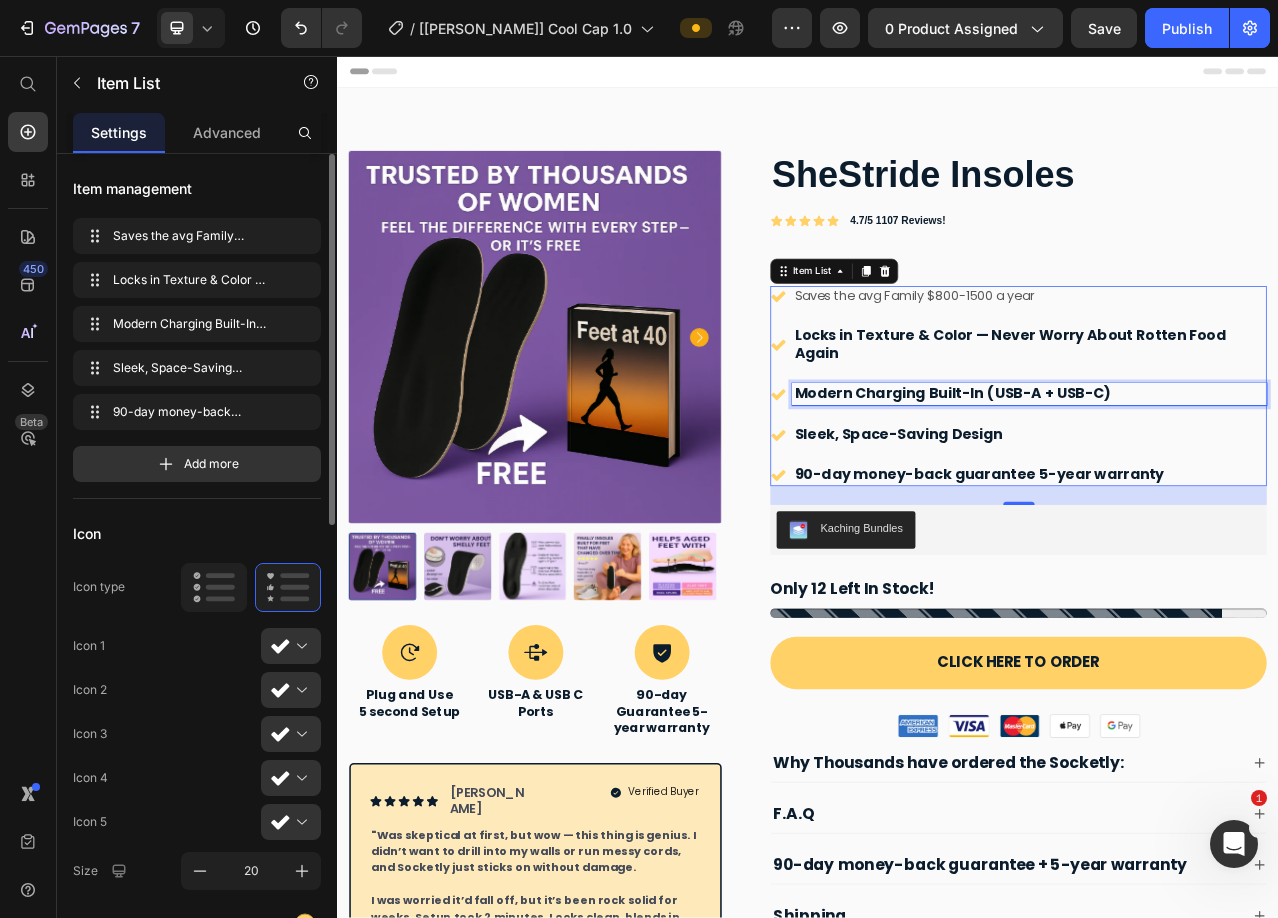 click on "Modern Charging Built-In (USB-A + USB-C)" at bounding box center [1122, 486] 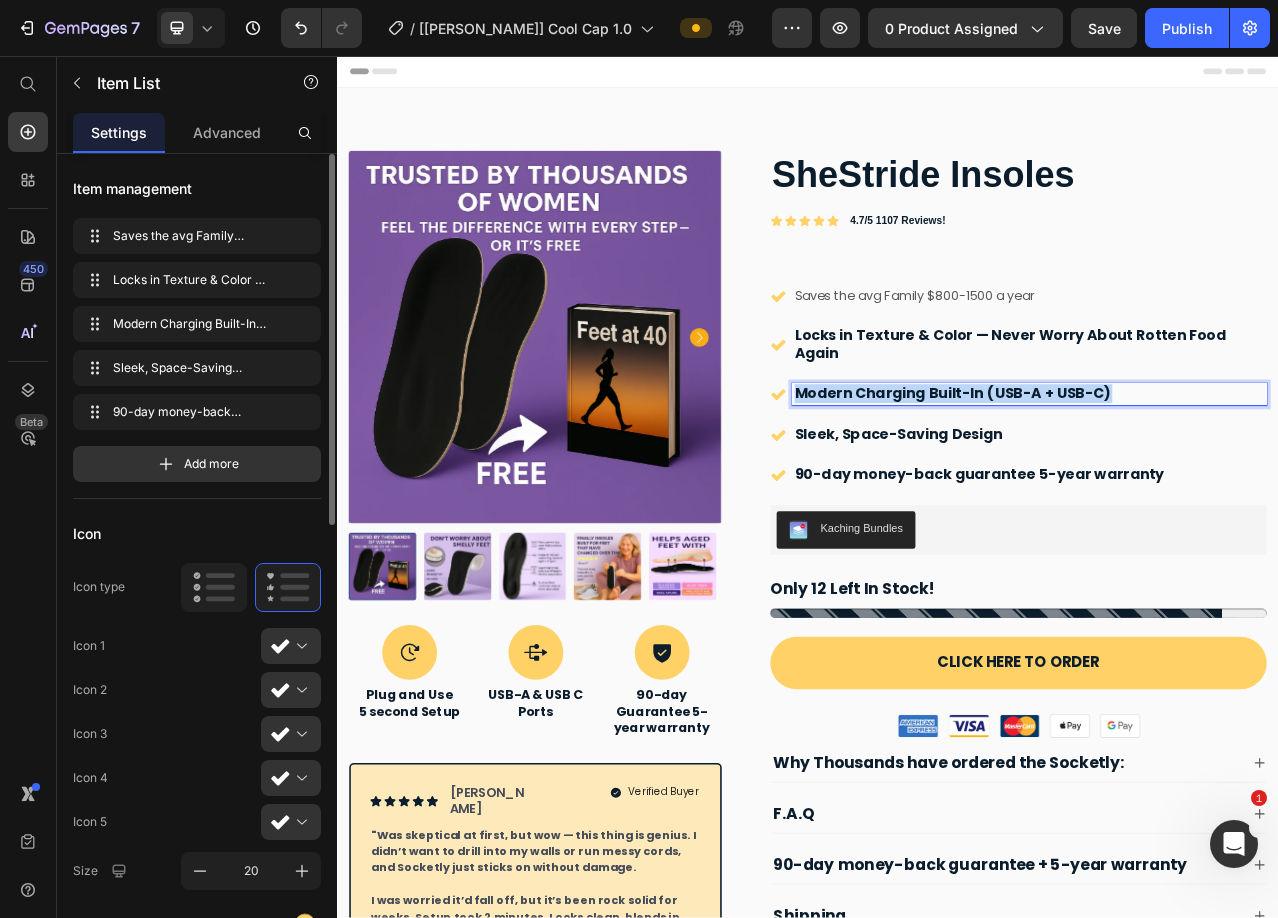 drag, startPoint x: 1322, startPoint y: 483, endPoint x: 921, endPoint y: 485, distance: 401.00497 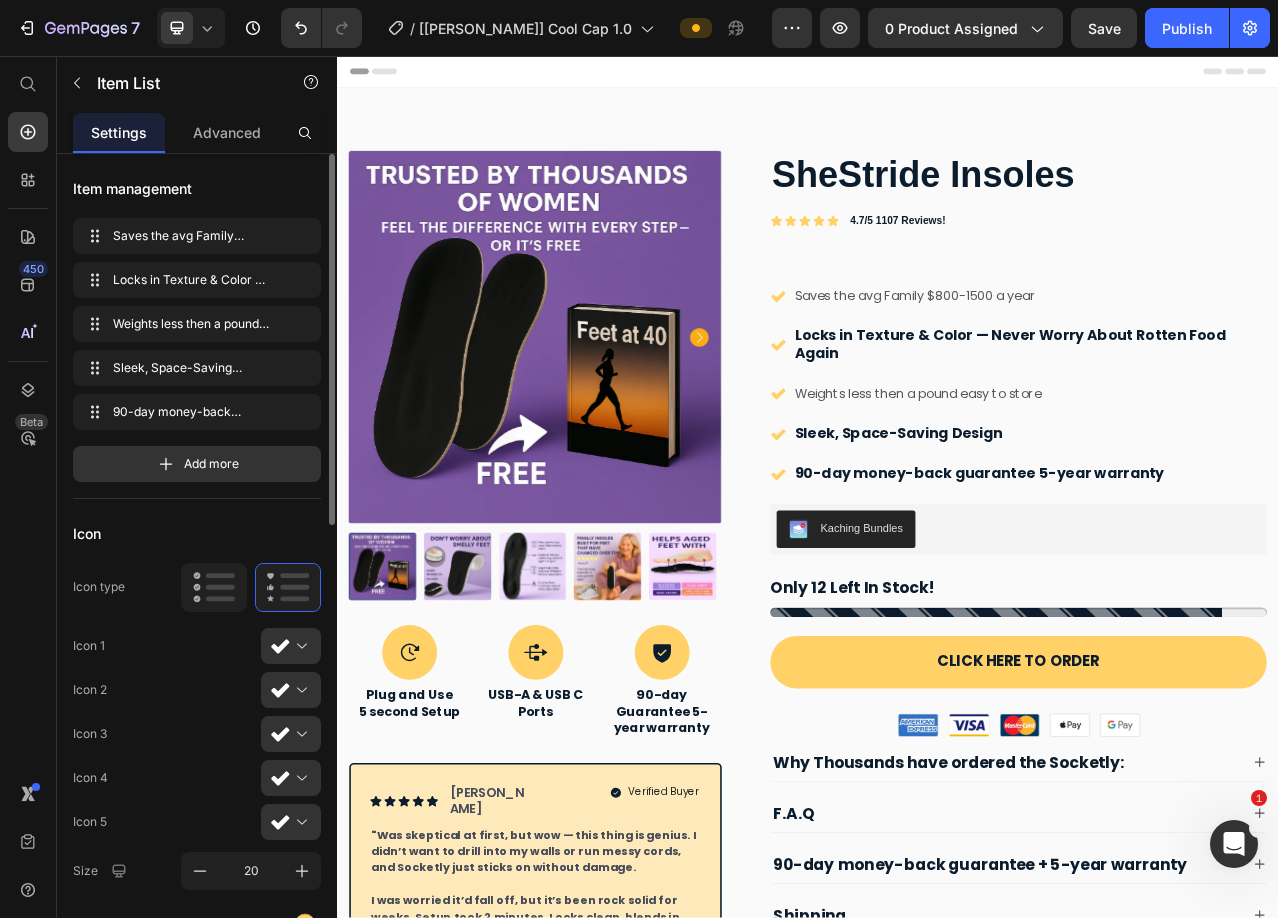 click on "Sleek, Space-Saving Design" at bounding box center [1219, 539] 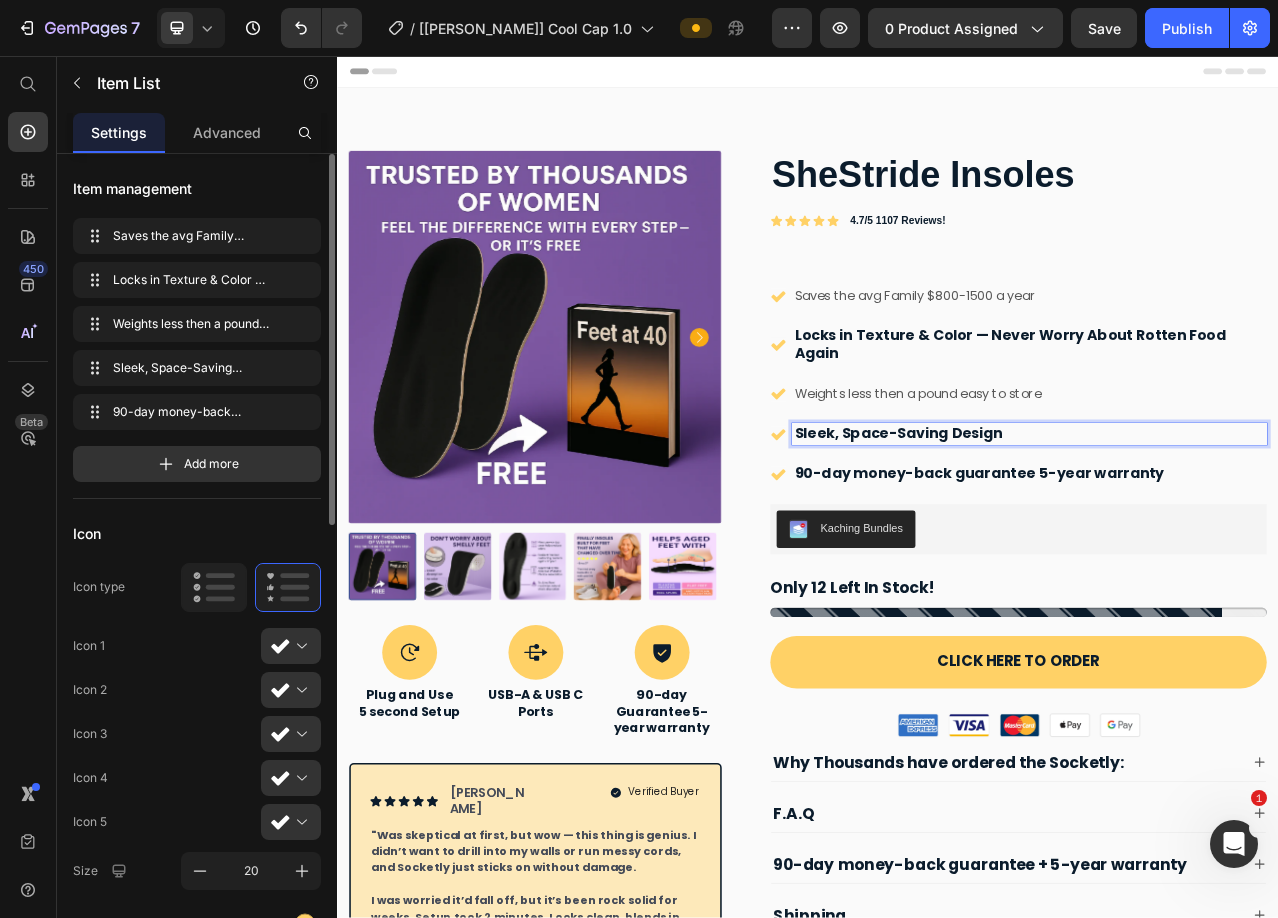 click on "Saves the avg Family $800-1500 a year
Locks in Texture & Color — Never Worry About Rotten Food Again
Weights less then a pound easy to store
Sleek, Space-Saving Design
90-day money-back guarantee 5-year warranty" at bounding box center (1205, 477) 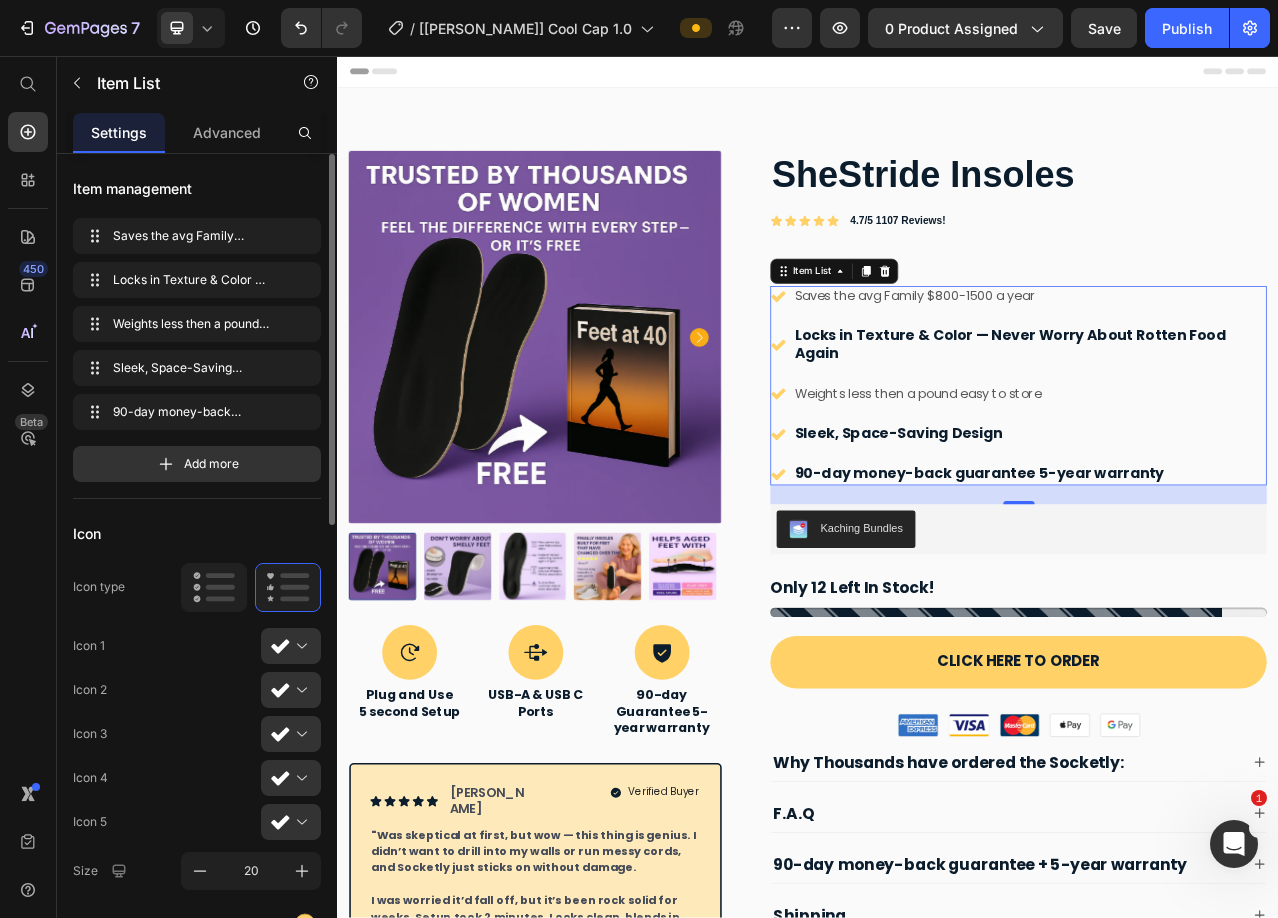 click on "Sleek, Space-Saving Design" at bounding box center (1219, 539) 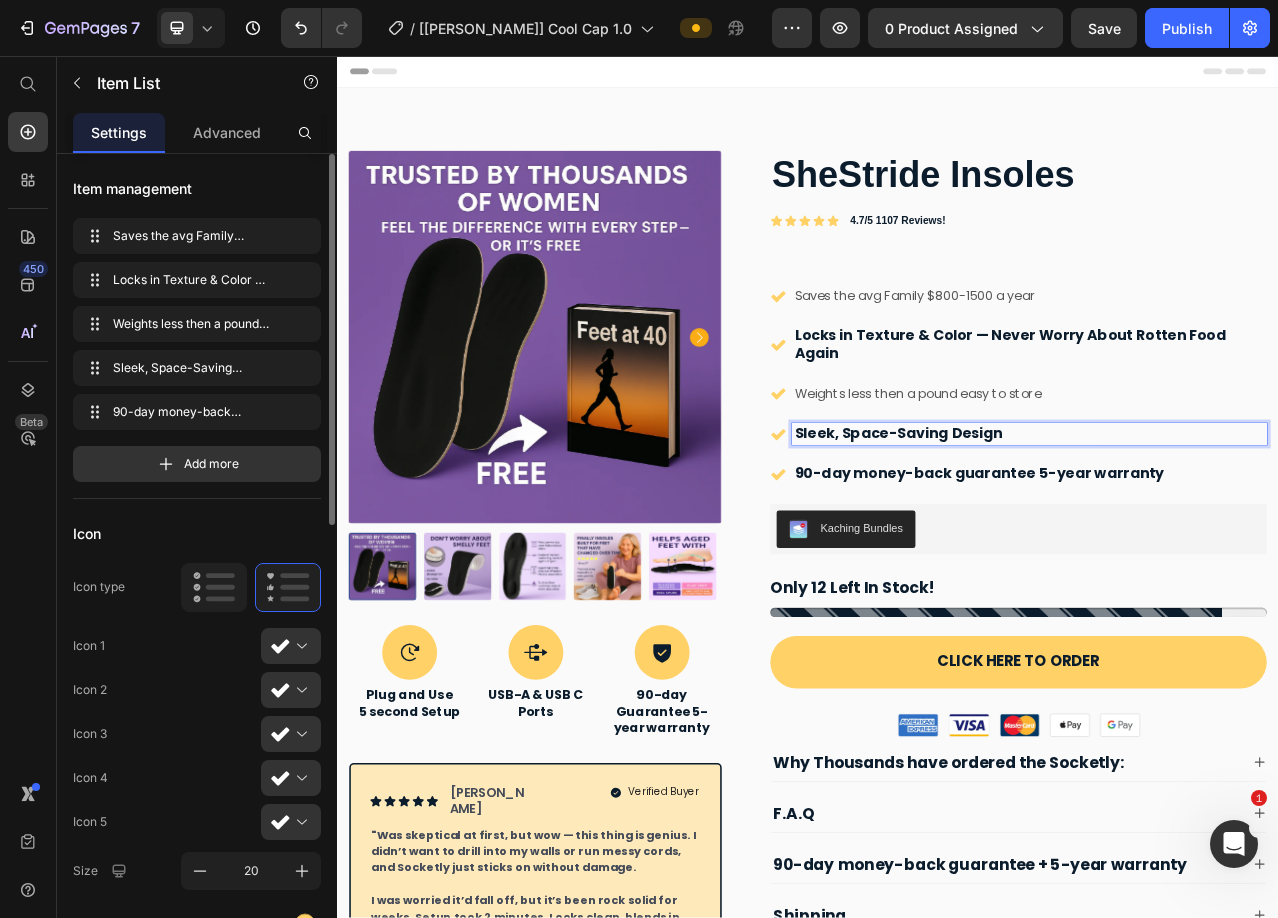 click on "Saves the avg Family $800-1500 a year
Locks in Texture & Color — Never Worry About Rotten Food Again
Weights less then a pound easy to store
Sleek, Space-Saving Design
90-day money-back guarantee 5-year warranty" at bounding box center [1205, 477] 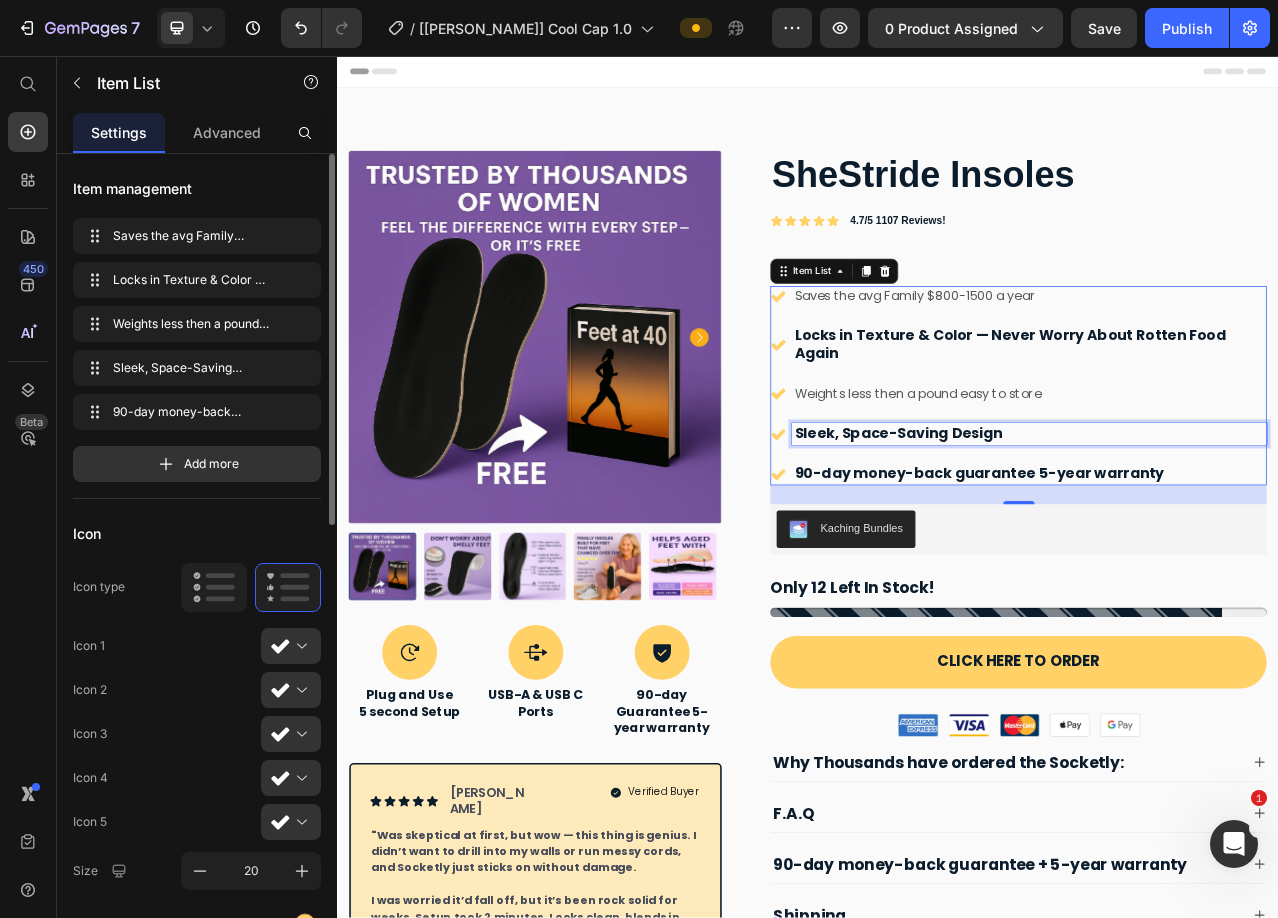 click on "Sleek, Space-Saving Design" at bounding box center [1219, 539] 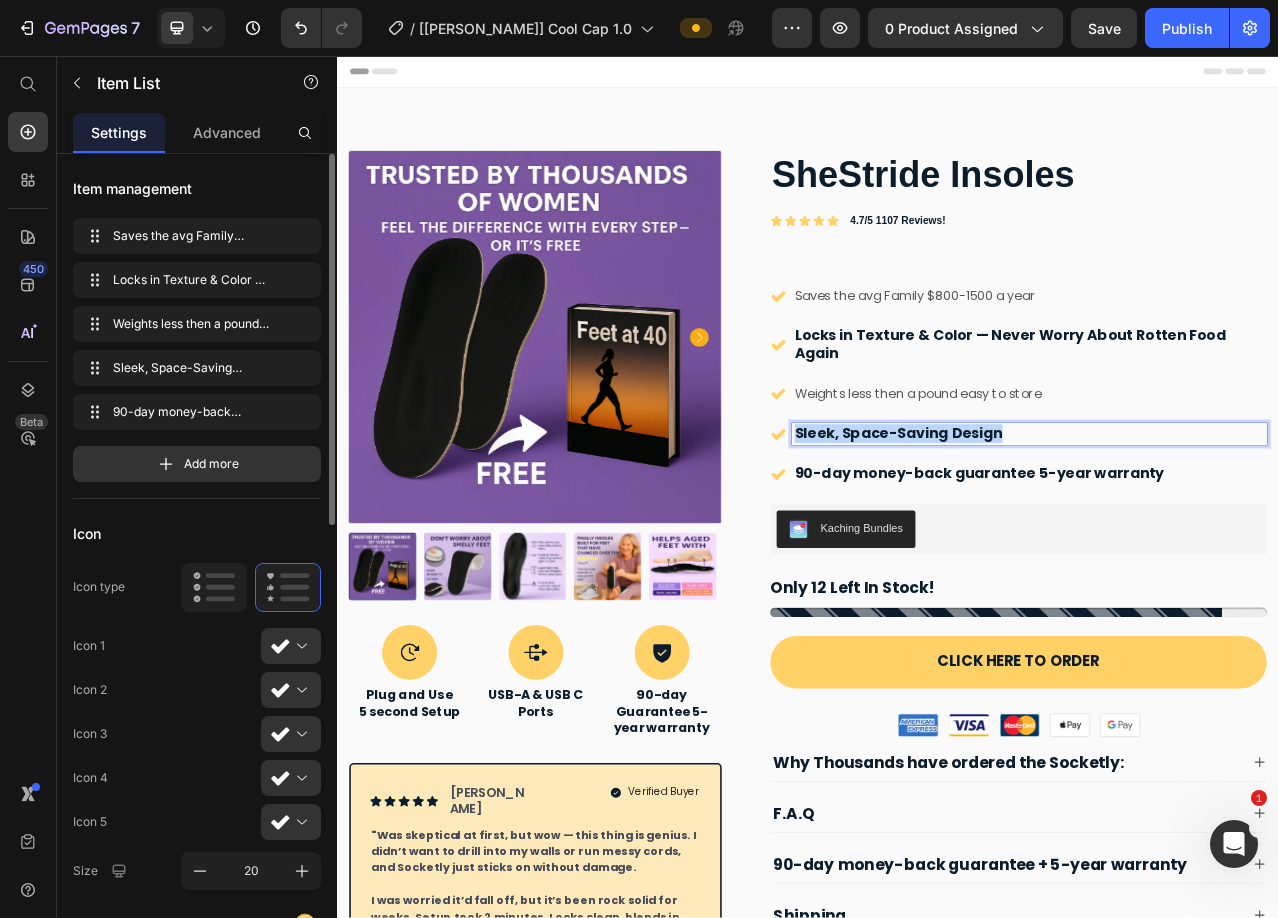 drag, startPoint x: 1215, startPoint y: 541, endPoint x: 912, endPoint y: 544, distance: 303.01486 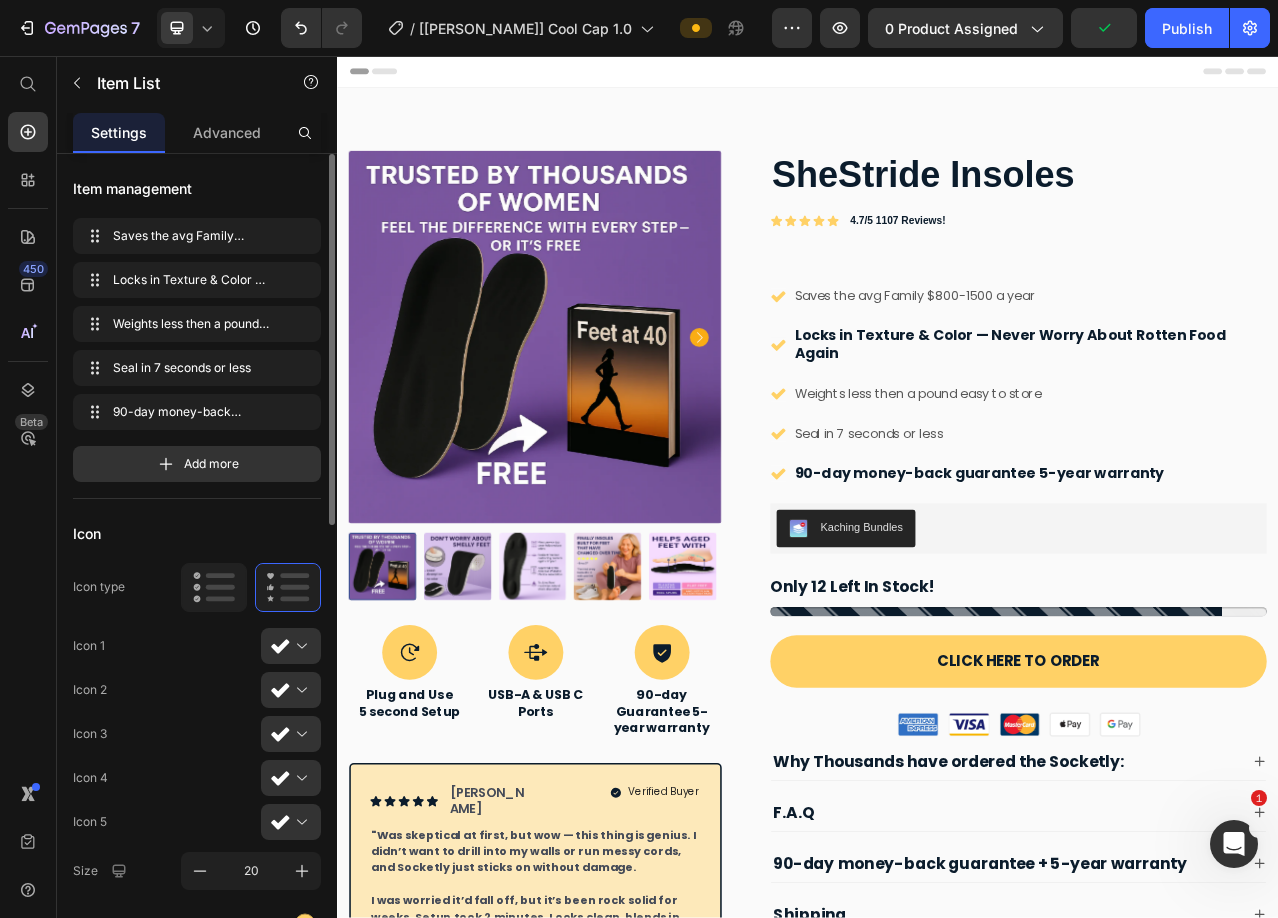 click on "Saves the avg Family $800-1500 a year
Locks in Texture & Color — Never Worry About Rotten Food Again
Weights less then a pound easy to store
Seal in 7 seconds or less
90-day money-back guarantee 5-year warranty" at bounding box center (1205, 477) 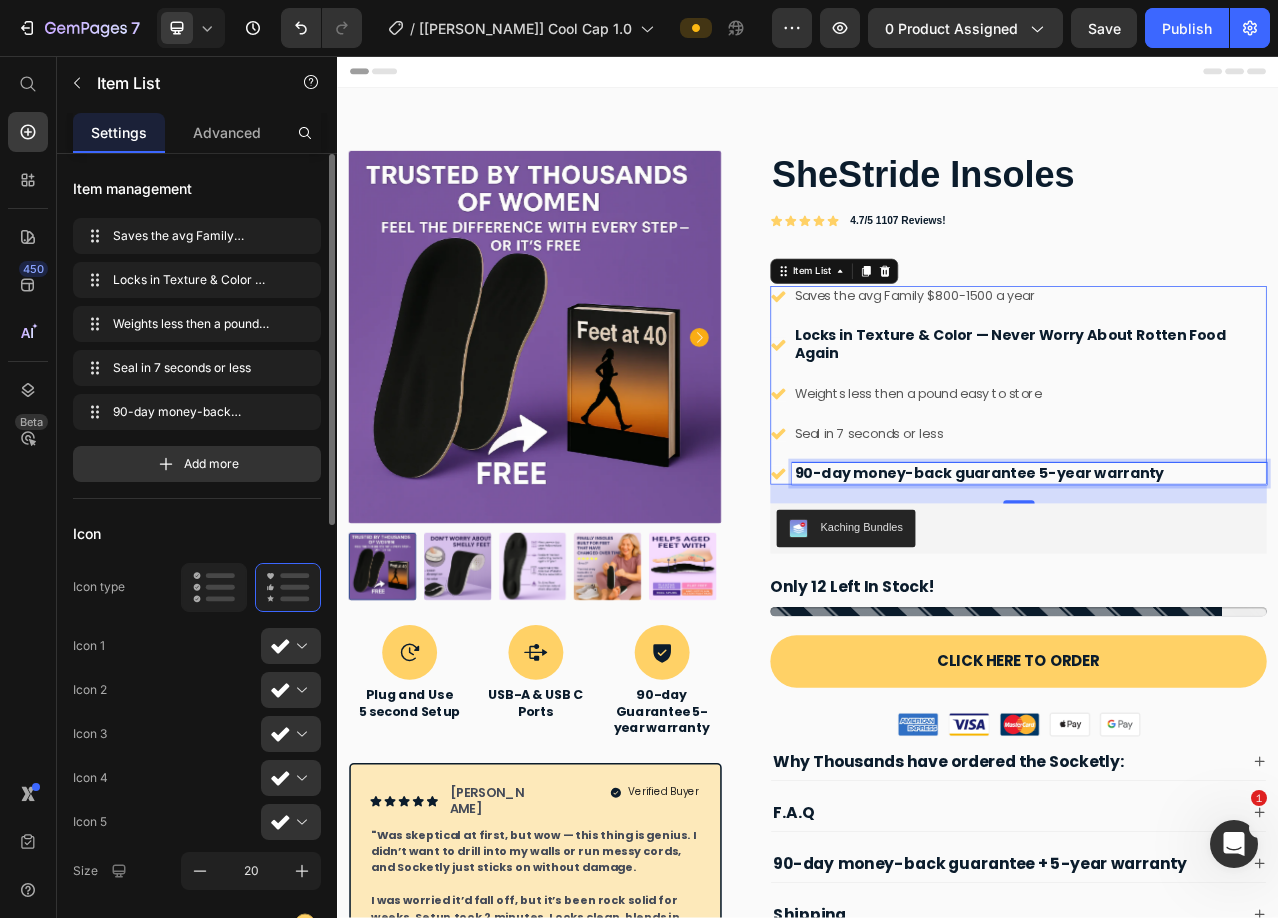 click on "90-day money-back guarantee 5-year warranty" at bounding box center [1155, 587] 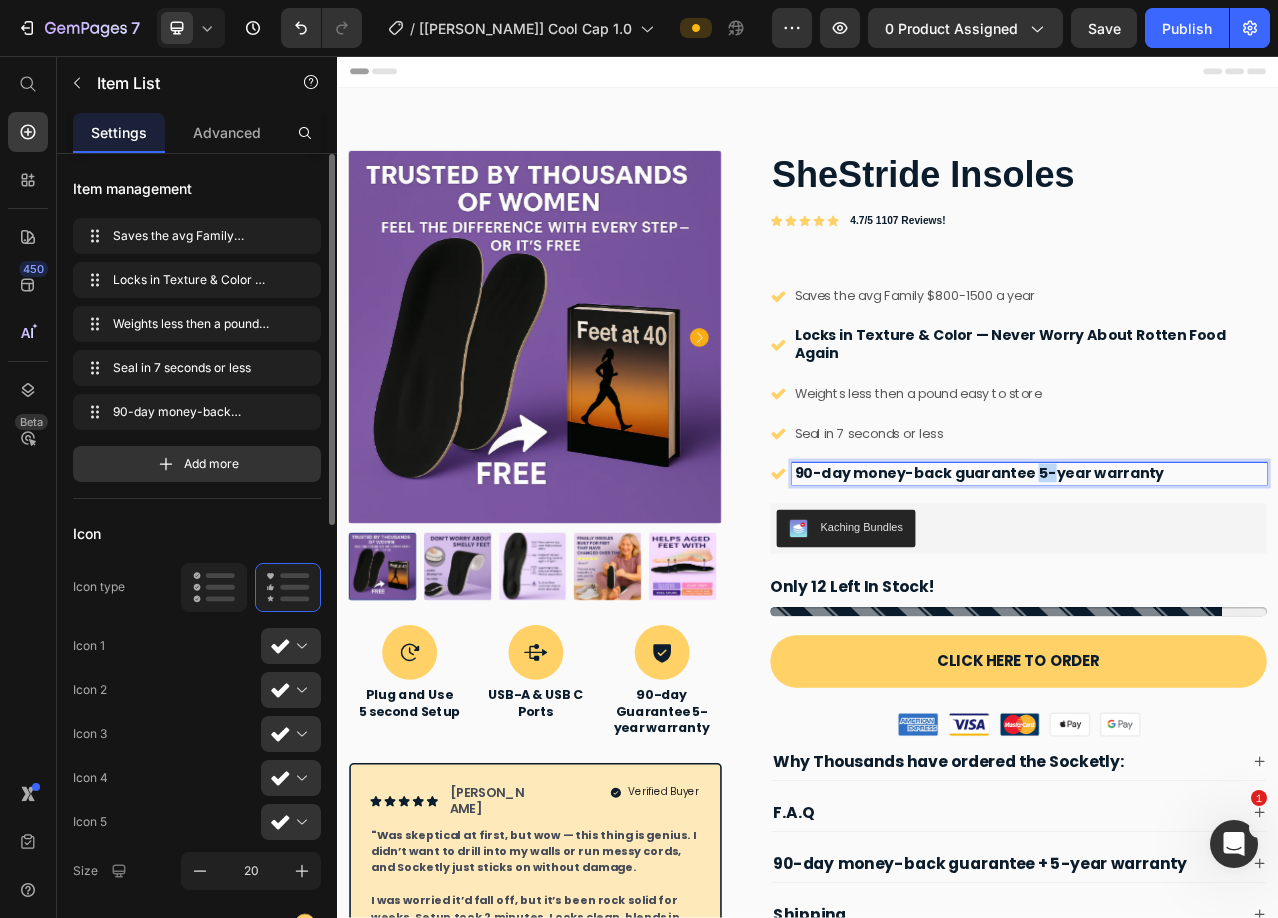 click on "90-day money-back guarantee 5-year warranty" at bounding box center [1155, 587] 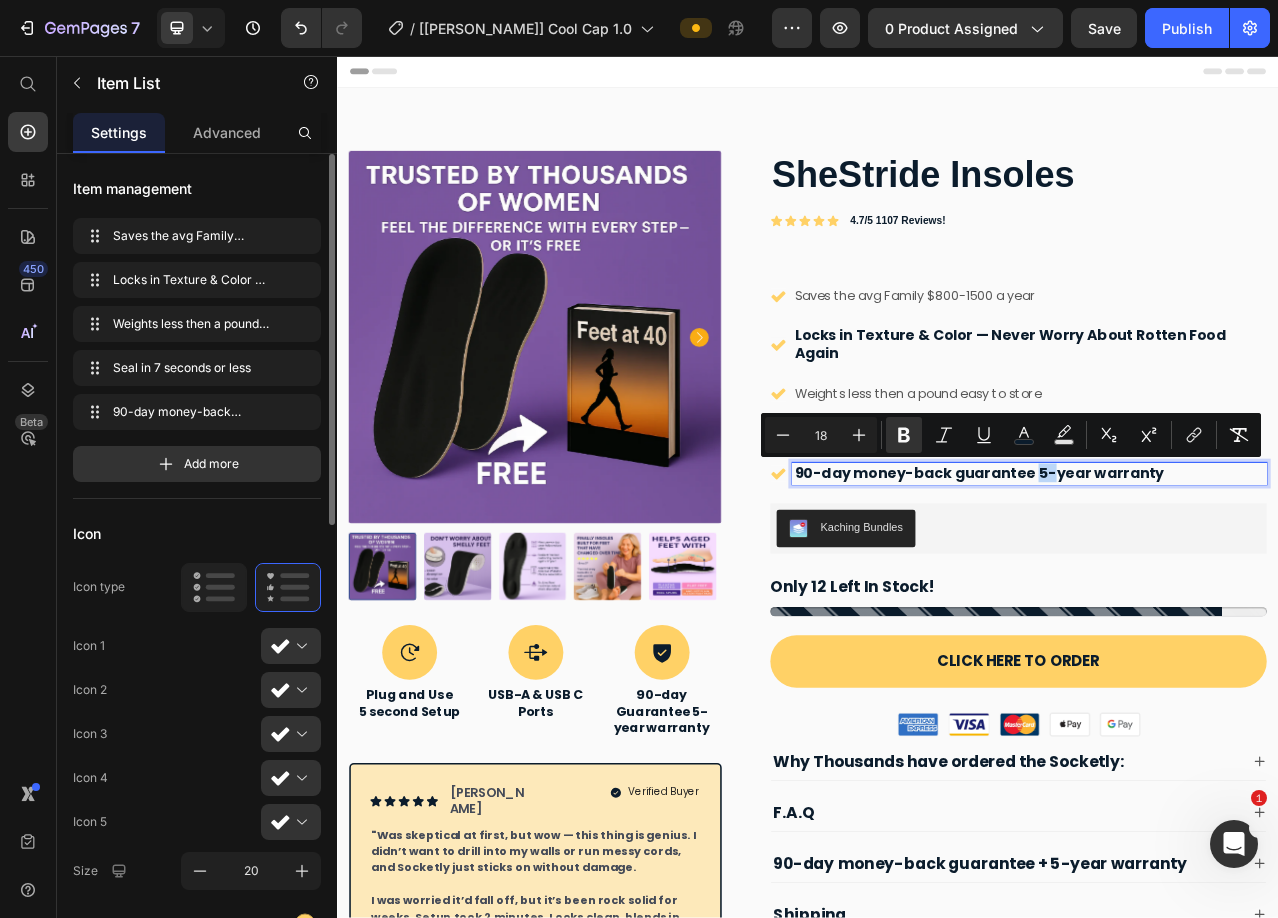 click on "90-day money-back guarantee 5-year warranty" at bounding box center [1155, 587] 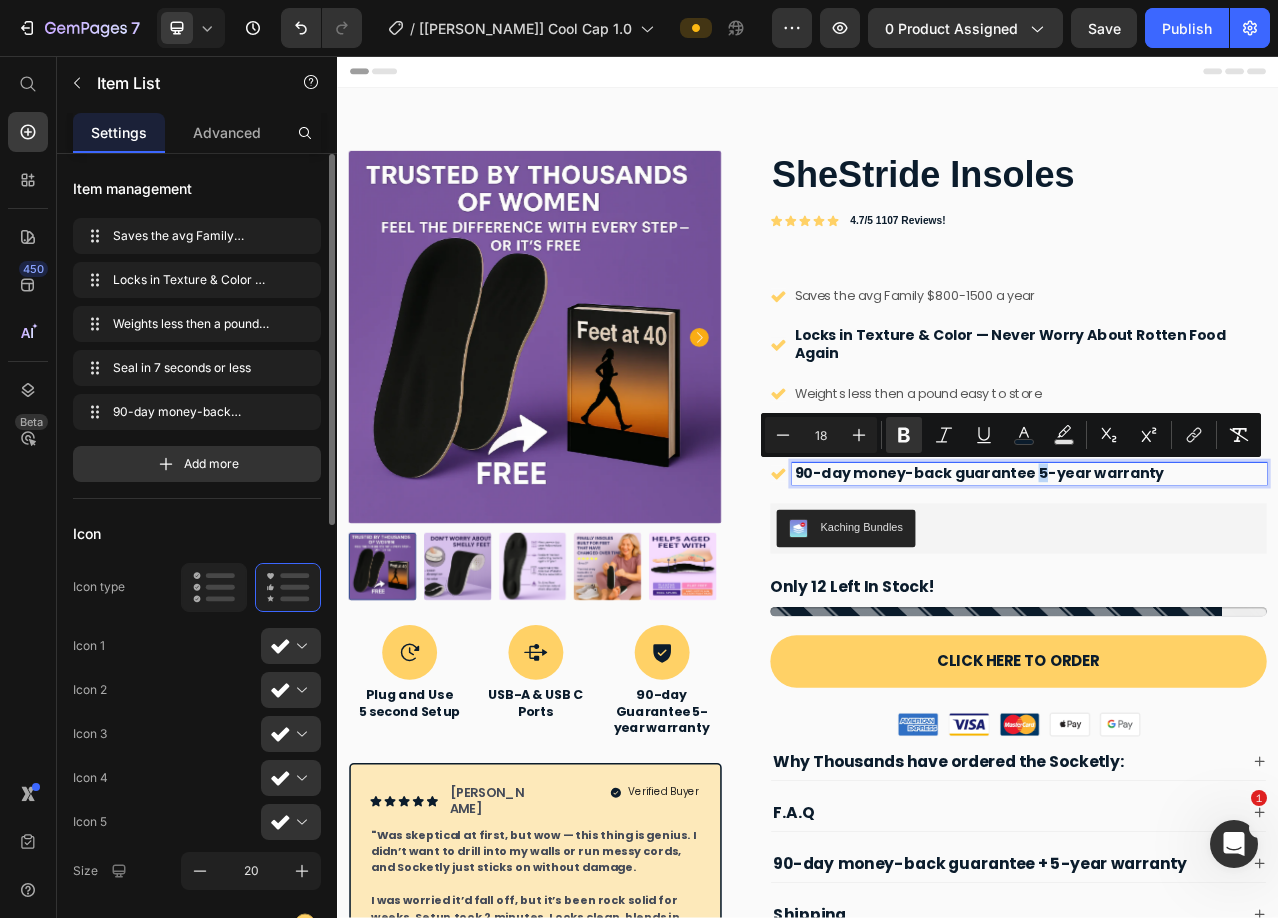 click on "90-day money-back guarantee 5-year warranty" at bounding box center [1155, 587] 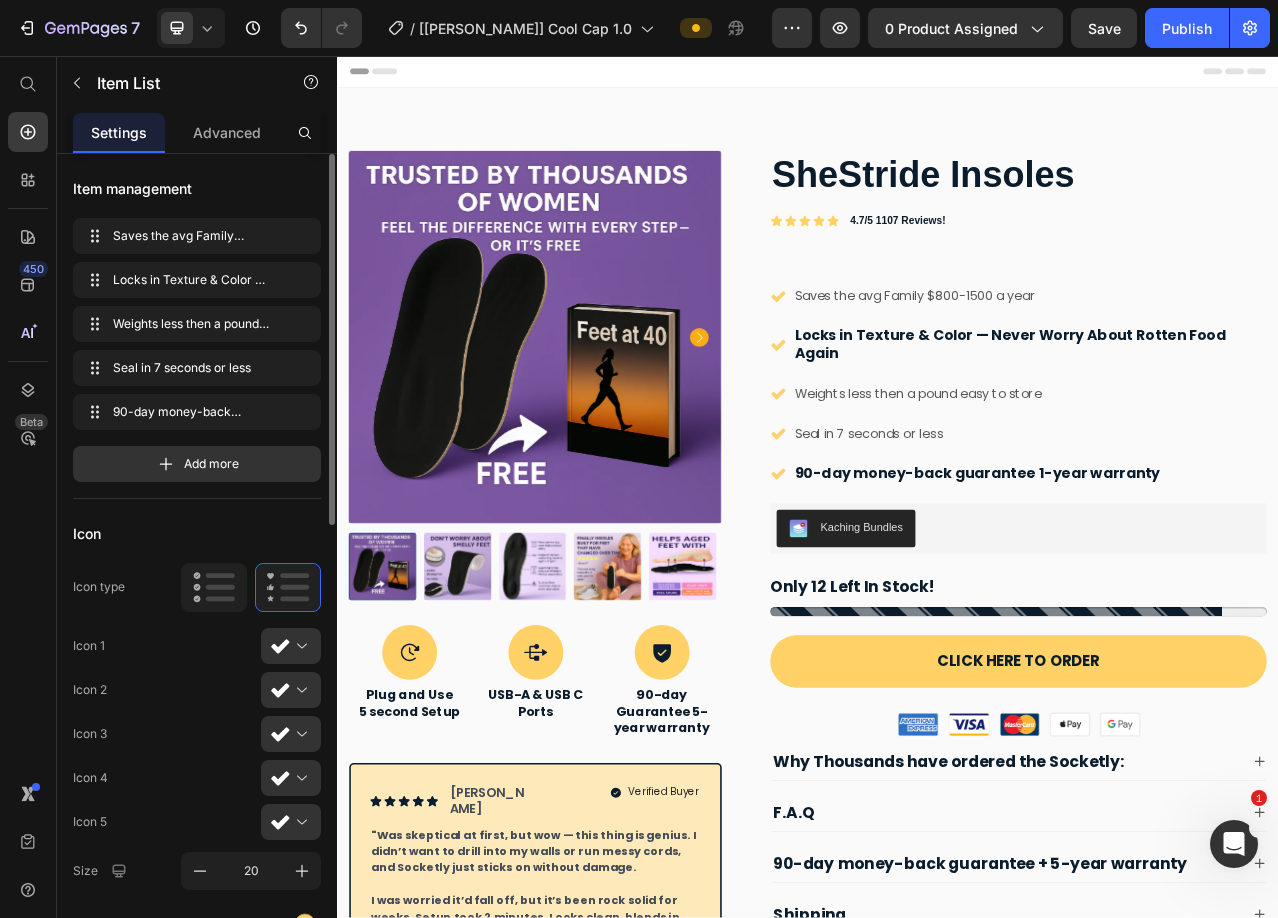 click on "Saves the avg Family $800-1500 a year
Locks in Texture & Color — Never Worry About Rotten Food Again
Weights less then a pound easy to store
Seal in 7 seconds or less
90-day money-back guarantee 1-year warranty" at bounding box center (1205, 477) 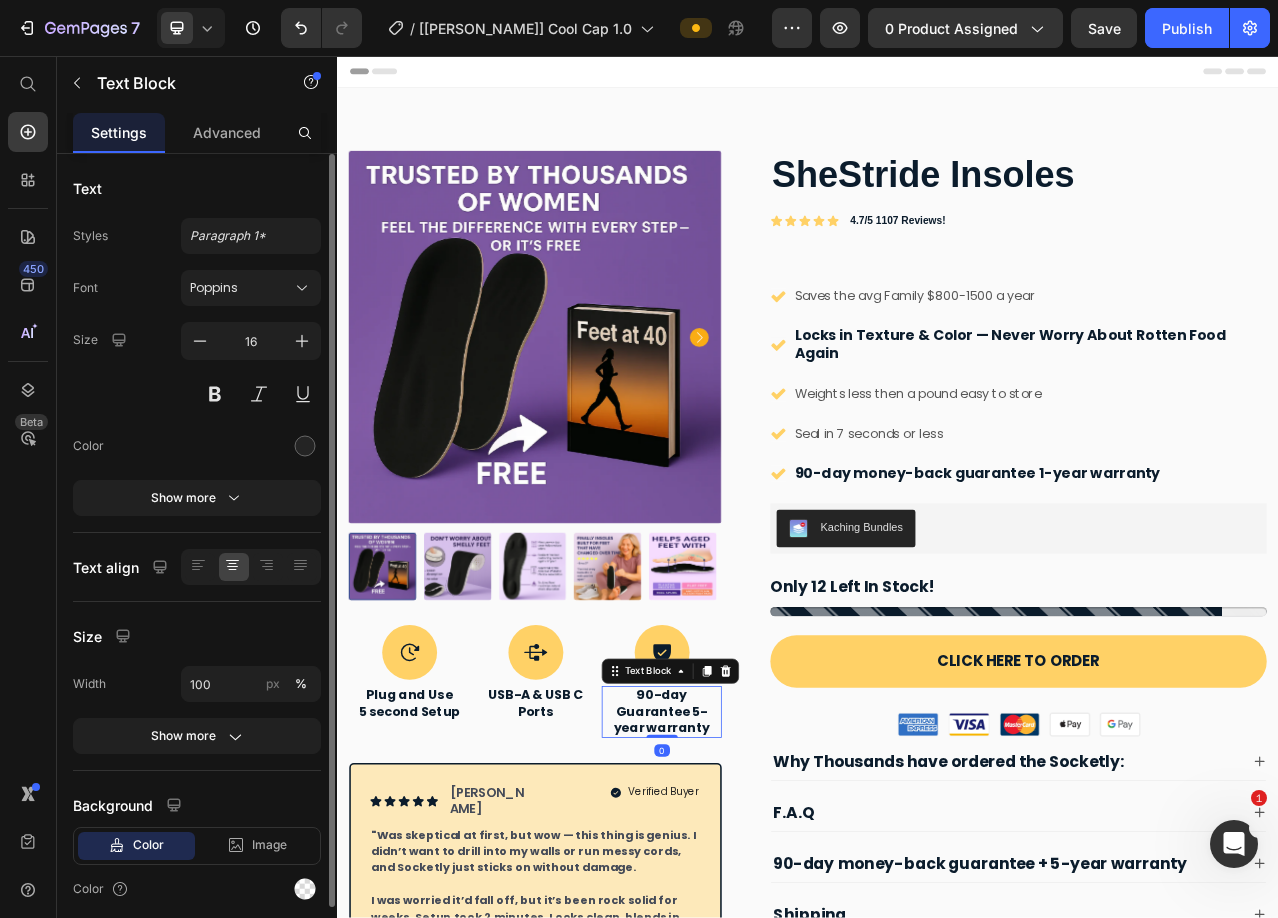 click on "90-day Guarantee 5-year warranty" at bounding box center [750, 892] 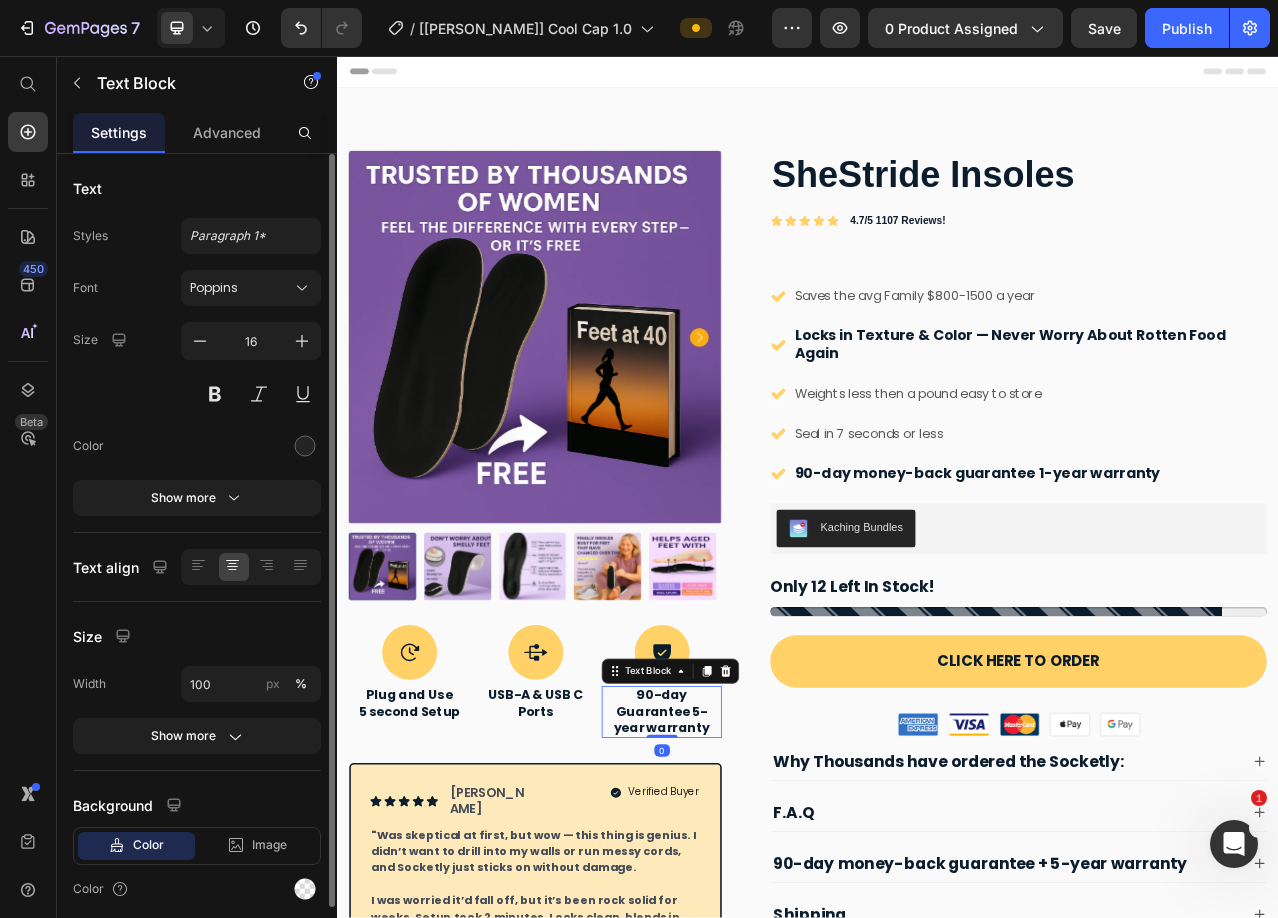 click on "90-day Guarantee 5-year warranty" at bounding box center [750, 892] 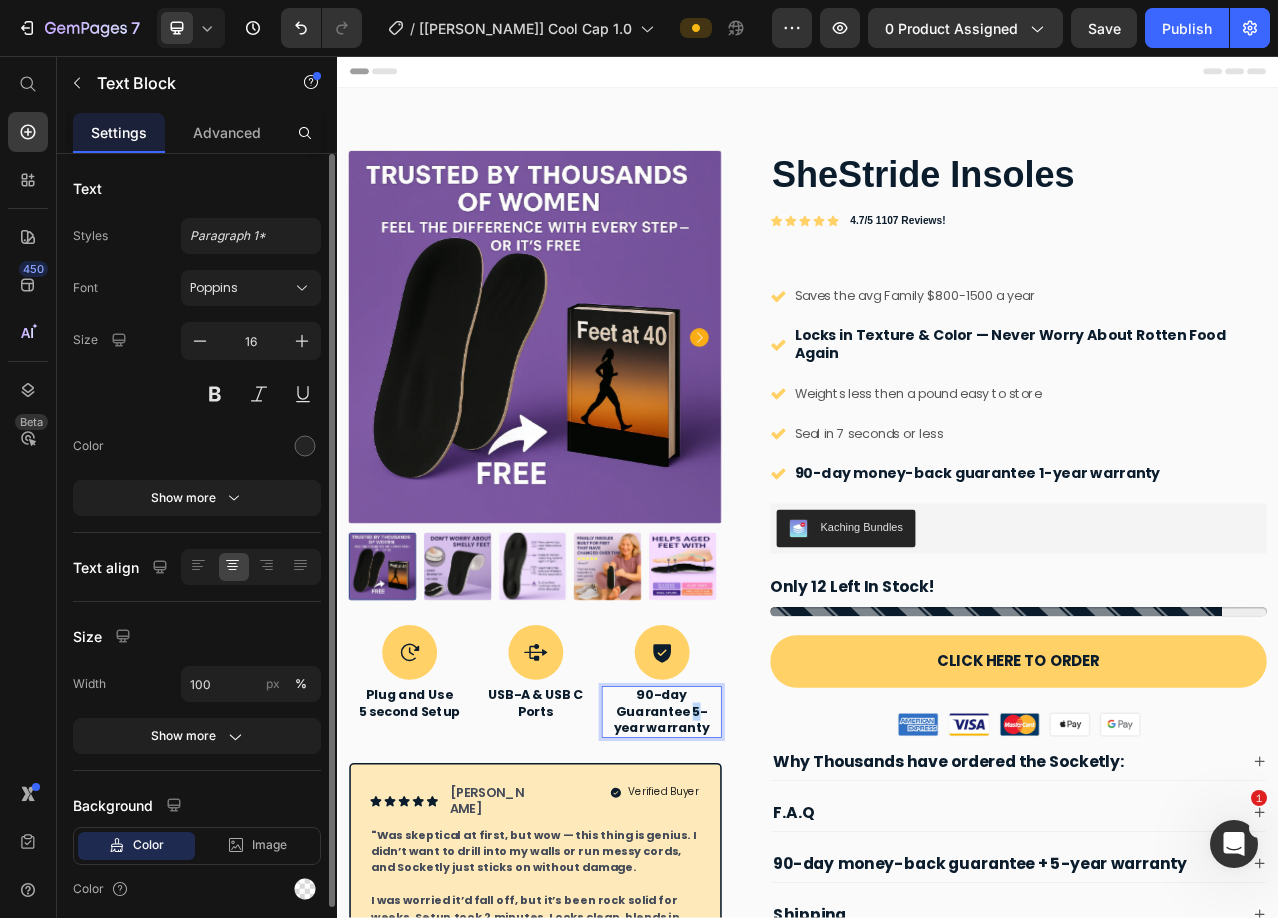 click on "90-day Guarantee 5-year warranty" at bounding box center (750, 892) 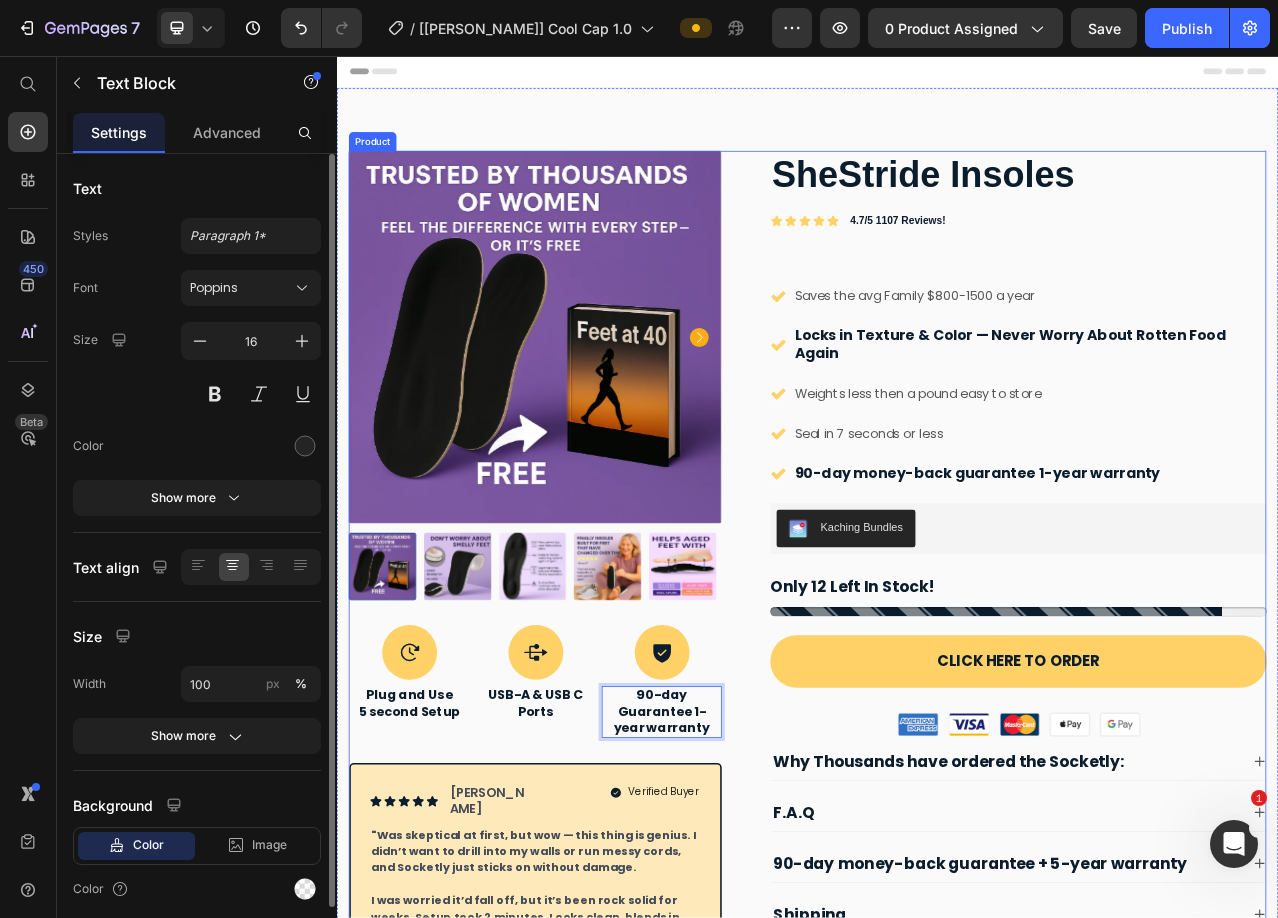 click on "Product Images SheStride Insoles Product Title
Icon Plug and Use  5 second Setup  Text Block
Icon USB-A & USB C Ports Text Block
Icon 90-day Guarantee 1-year warranty Text Block   0 Row Icon Icon Icon Icon Icon Icon List [PERSON_NAME] T Text Block Row Verified Buyer Item List Row "Was skeptical at first, but wow — this thing is genius. I didn’t want to drill into my walls or run messy cords, and Socketly just sticks on without damage.    I was worried it’d fall off, but it’s been rock solid for weeks. Setup took 2 minutes. Looks clean, blends in, and now I finally have easy access behind the bed. Bonus: it comes with a 5-year warranty and a 90-day return policy, so there’s really no risk." Text Block Row" at bounding box center (589, 724) 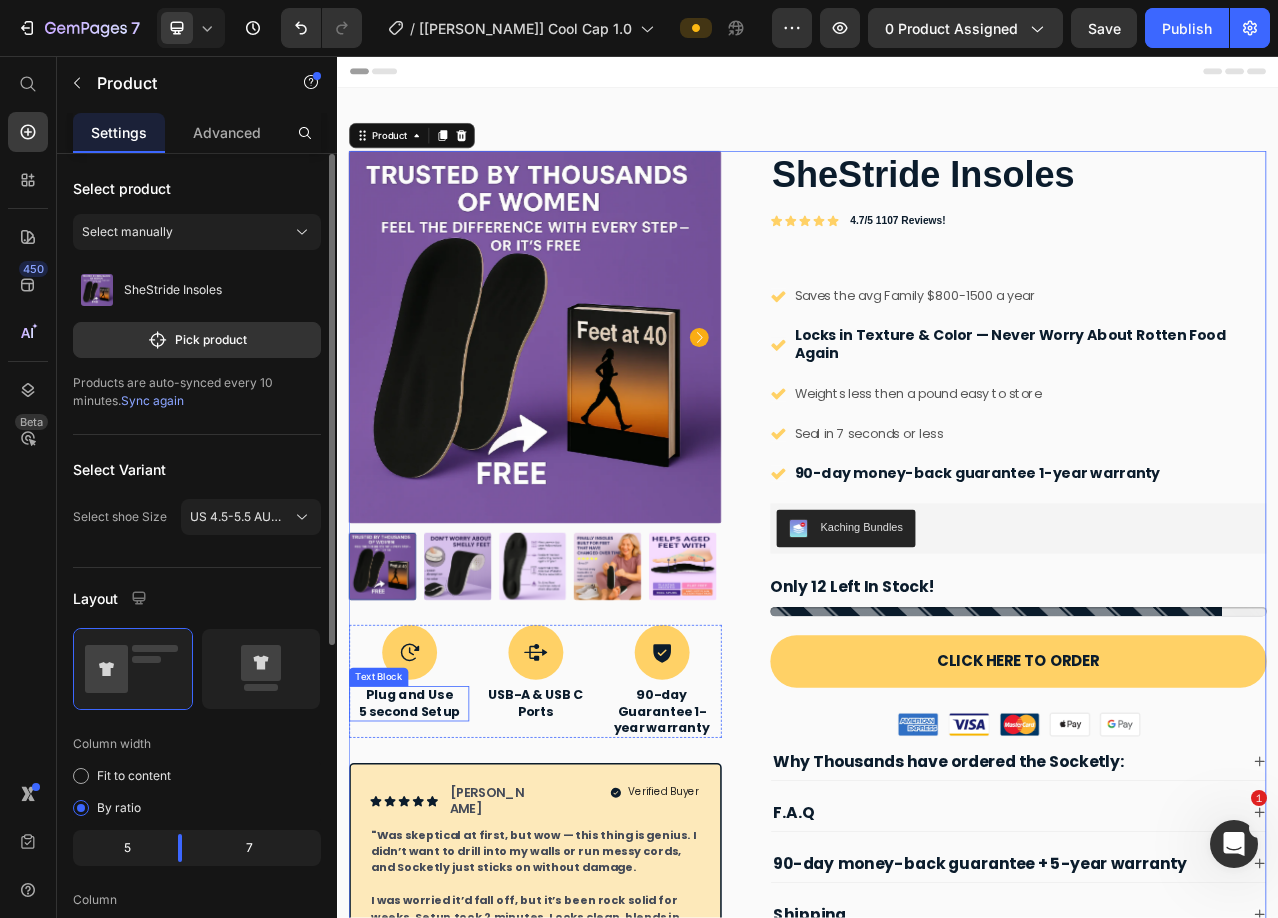 click on "5 second Setup" at bounding box center (428, 892) 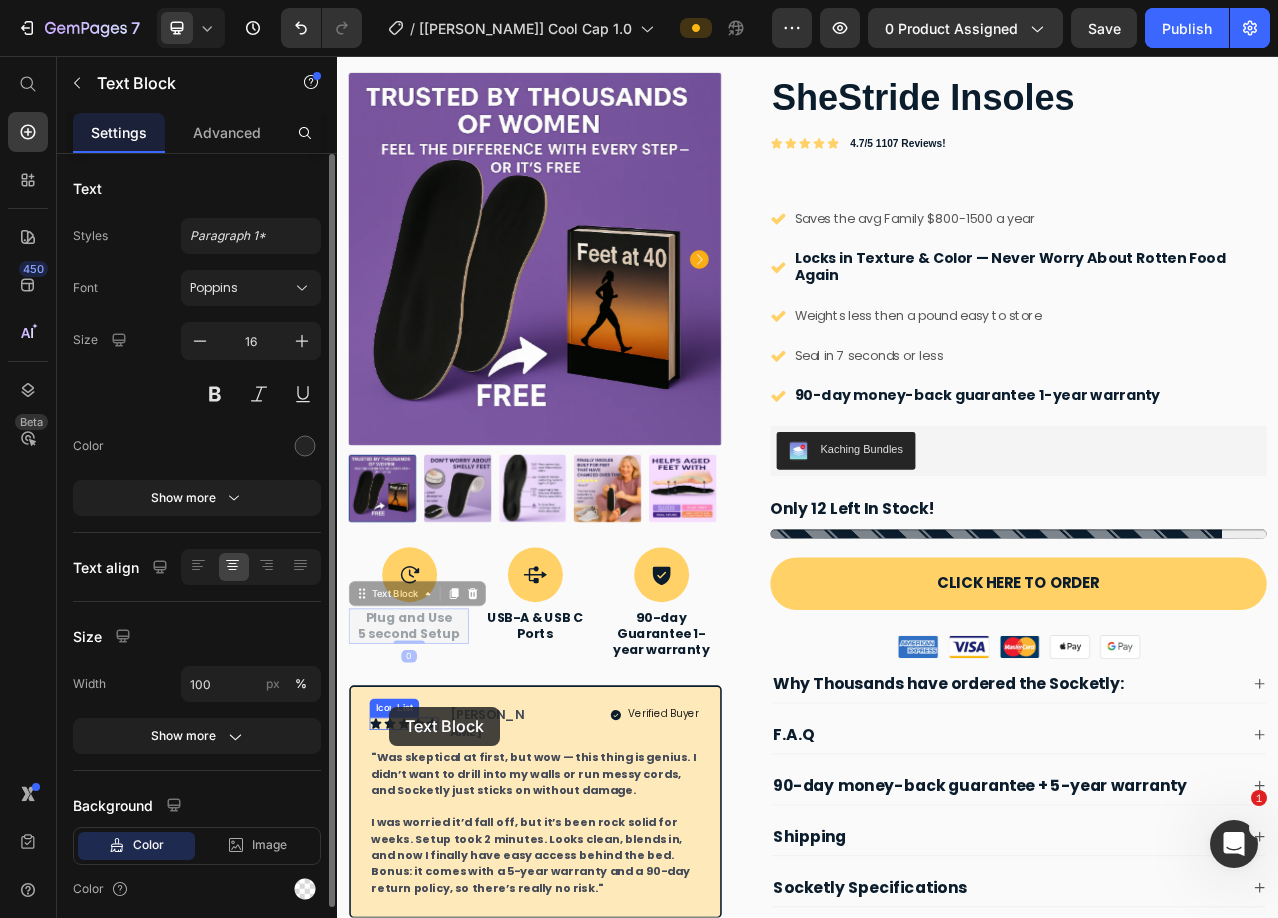 scroll, scrollTop: 268, scrollLeft: 0, axis: vertical 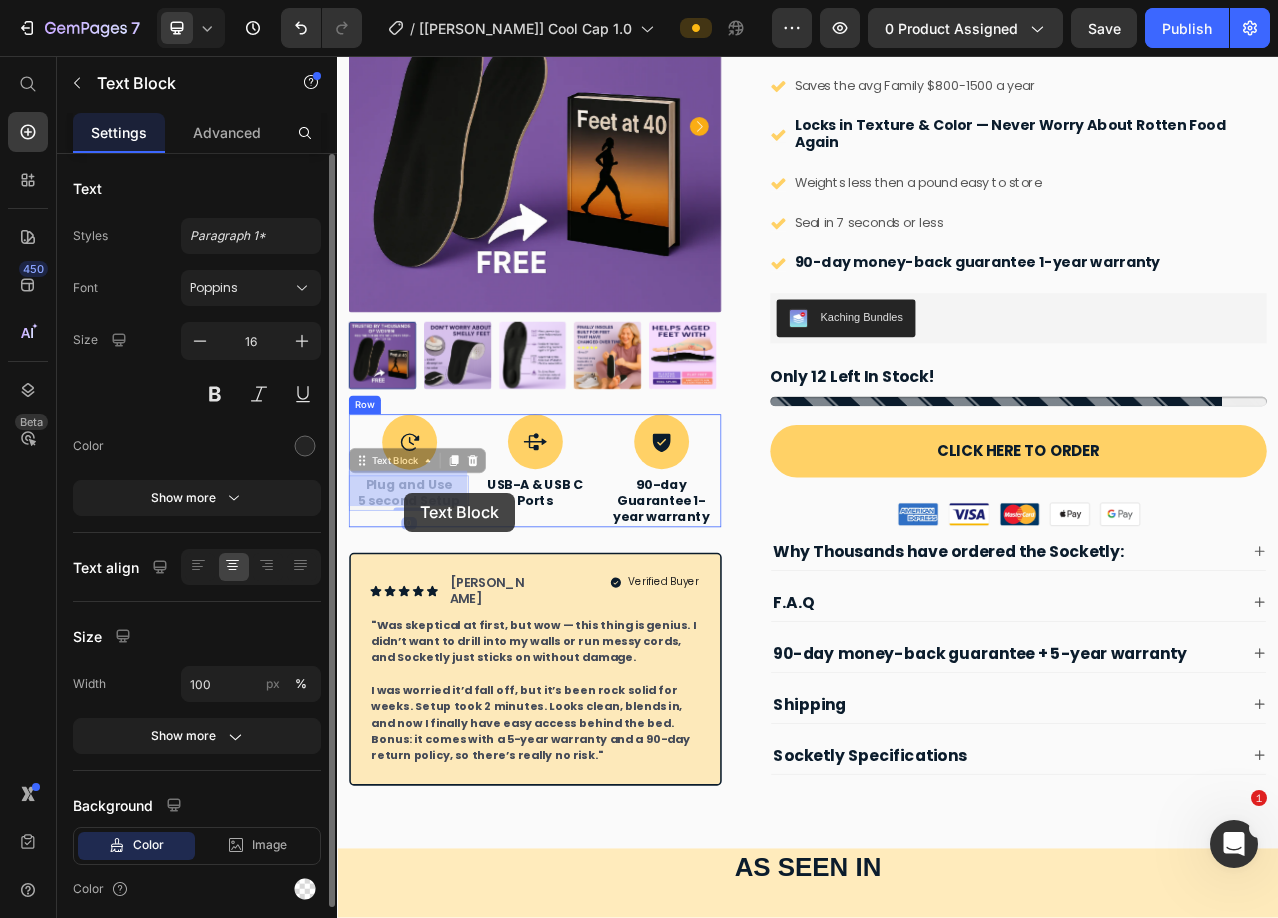 drag, startPoint x: 486, startPoint y: 884, endPoint x: 422, endPoint y: 613, distance: 278.45465 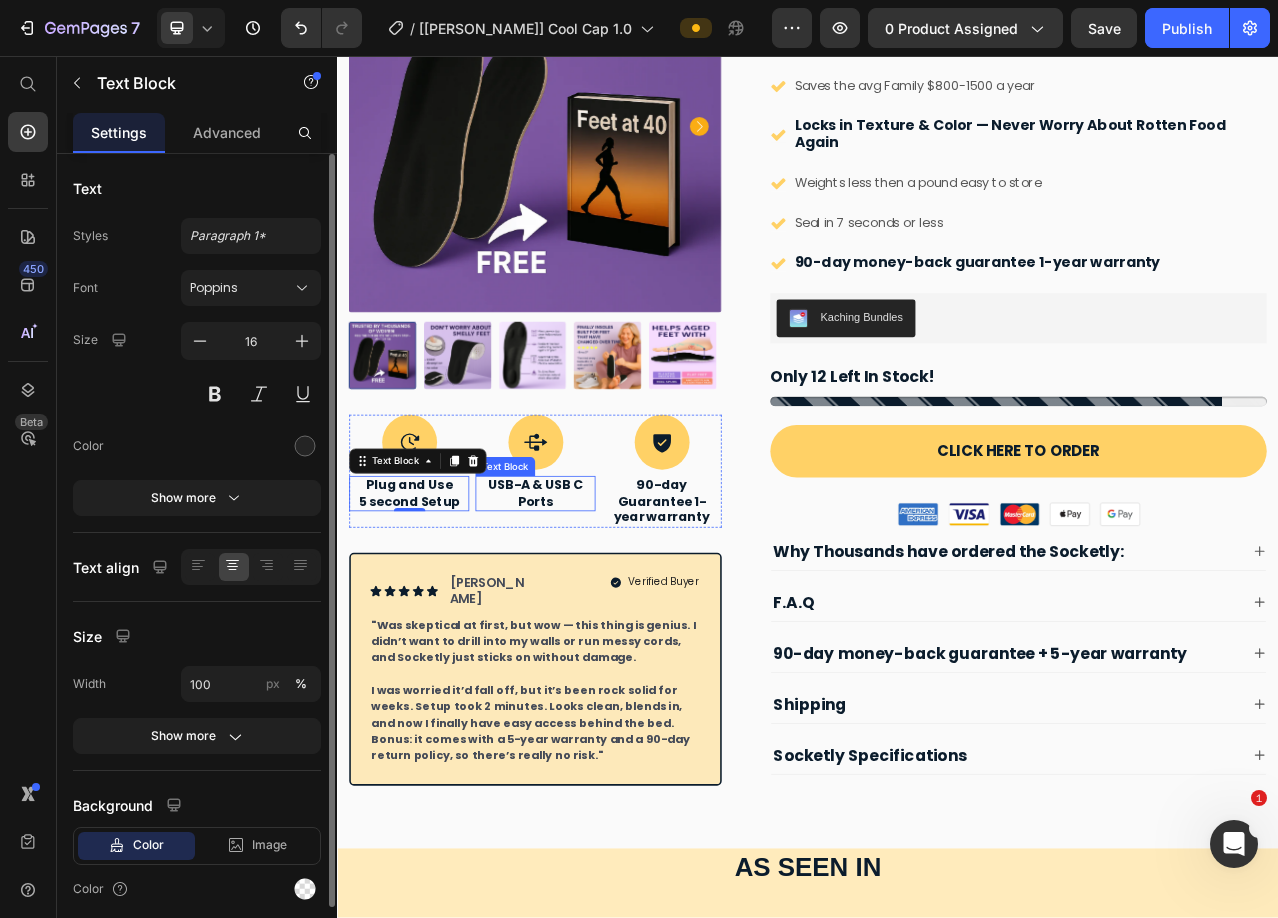 click on "USB-A & USB C Ports" at bounding box center (590, 614) 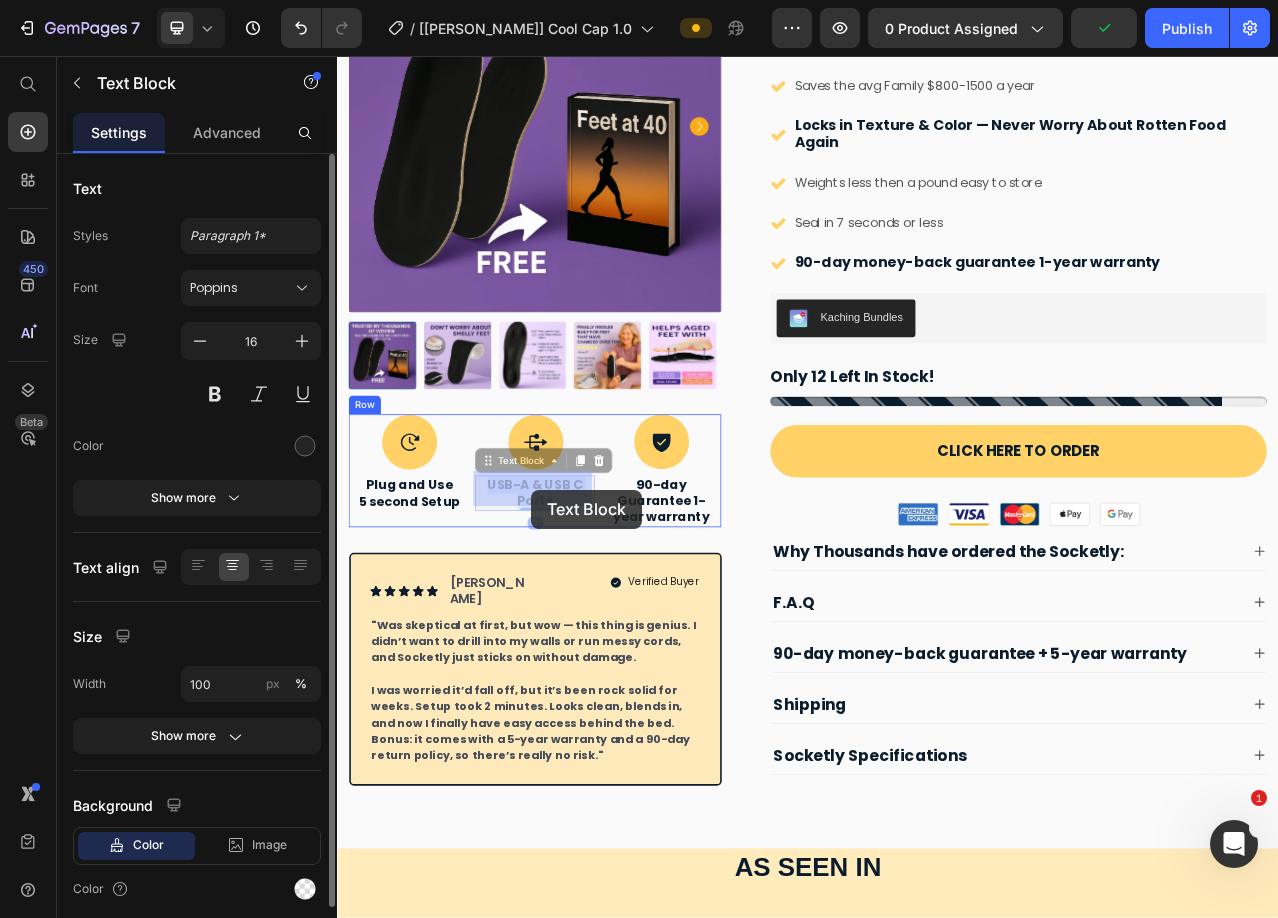 drag, startPoint x: 620, startPoint y: 613, endPoint x: 585, endPoint y: 609, distance: 35.22783 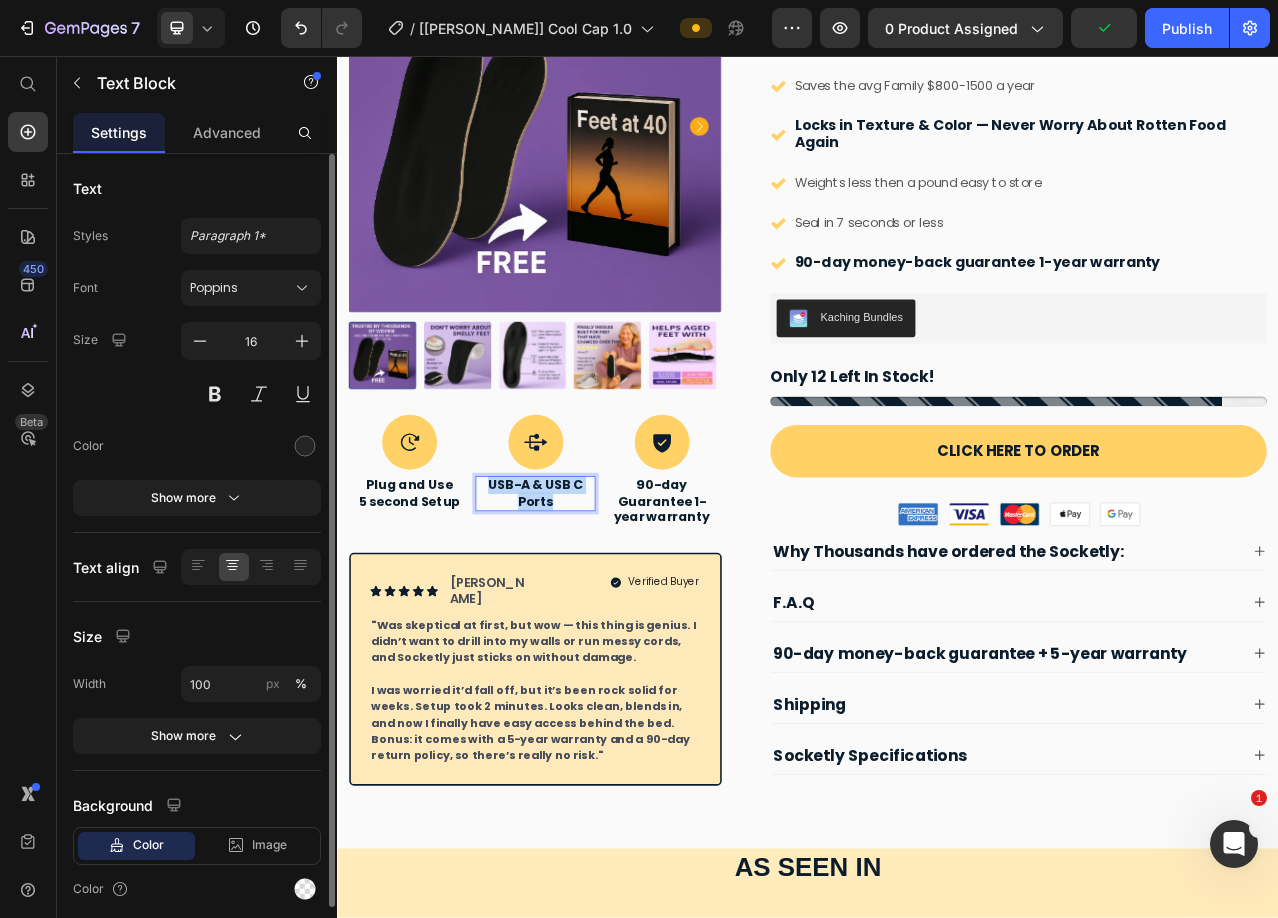 drag, startPoint x: 622, startPoint y: 617, endPoint x: 530, endPoint y: 601, distance: 93.38094 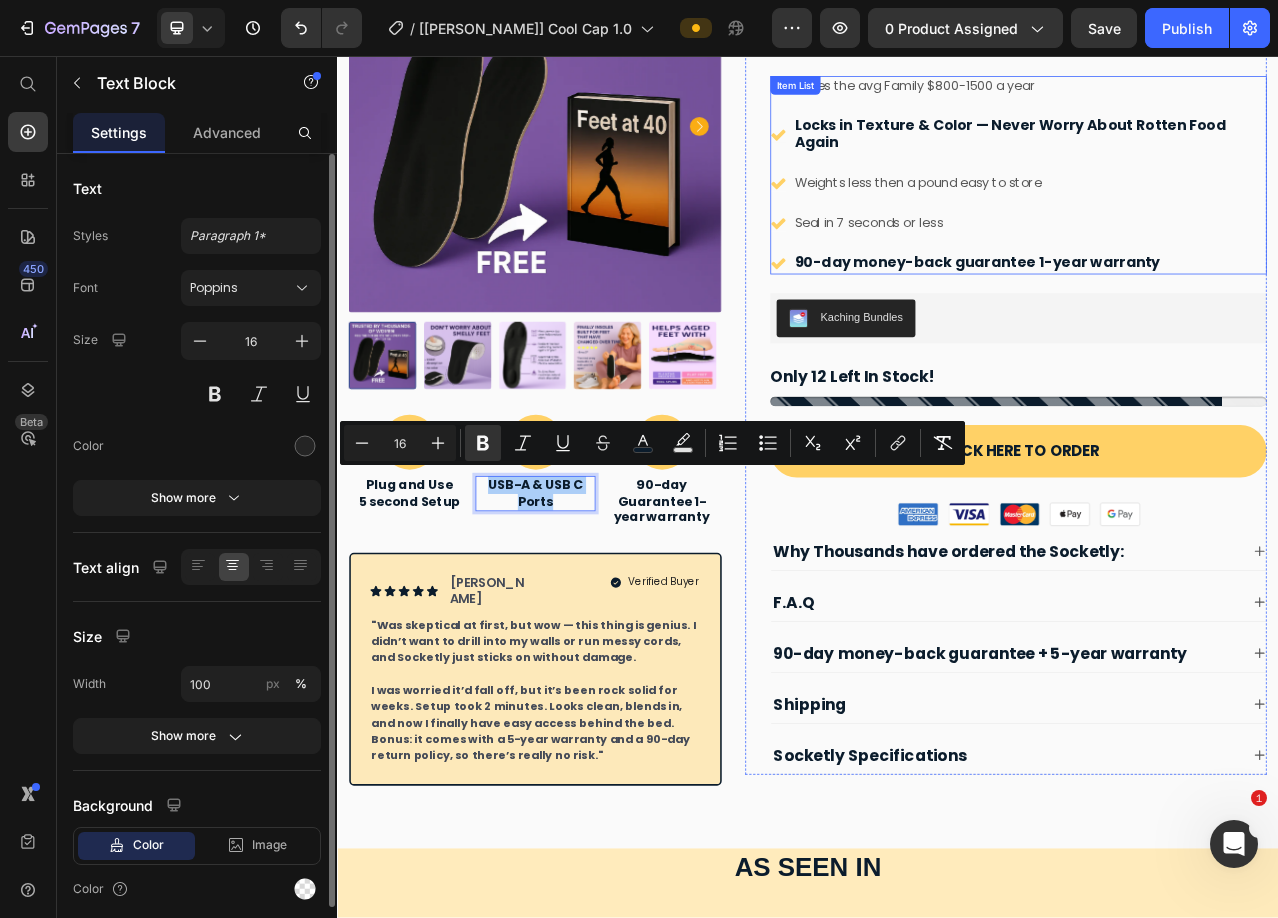 click on "Weights less then a pound easy to store" at bounding box center [1219, 219] 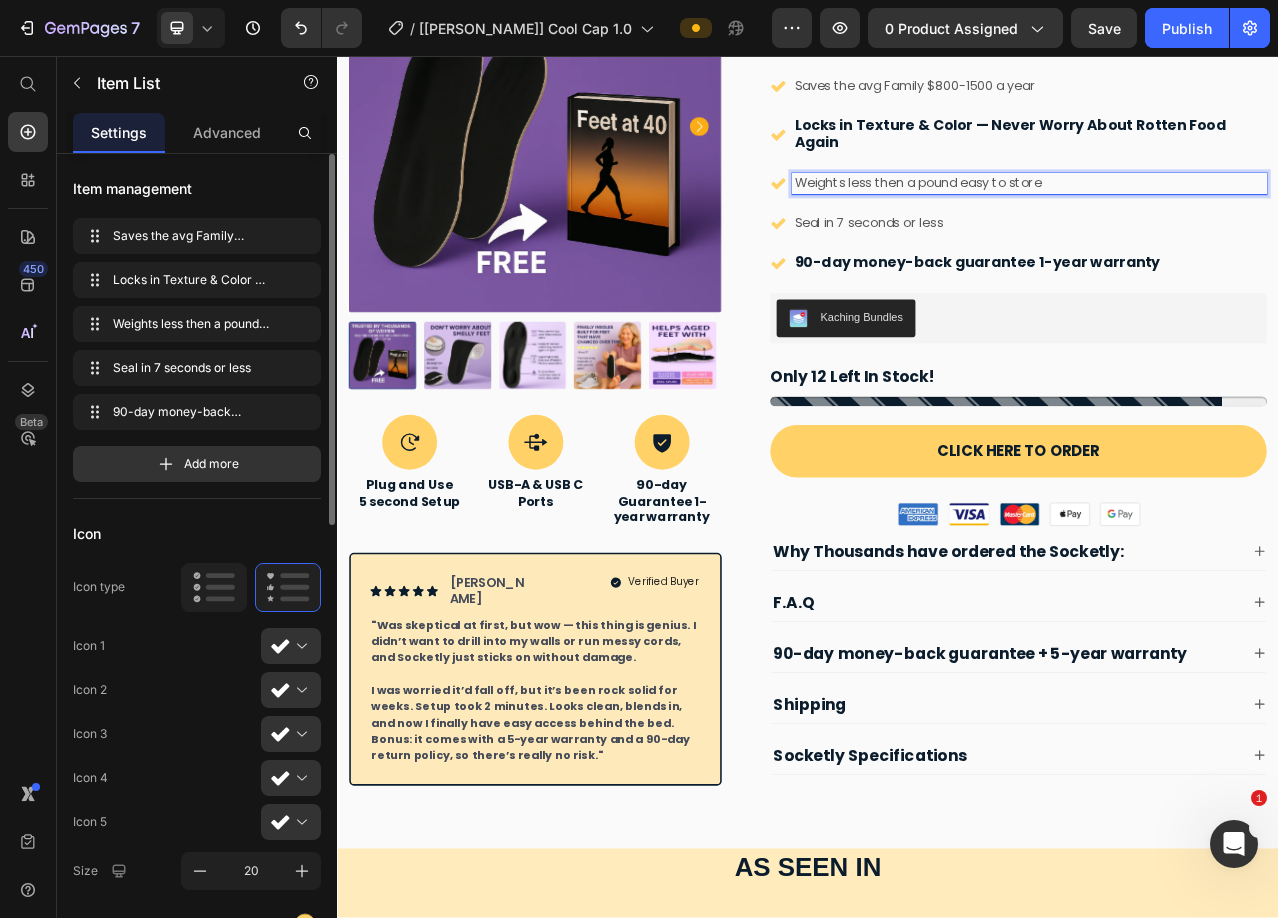 click on "Weights less then a pound easy to store" at bounding box center [1219, 219] 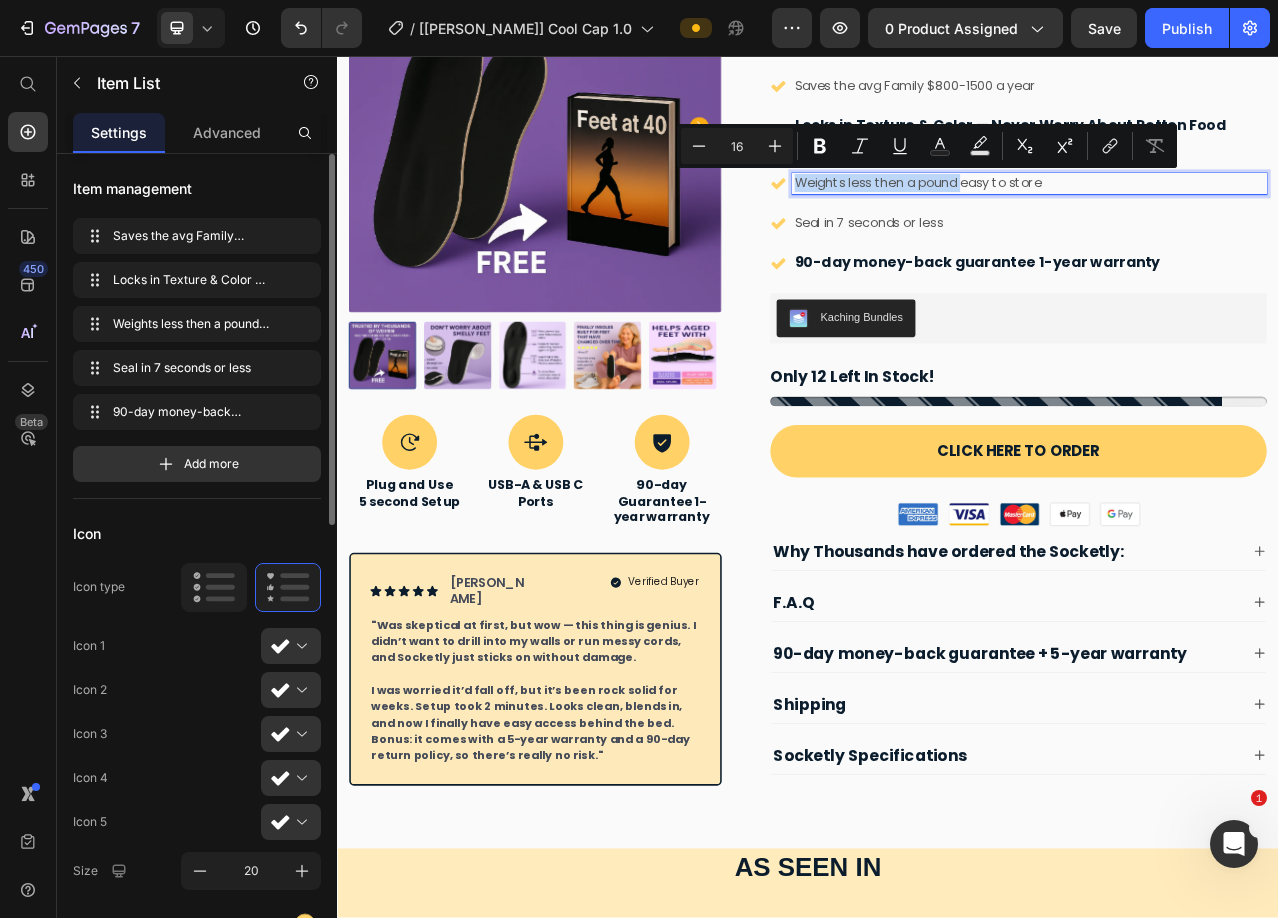 drag, startPoint x: 1128, startPoint y: 219, endPoint x: 915, endPoint y: 221, distance: 213.00938 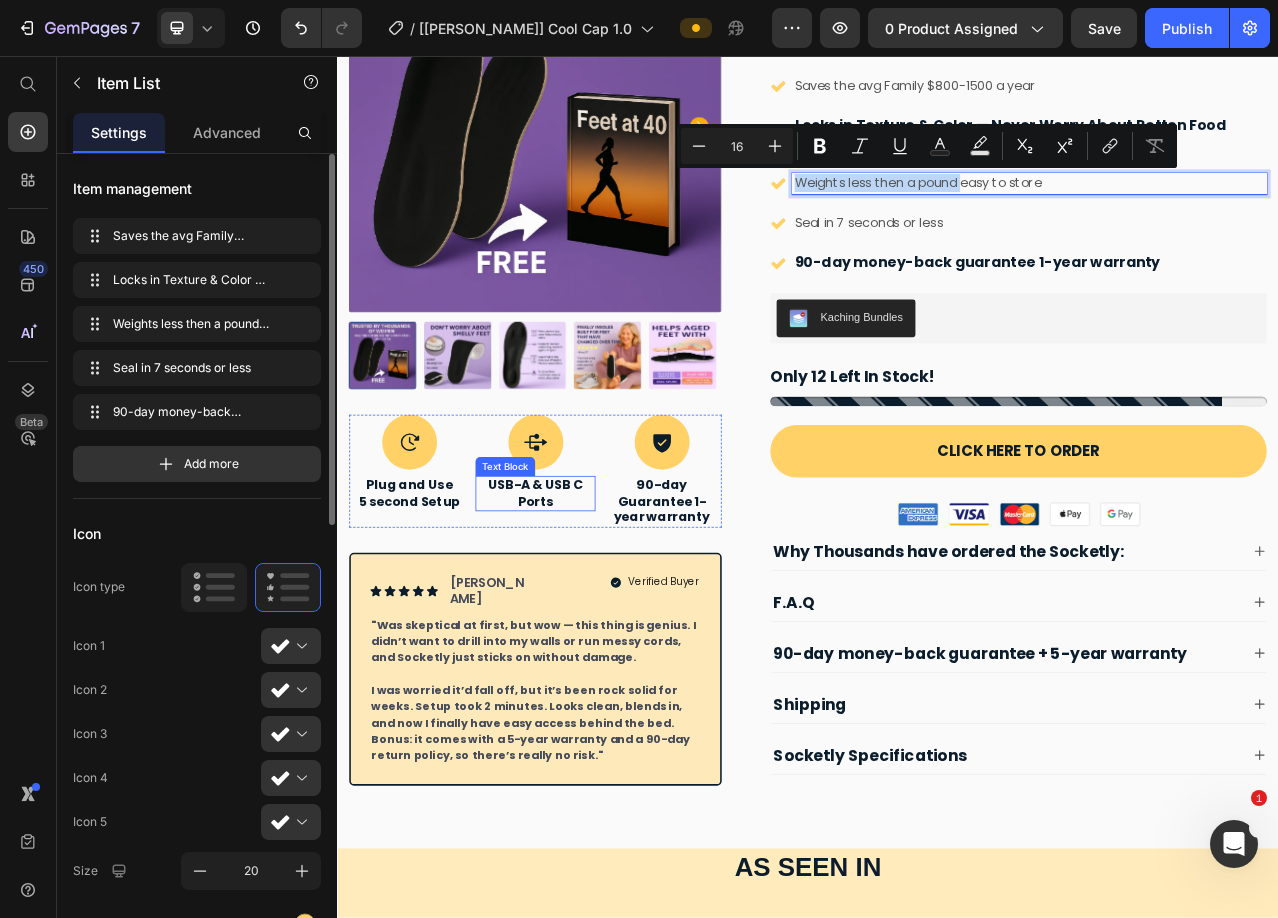 click on "USB-A & USB C Ports" at bounding box center (590, 614) 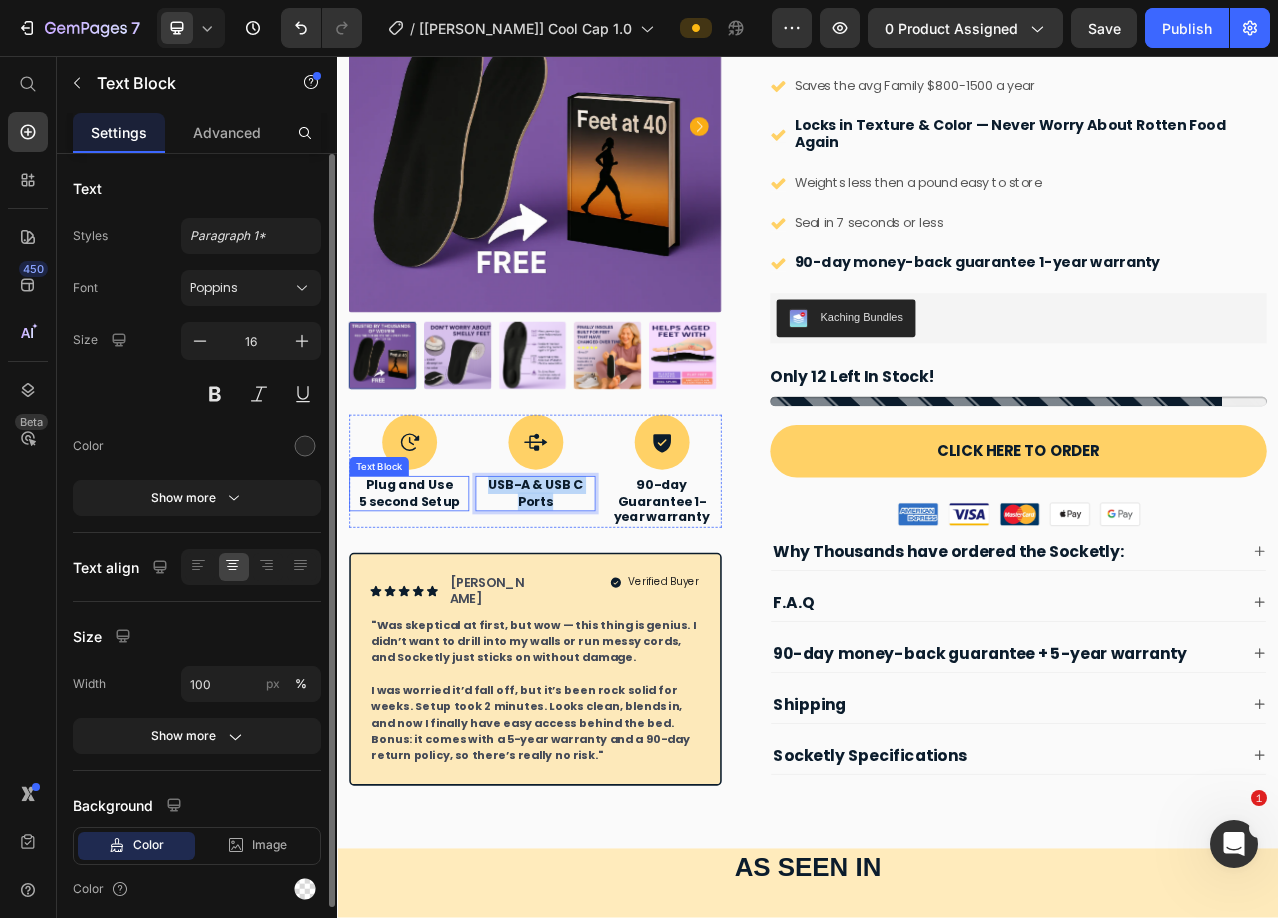 drag, startPoint x: 617, startPoint y: 615, endPoint x: 502, endPoint y: 592, distance: 117.27745 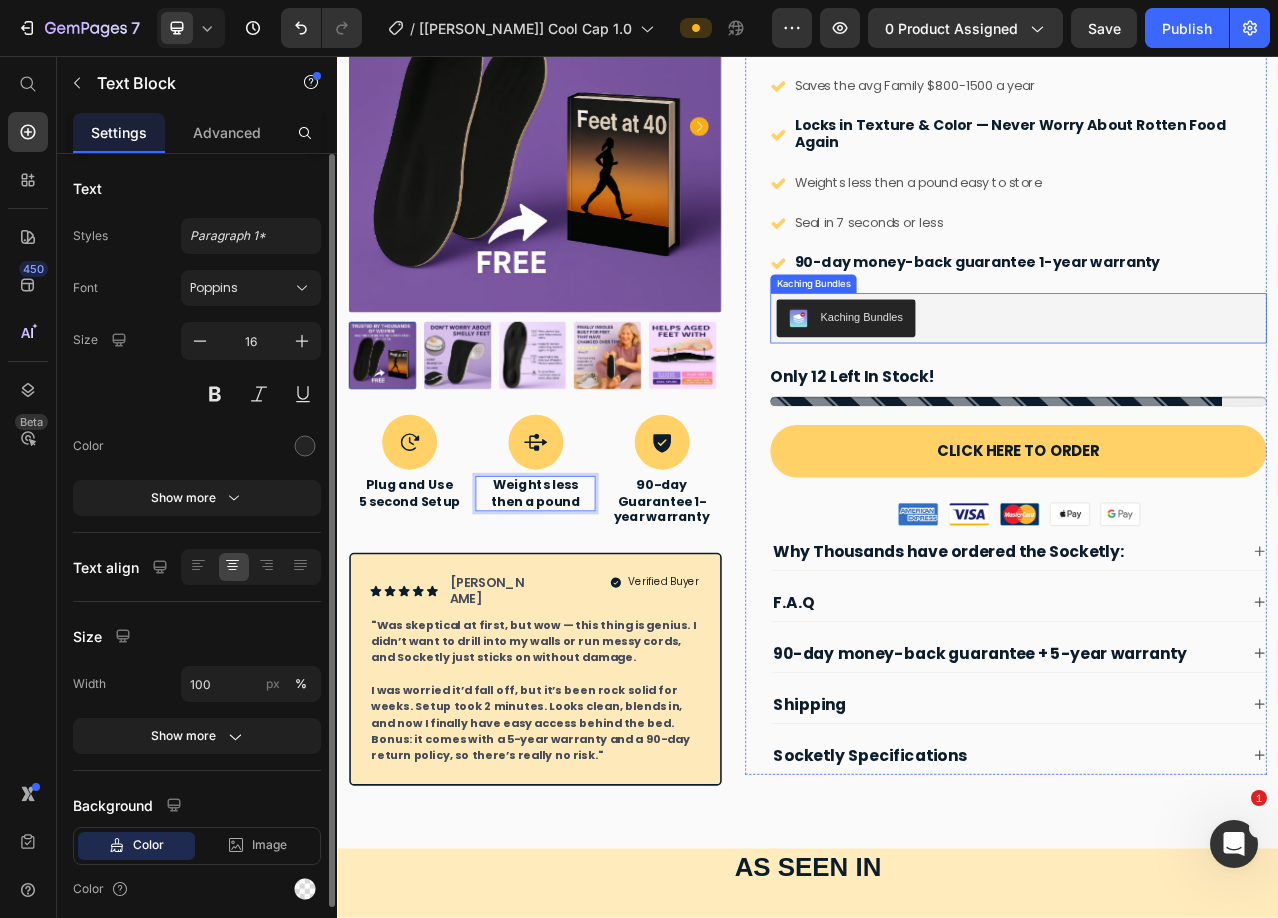 scroll, scrollTop: 168, scrollLeft: 0, axis: vertical 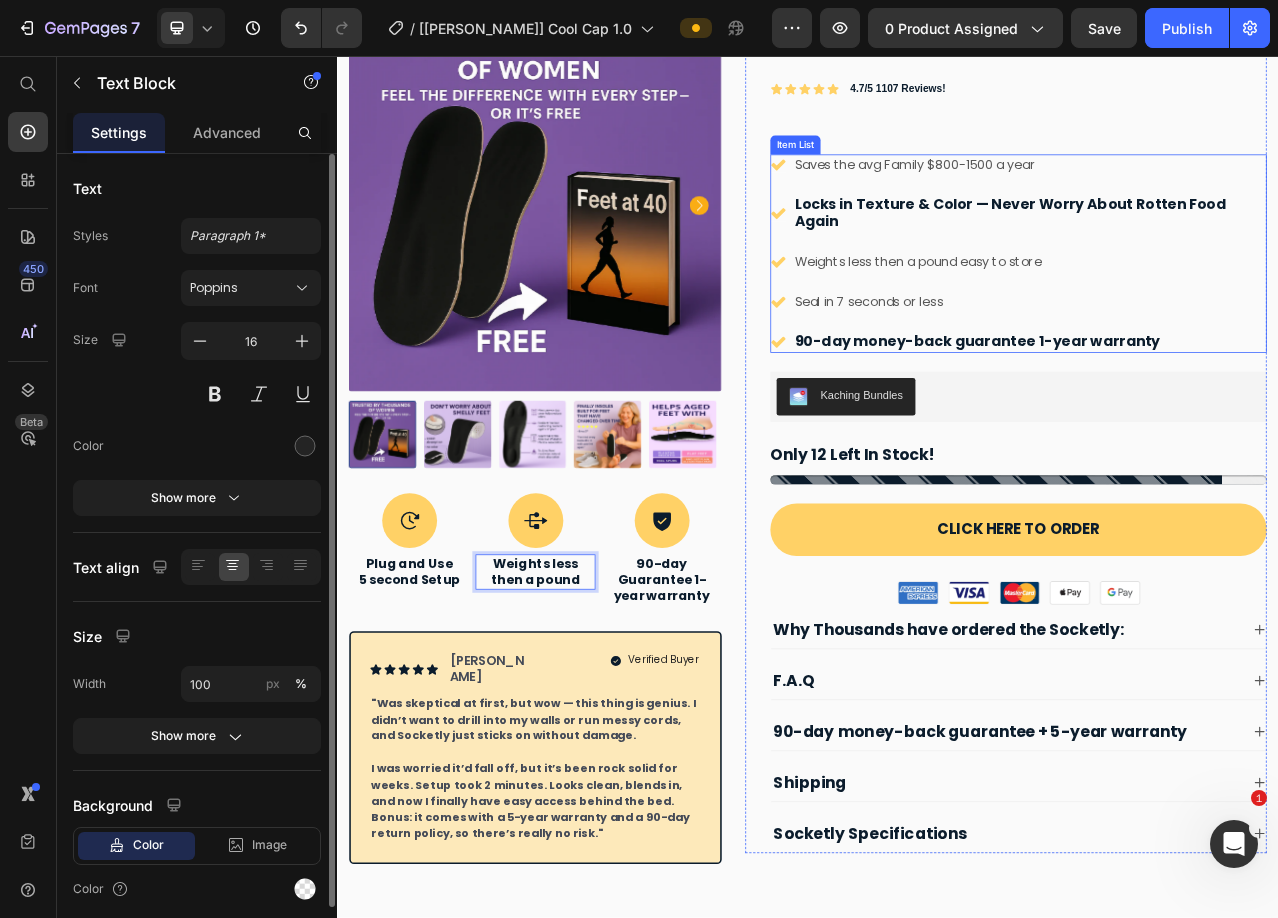 click on "Seal in 7 seconds or less" at bounding box center [1219, 370] 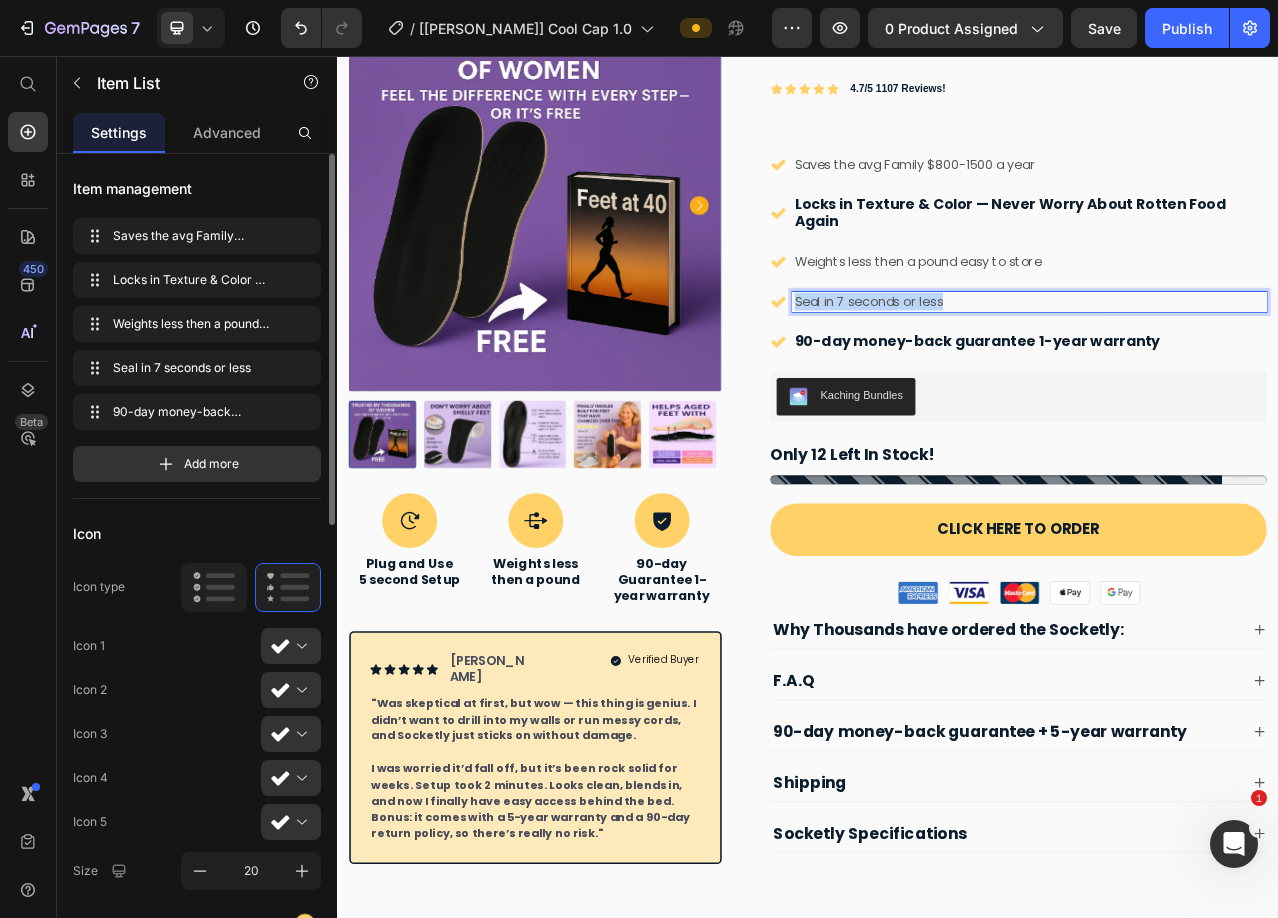 drag, startPoint x: 1021, startPoint y: 370, endPoint x: 909, endPoint y: 360, distance: 112.44554 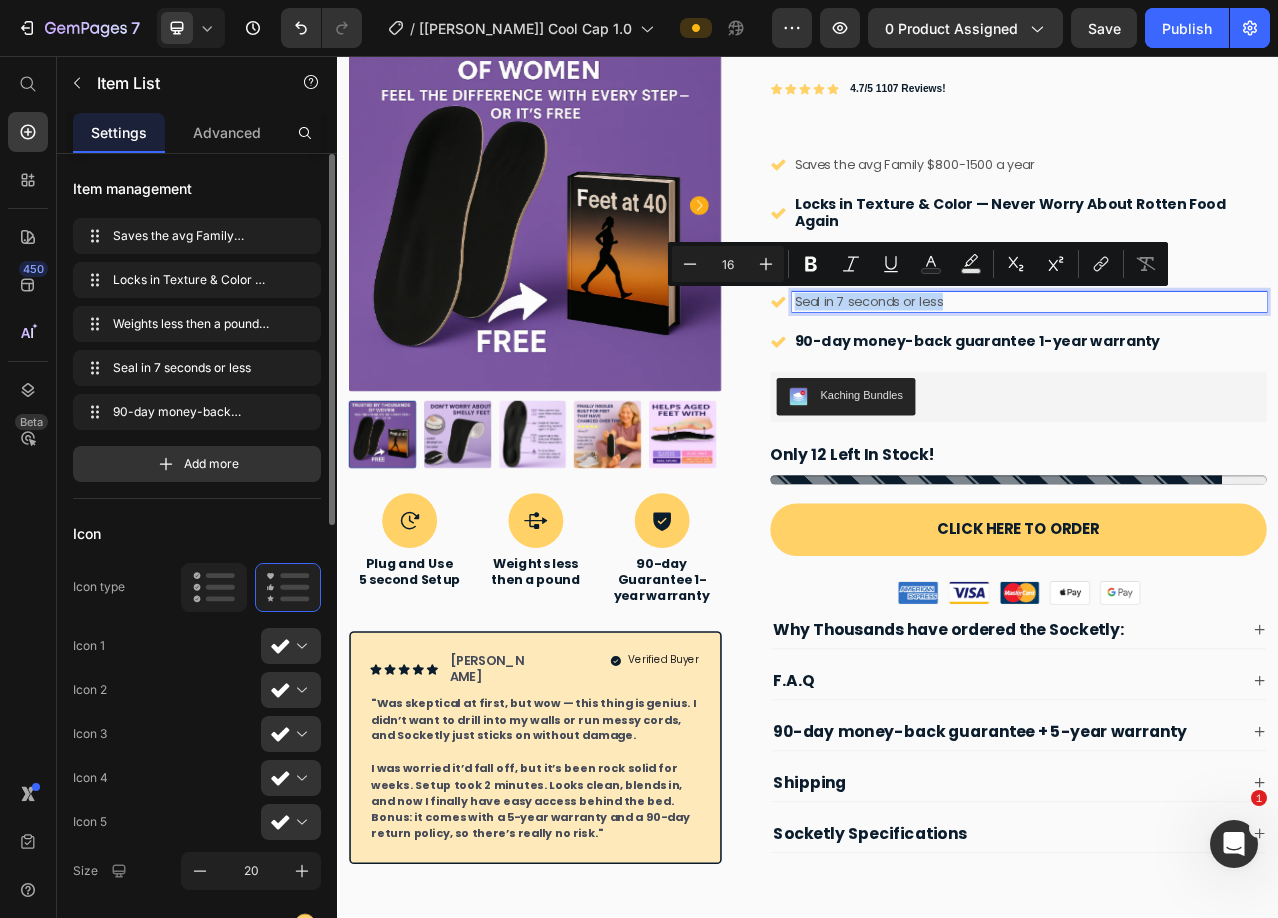 copy on "Seal in 7 seconds or less" 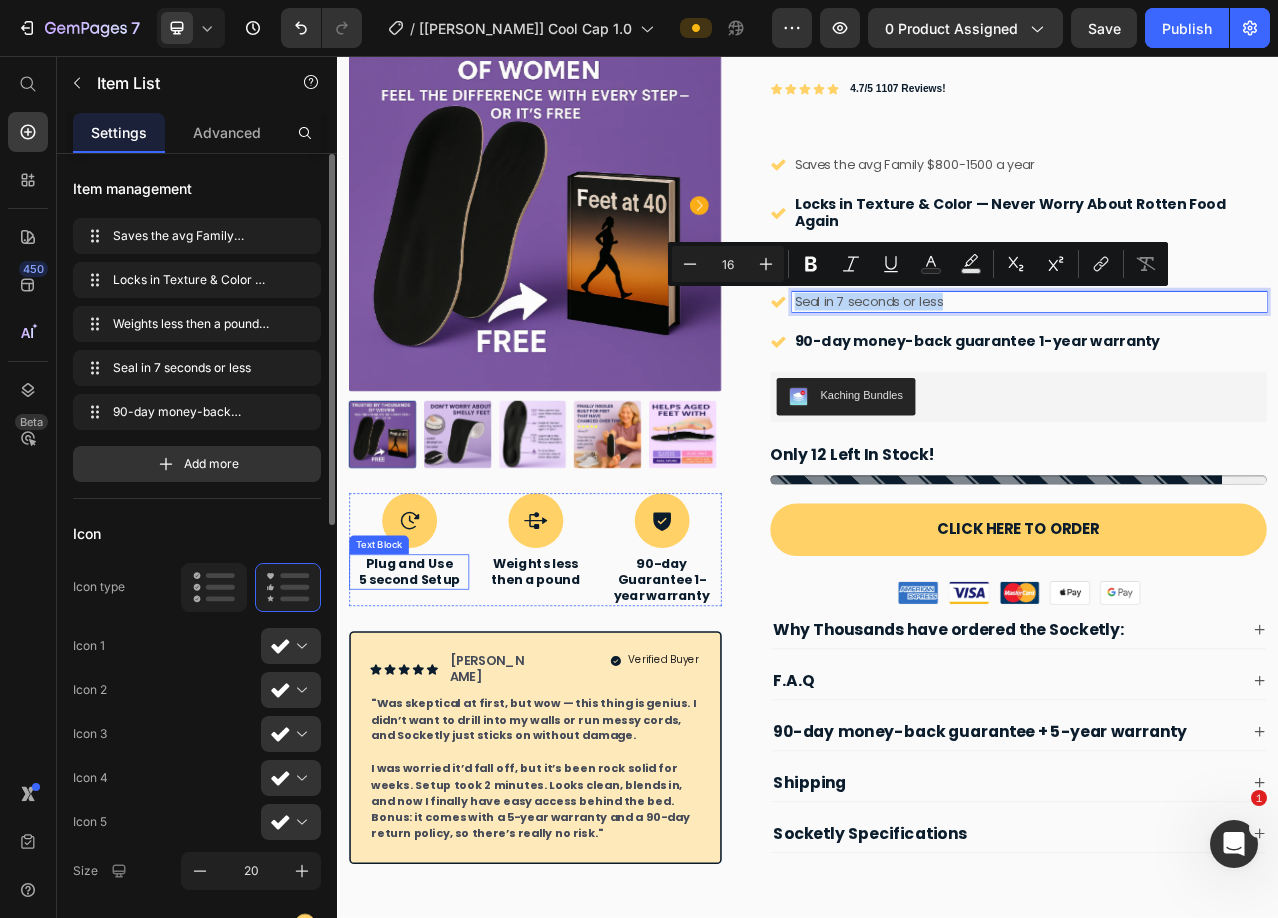 click on "Plug and Use" at bounding box center [429, 703] 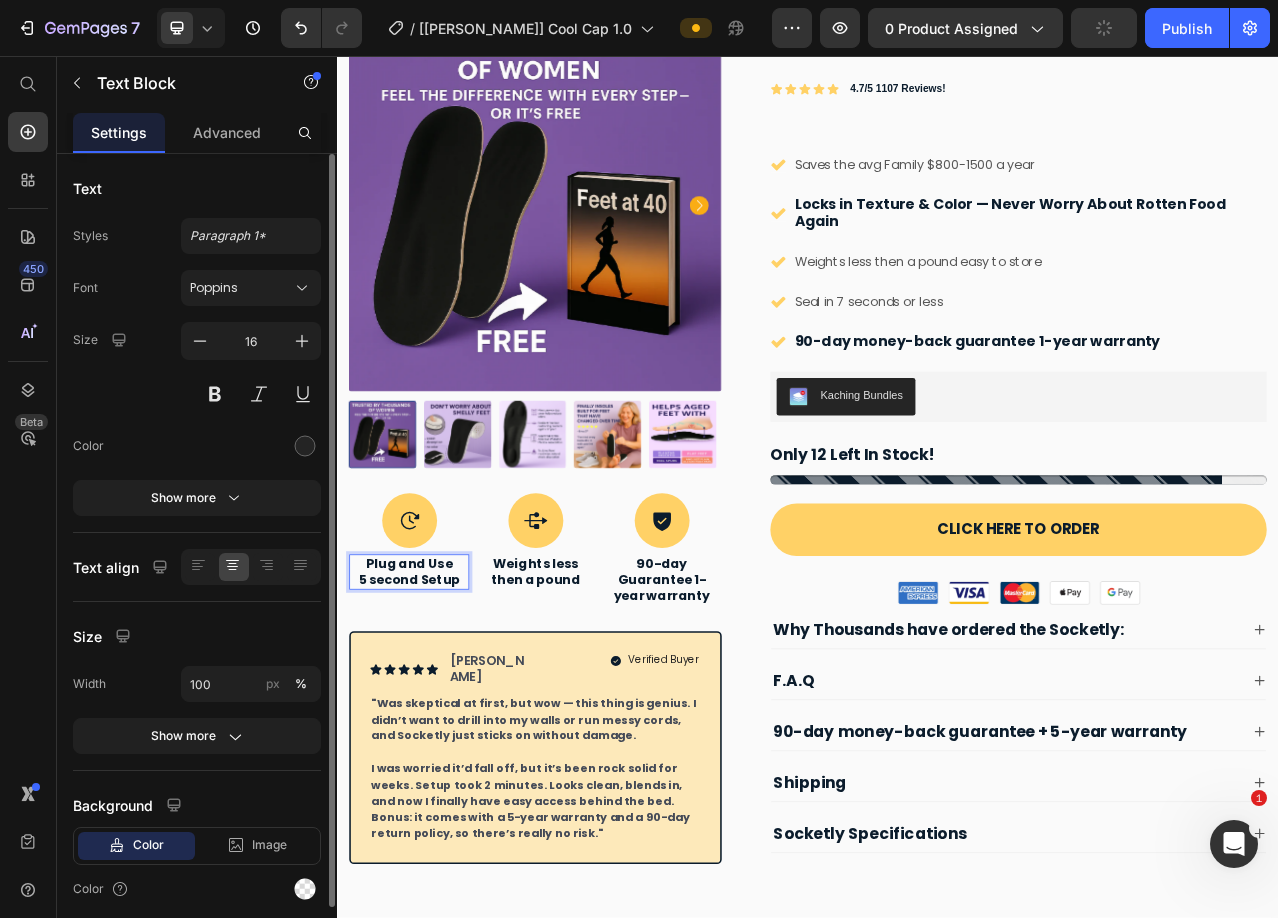 drag, startPoint x: 474, startPoint y: 707, endPoint x: 362, endPoint y: 701, distance: 112.1606 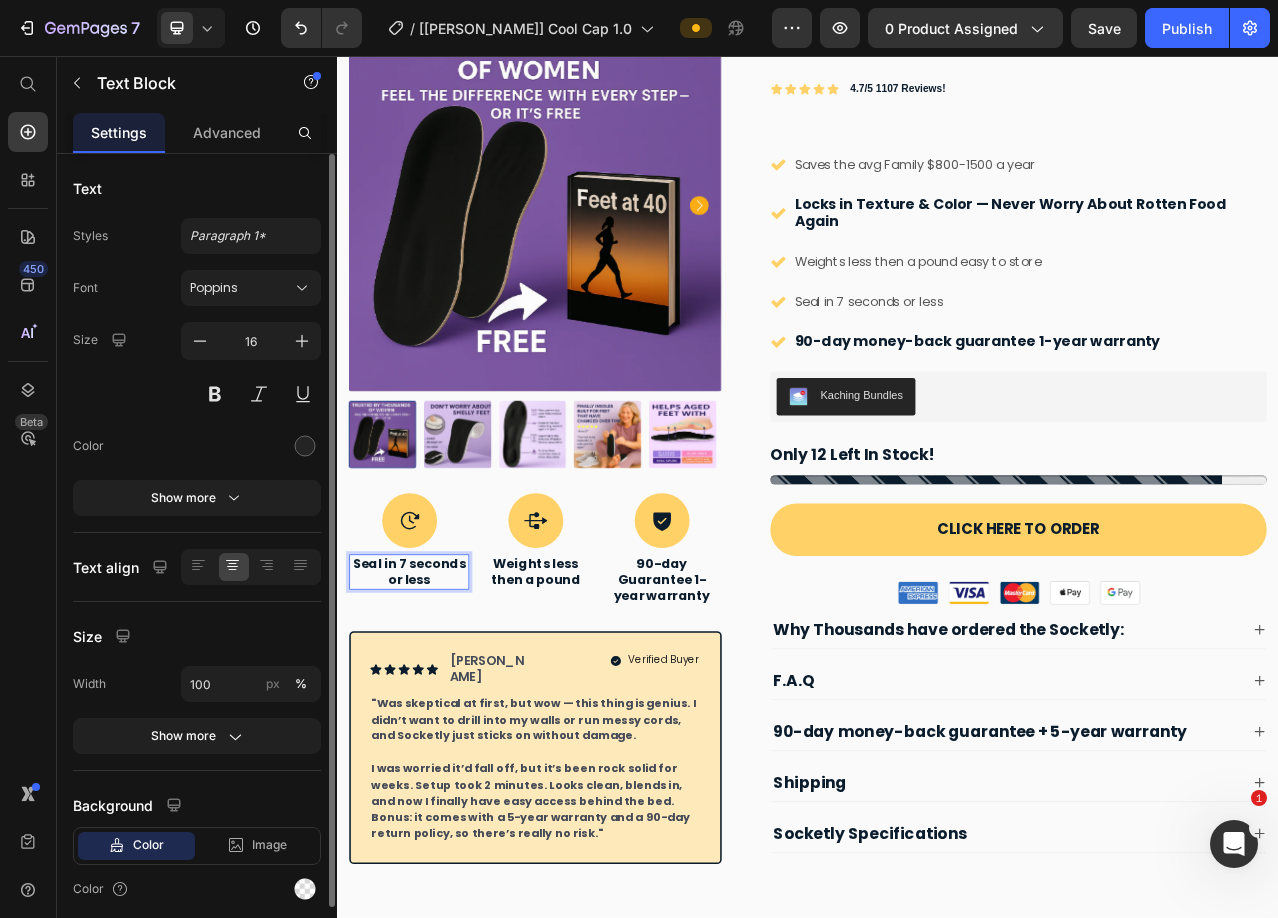 click on "Seal in 7 seconds or less" at bounding box center [429, 714] 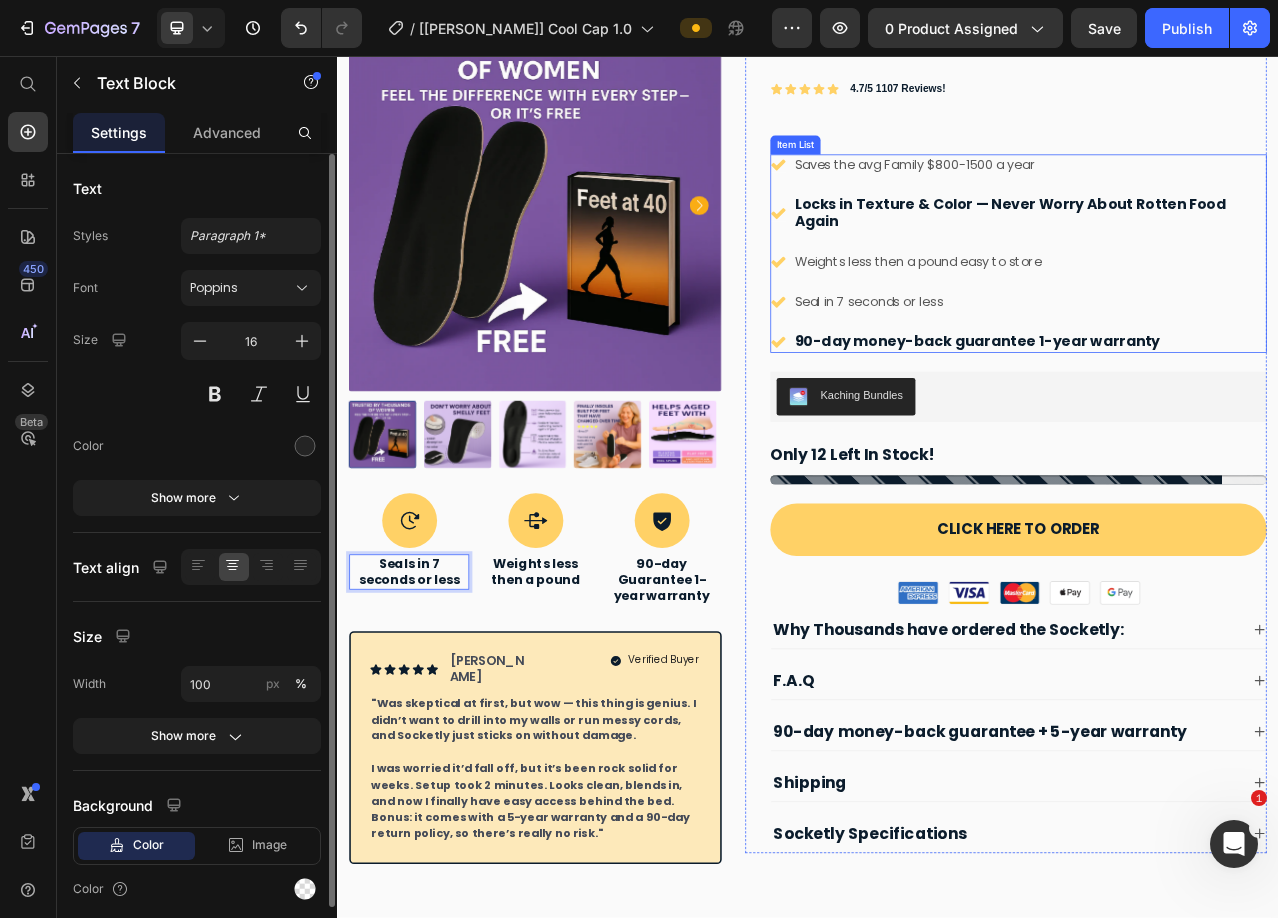 click on "Seal in 7 seconds or less" at bounding box center [1219, 370] 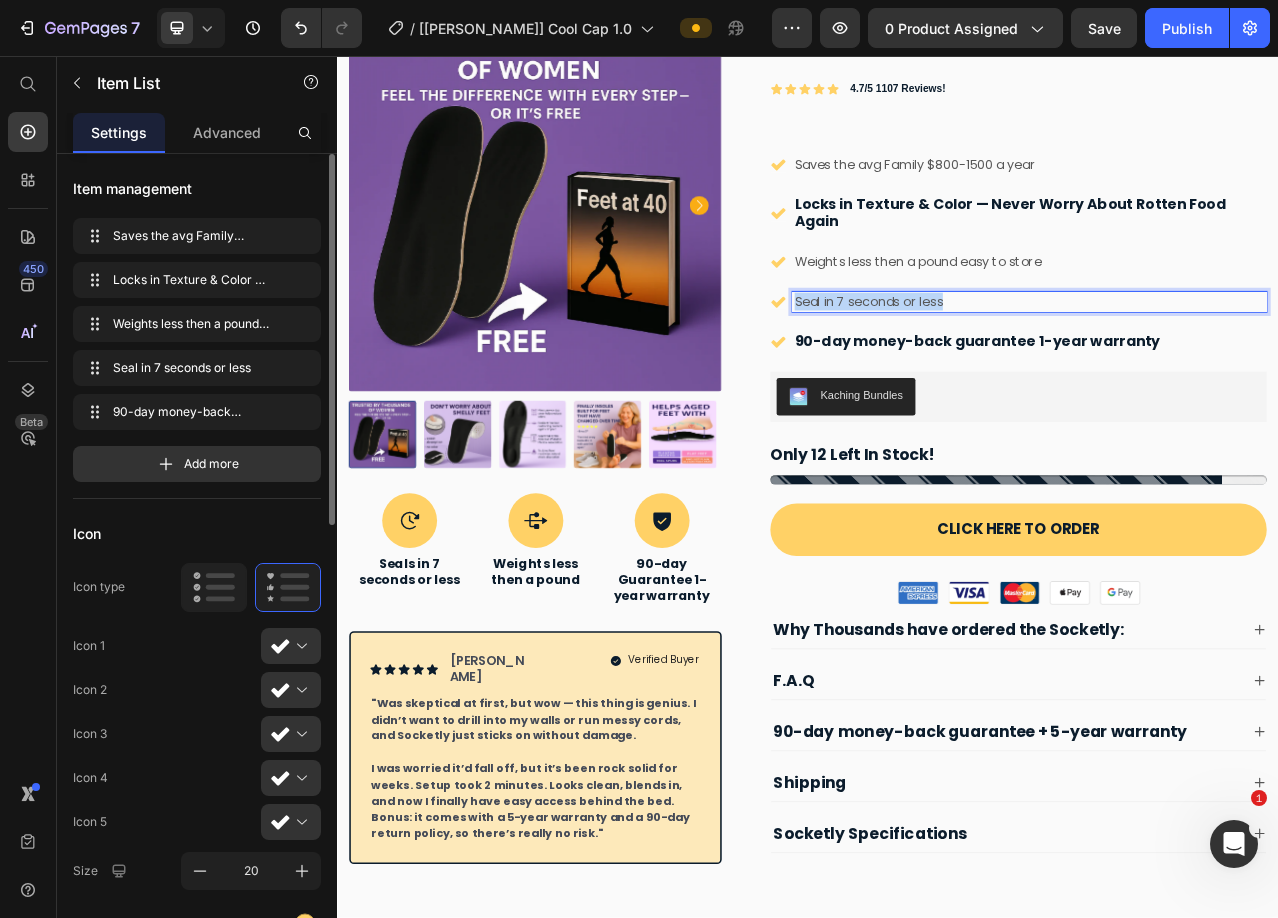 click on "Seal in 7 seconds or less" at bounding box center [1219, 370] 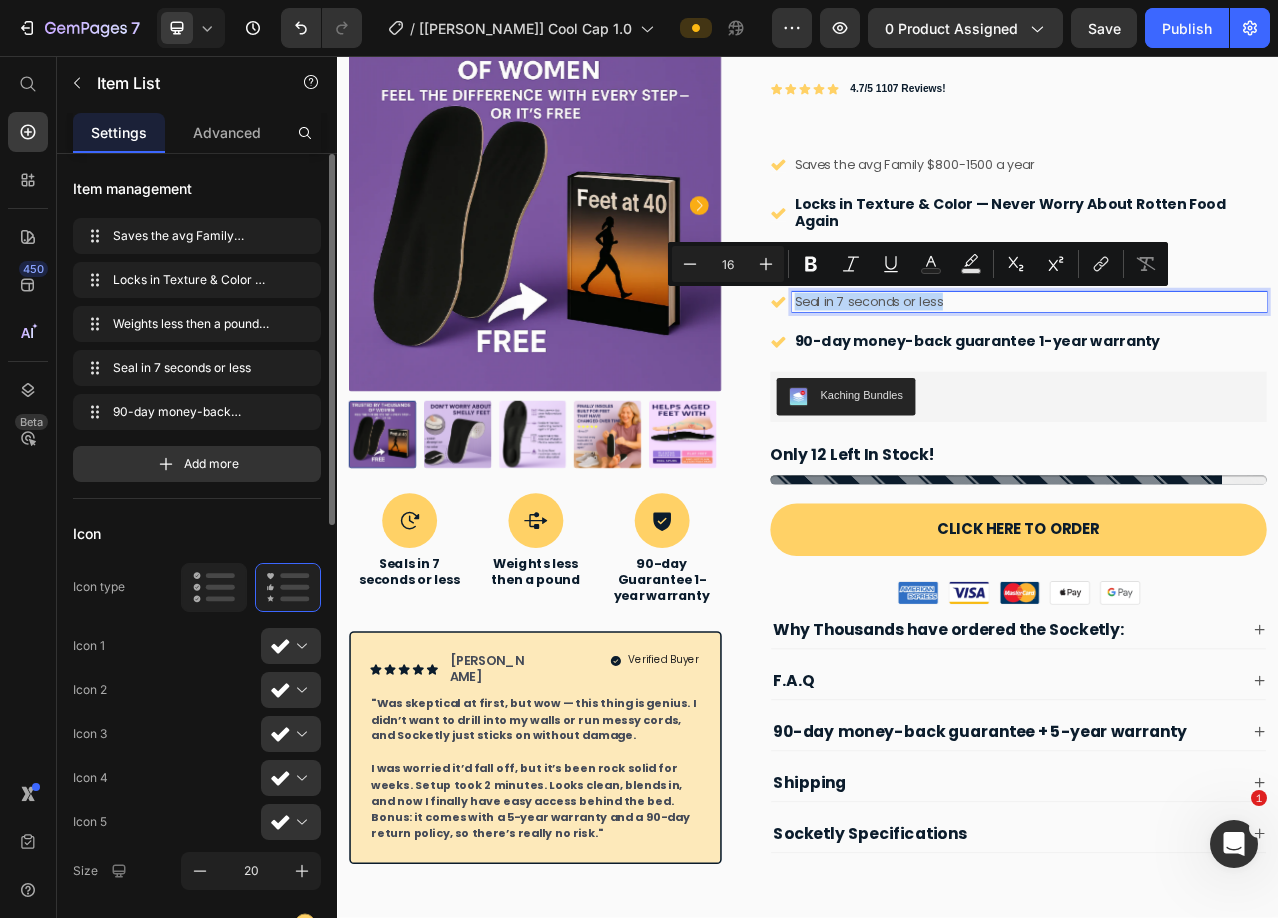 click on "Seal in 7 seconds or less" at bounding box center [1219, 370] 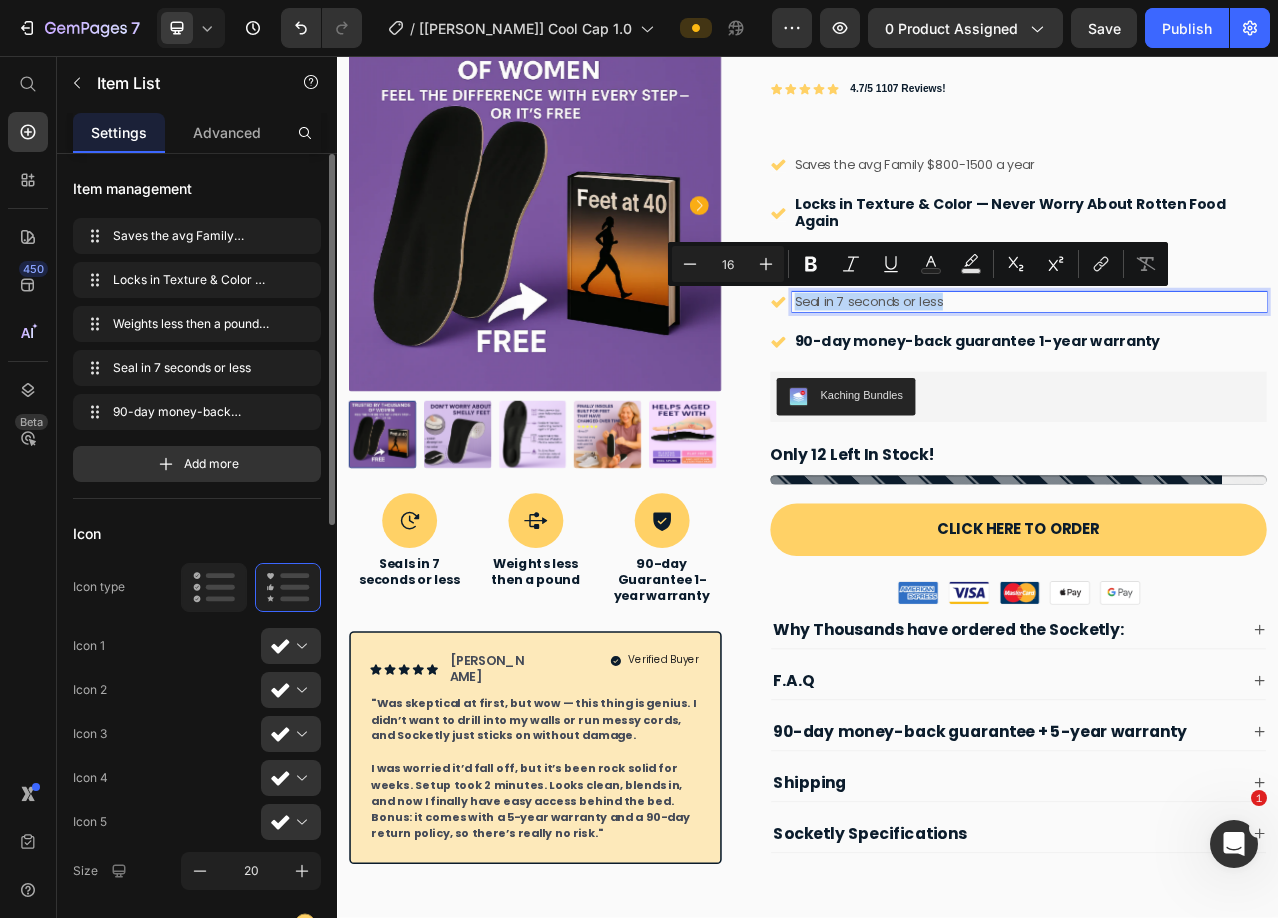 click on "Seal in 7 seconds or less" at bounding box center [1219, 370] 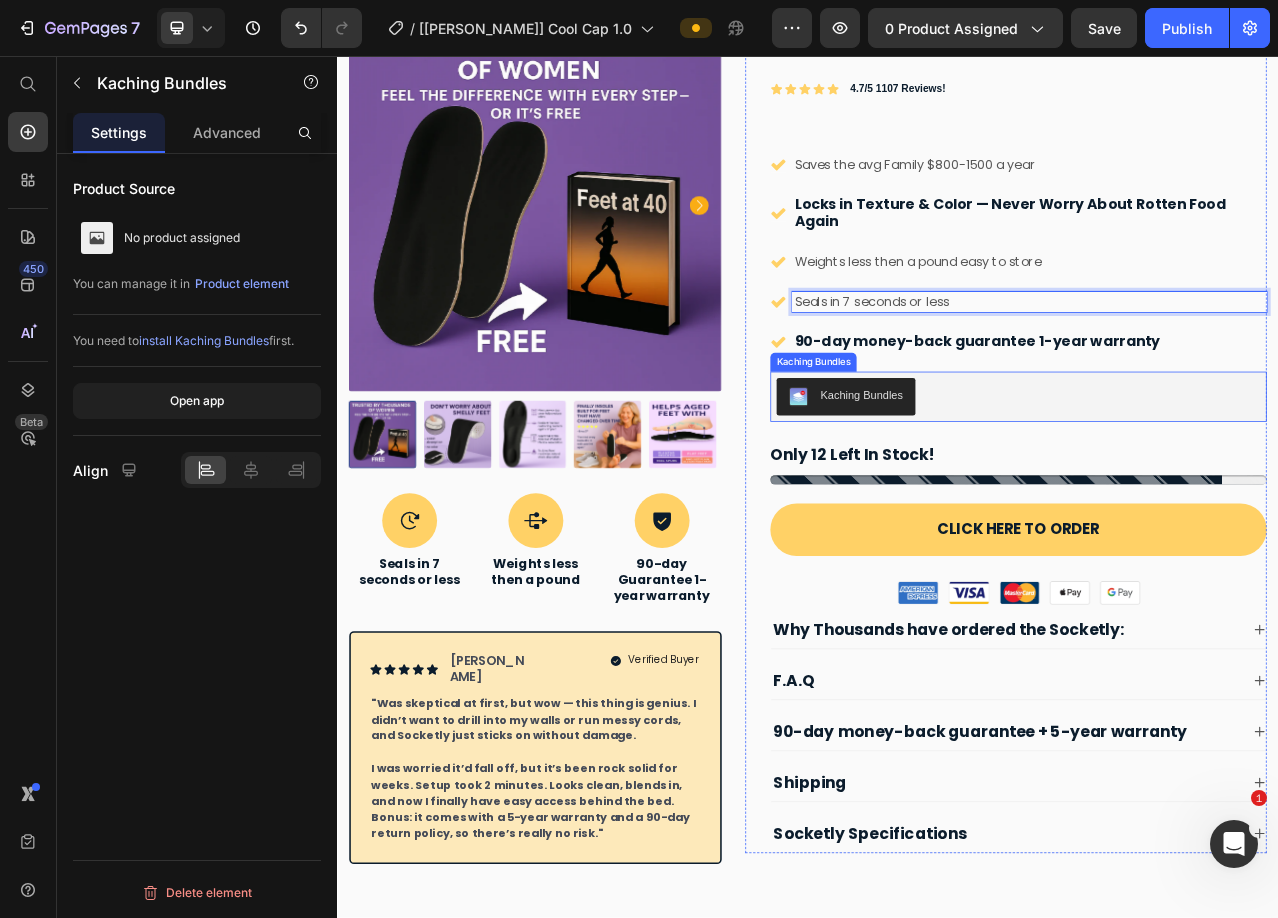 click on "Kaching Bundles" at bounding box center (1205, 491) 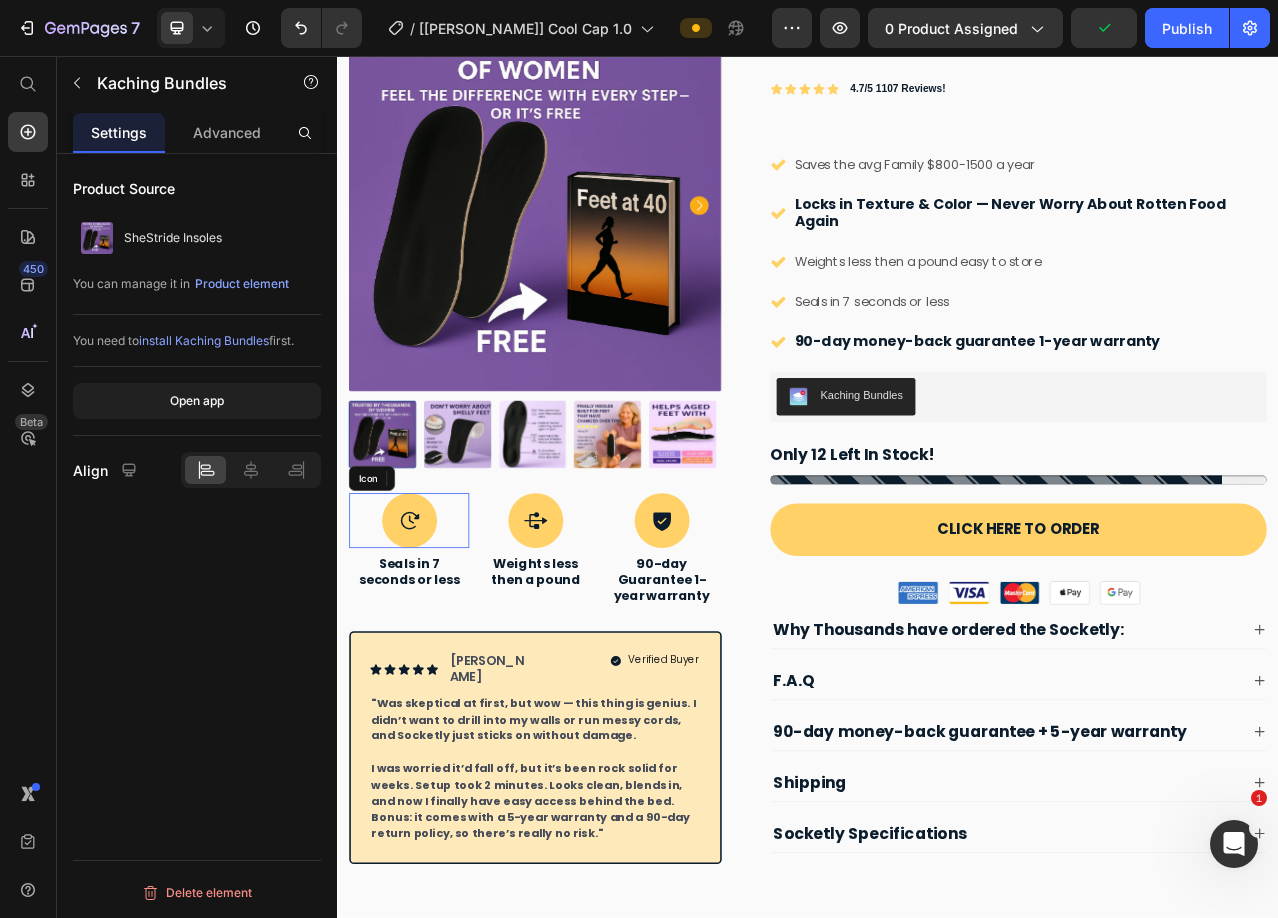 click 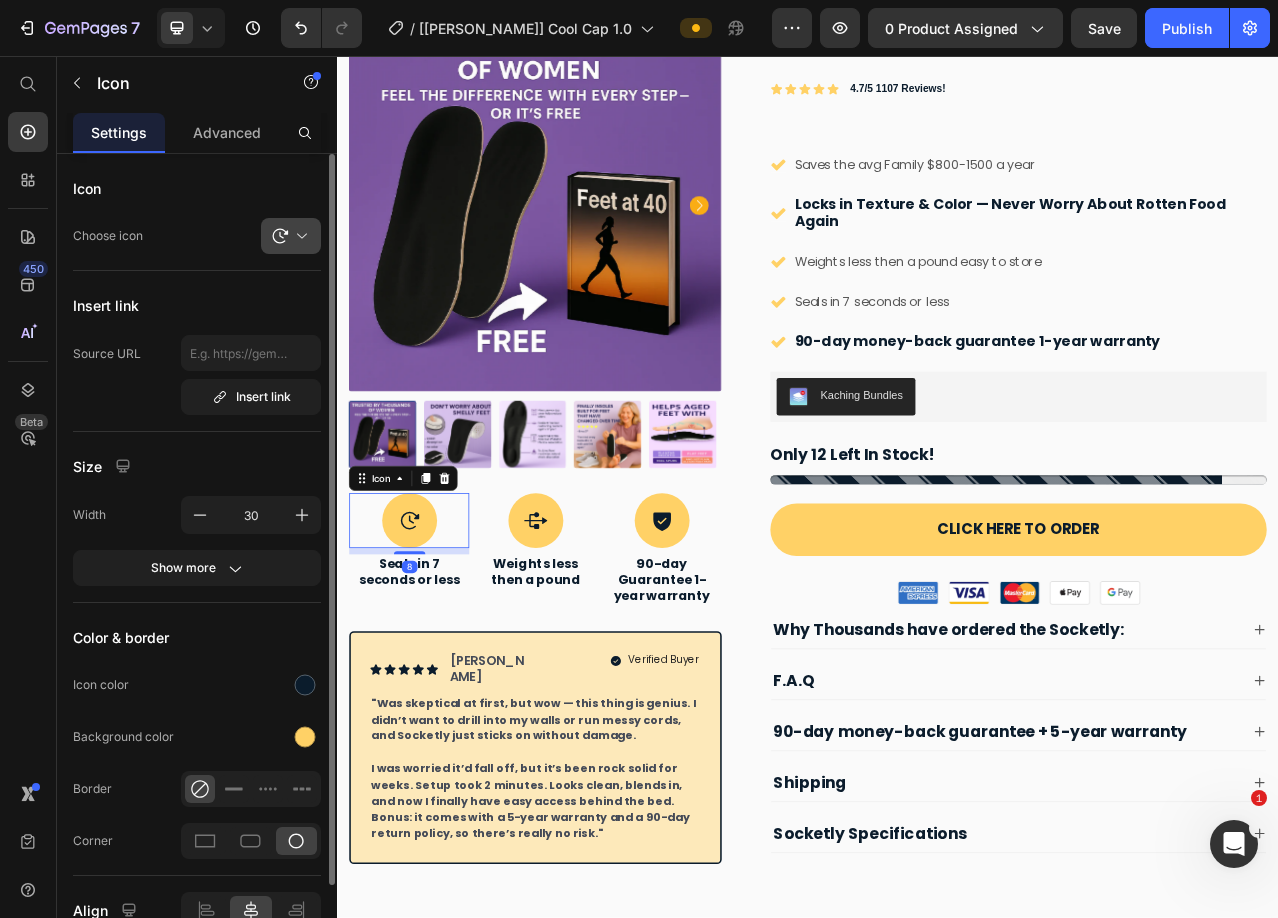 click at bounding box center (299, 236) 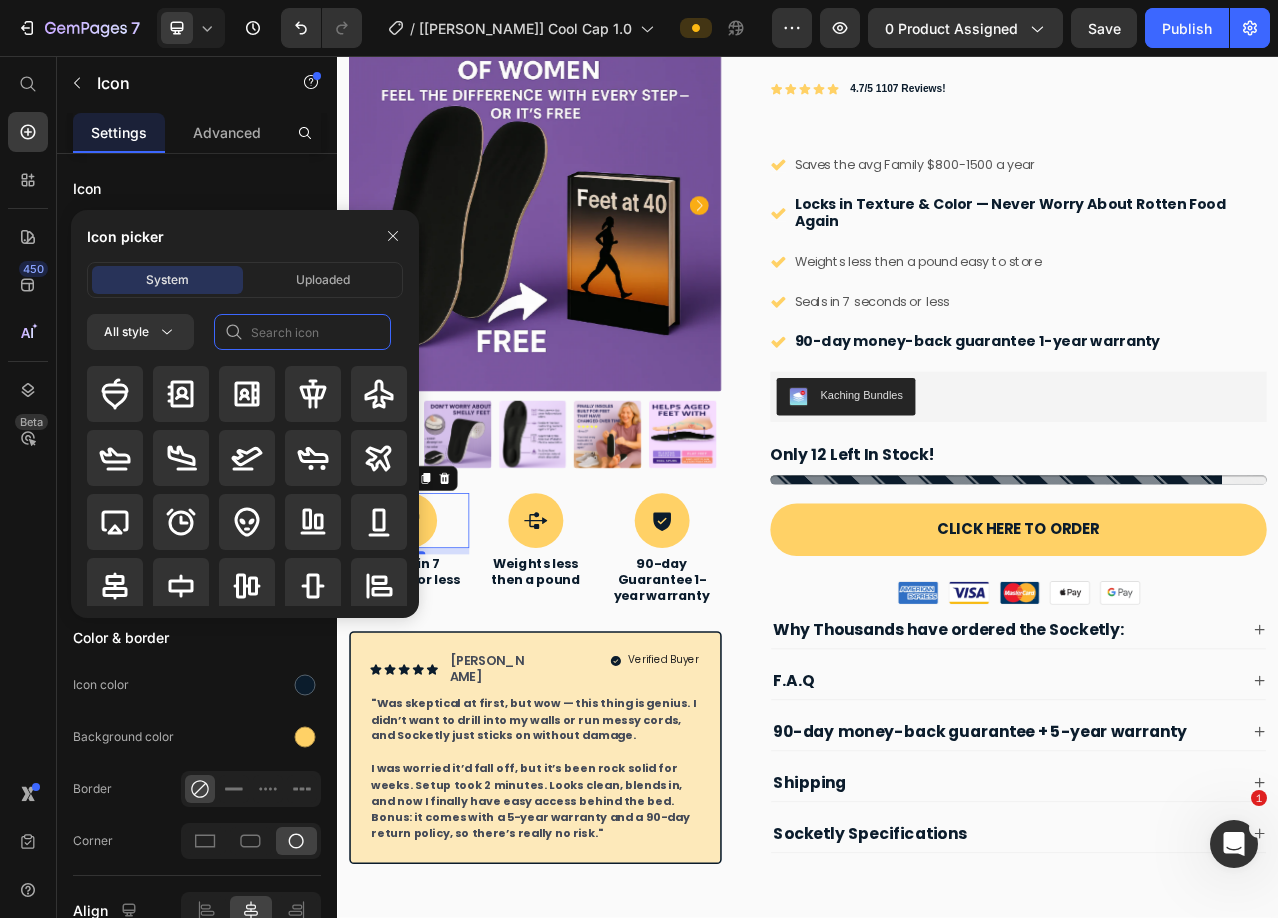 click 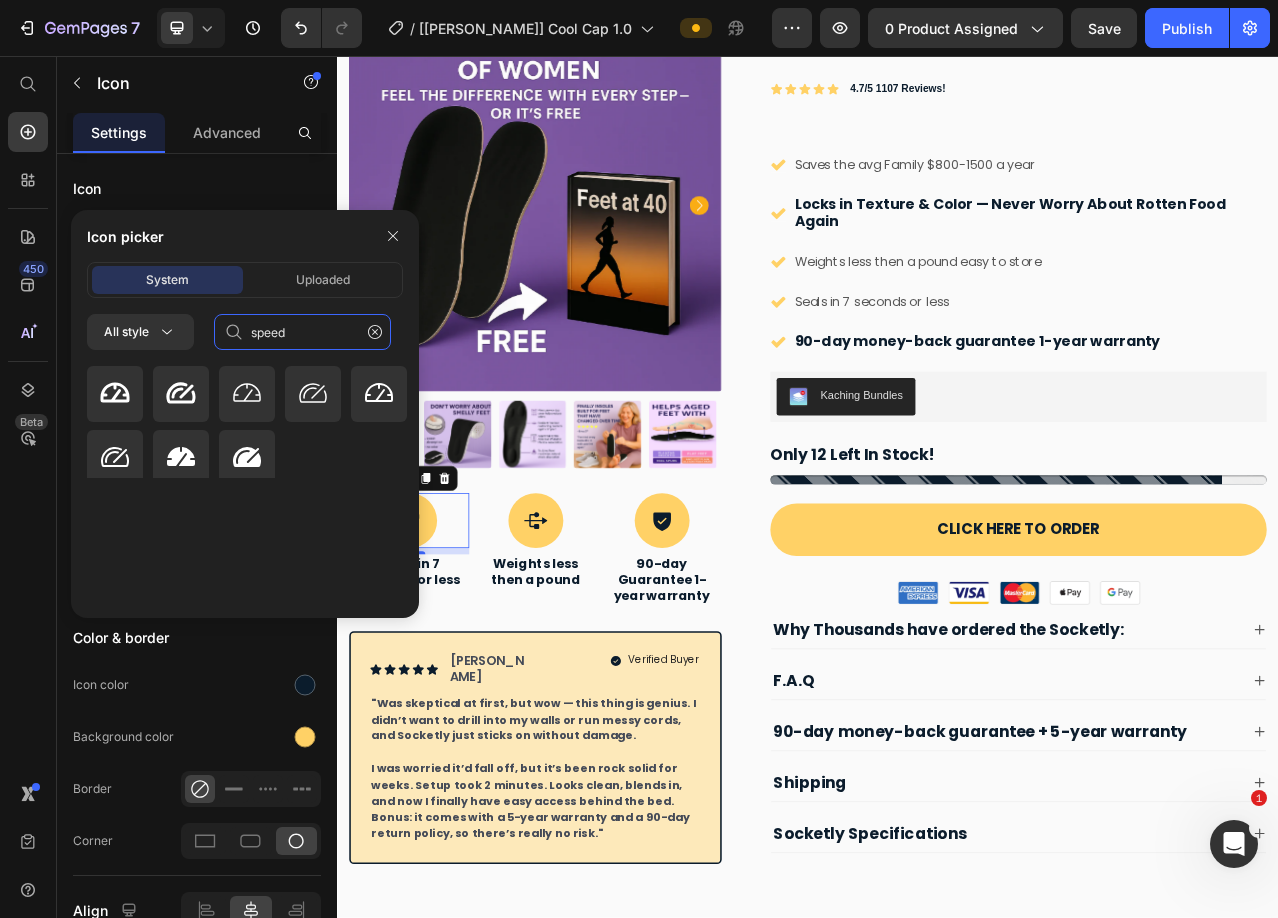 drag, startPoint x: 288, startPoint y: 331, endPoint x: 233, endPoint y: 327, distance: 55.145264 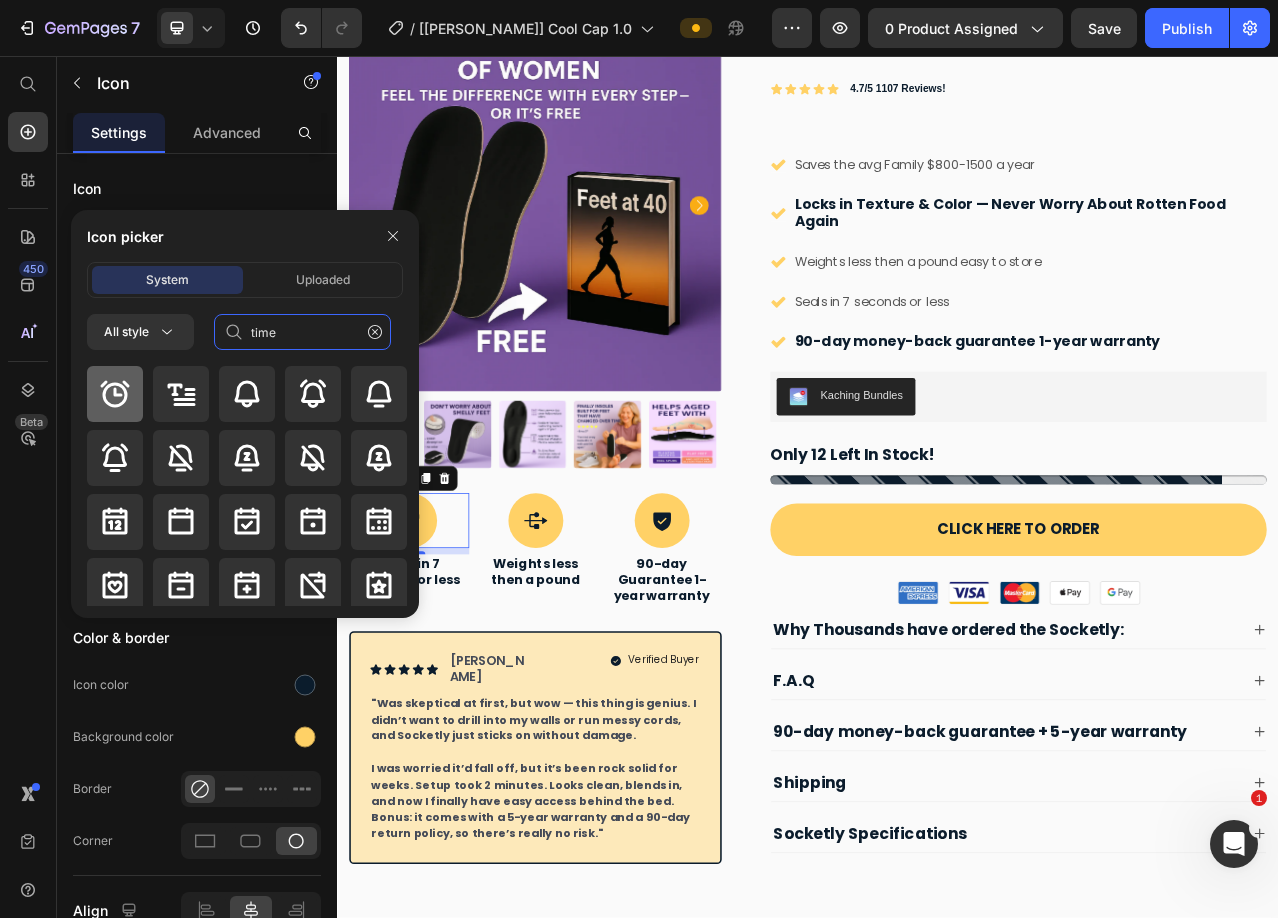 type on "time" 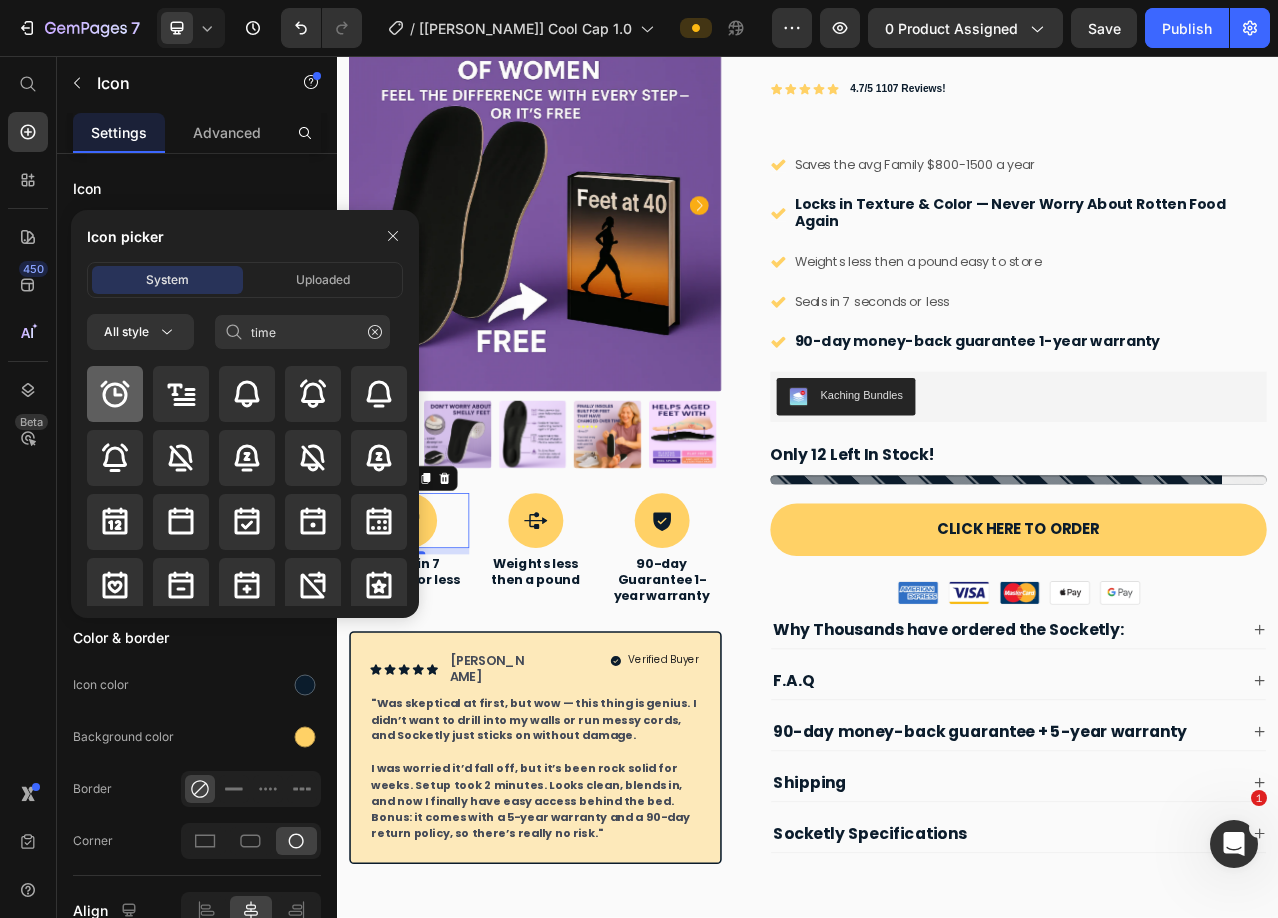 click 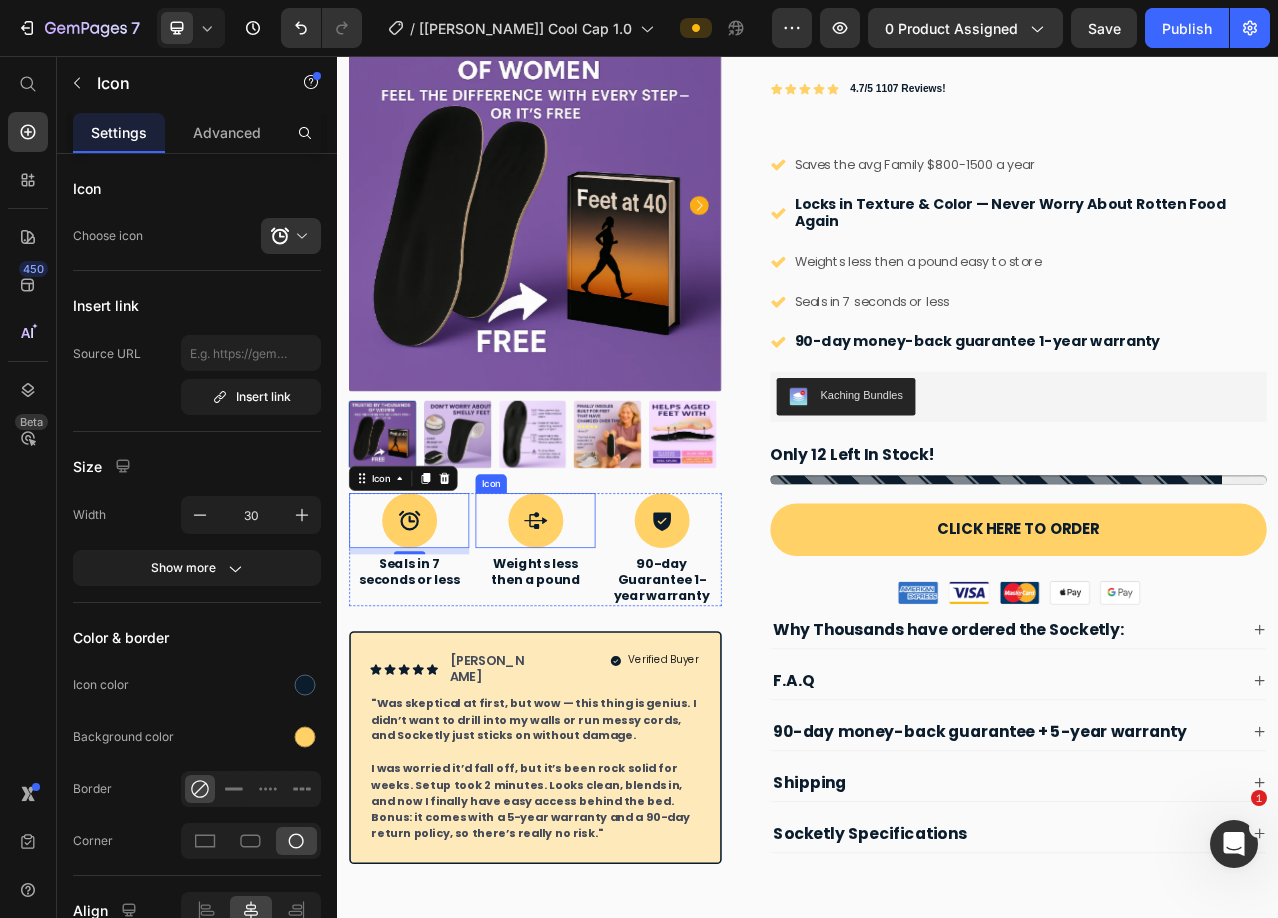 click 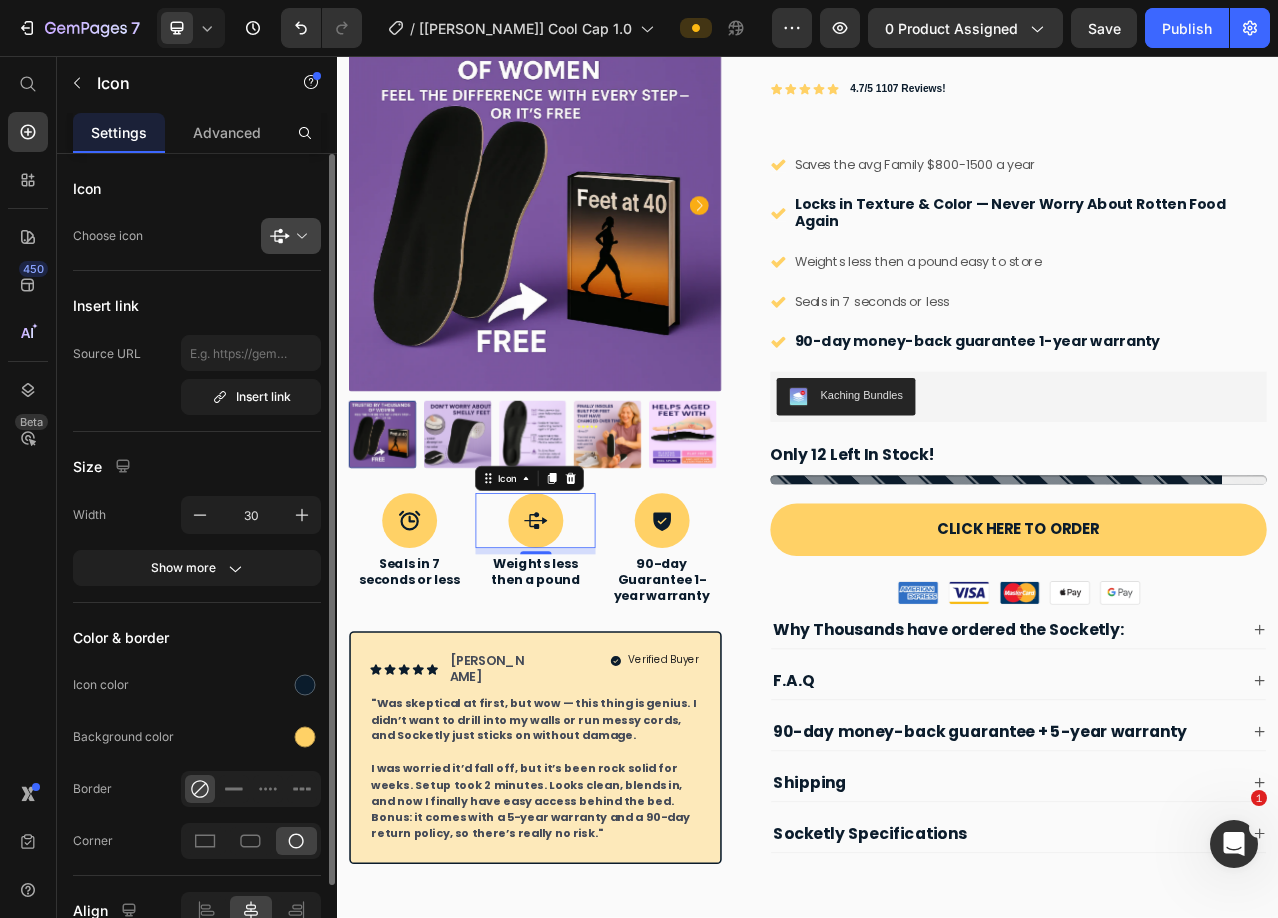 click at bounding box center (299, 236) 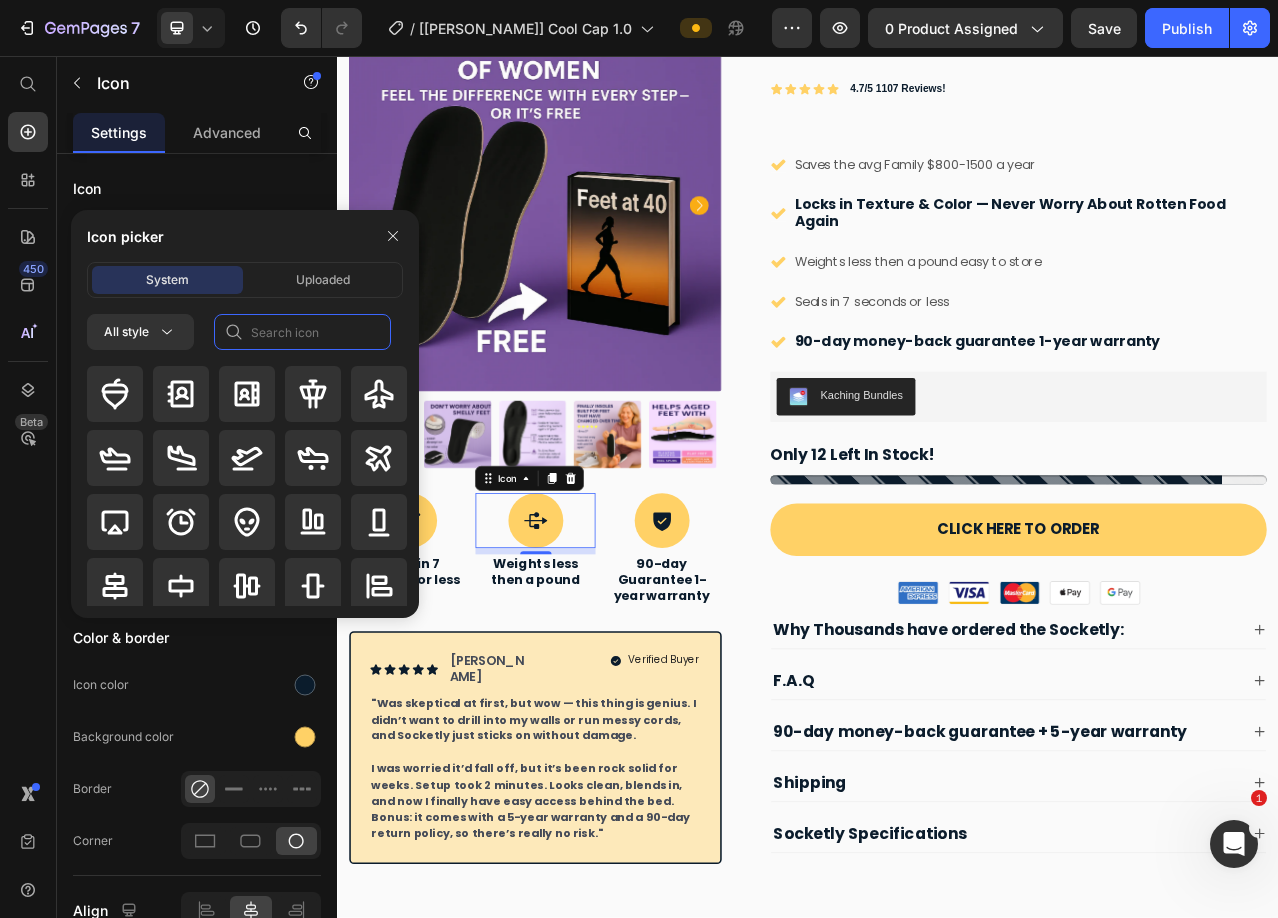 click 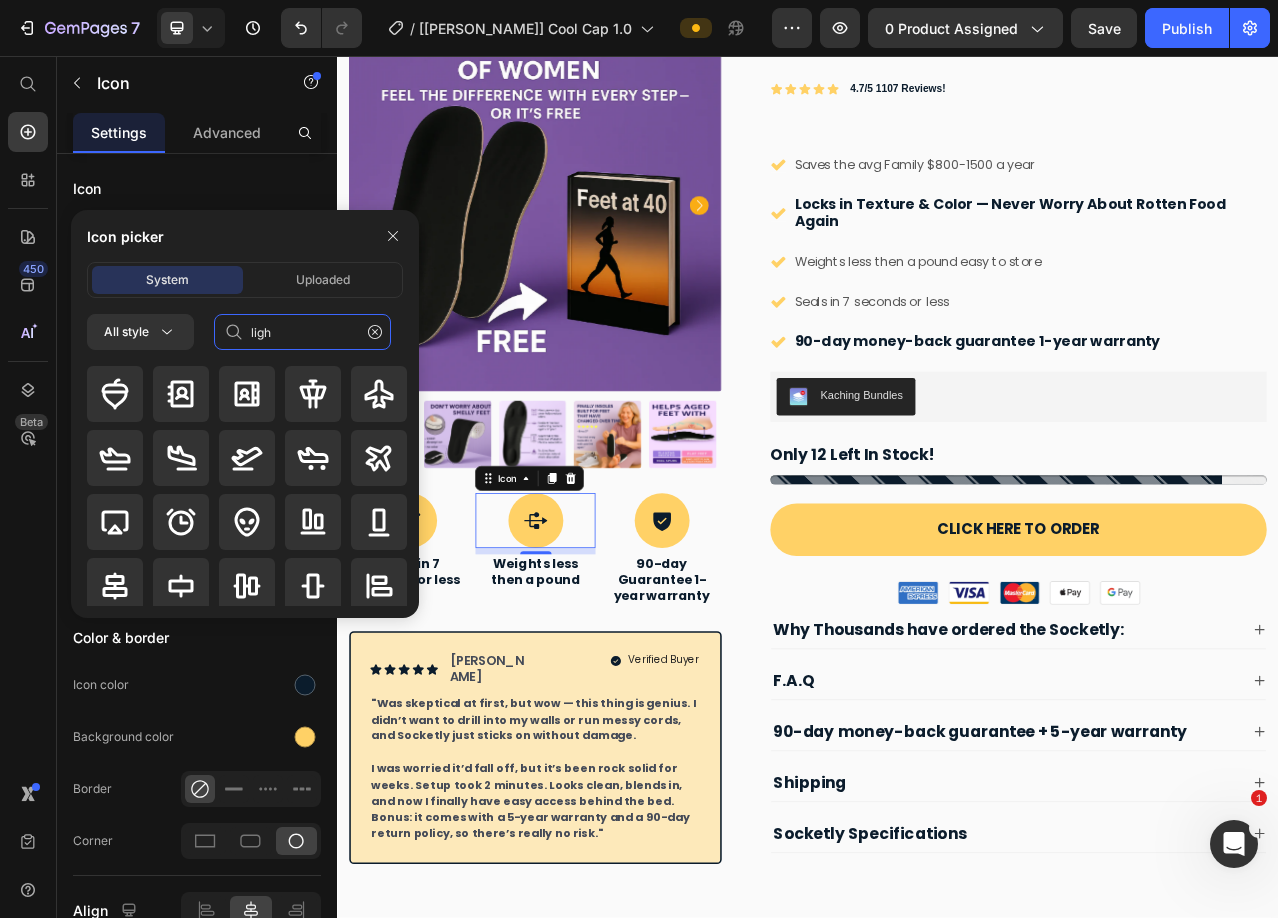type on "light" 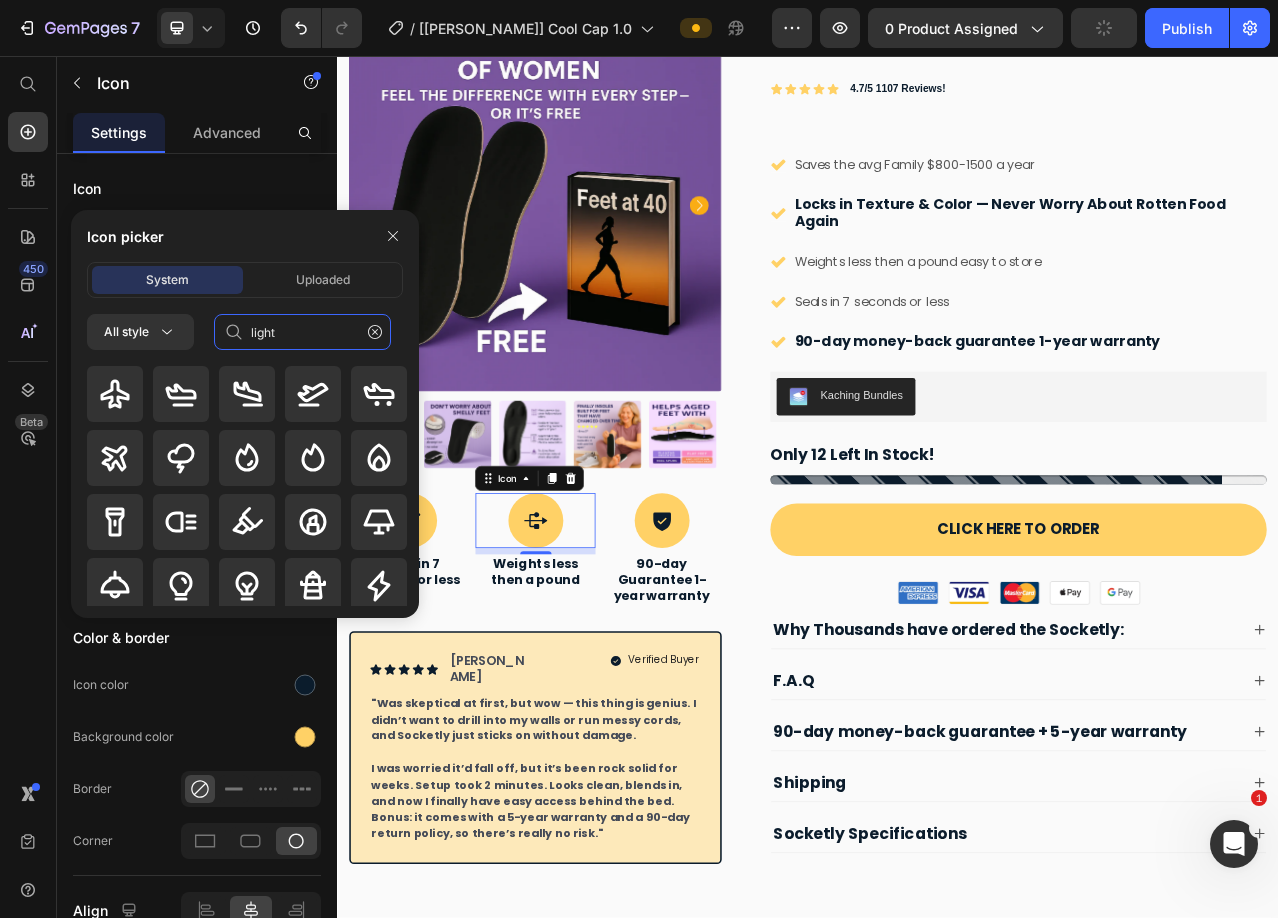 drag, startPoint x: 317, startPoint y: 345, endPoint x: 224, endPoint y: 332, distance: 93.904205 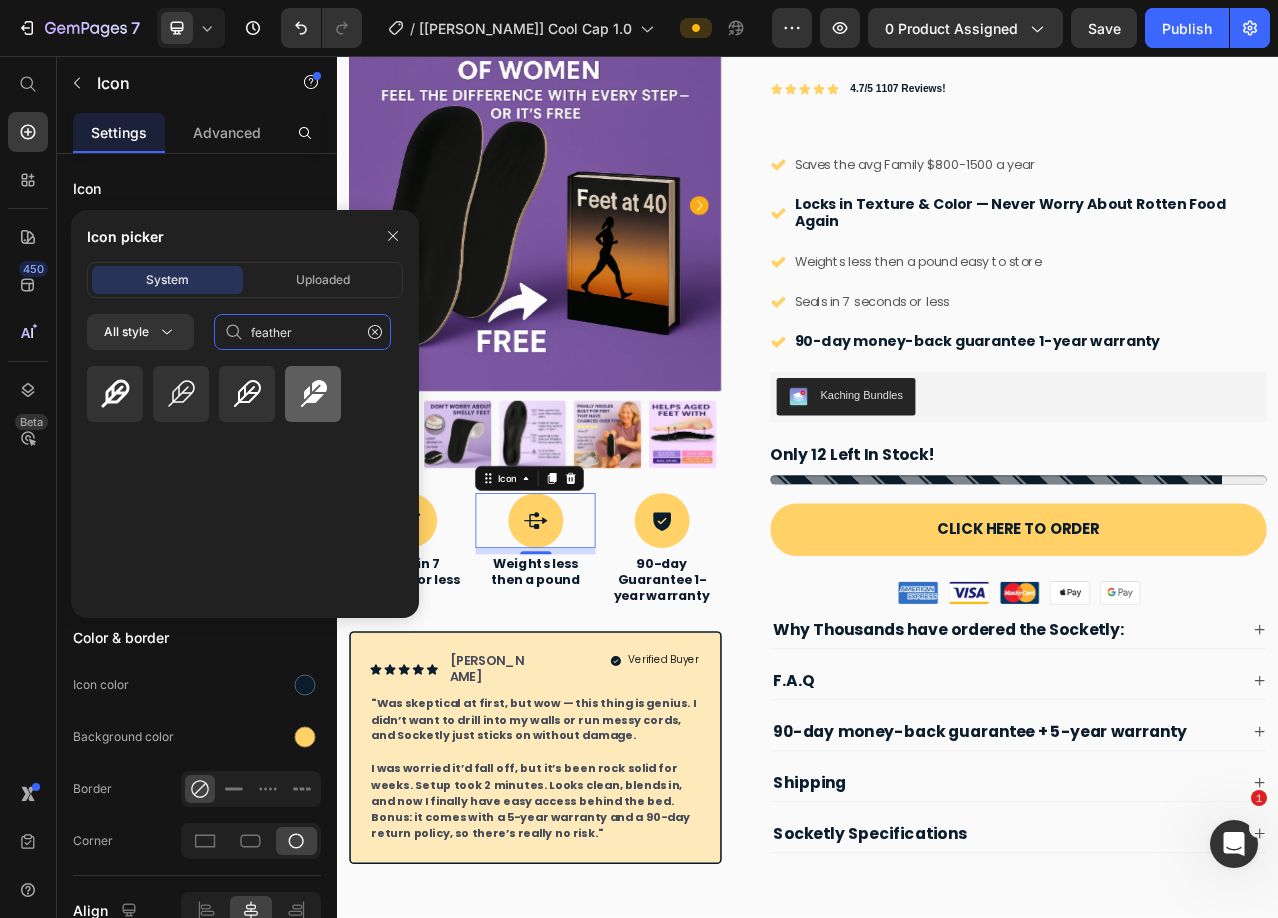 type on "feather" 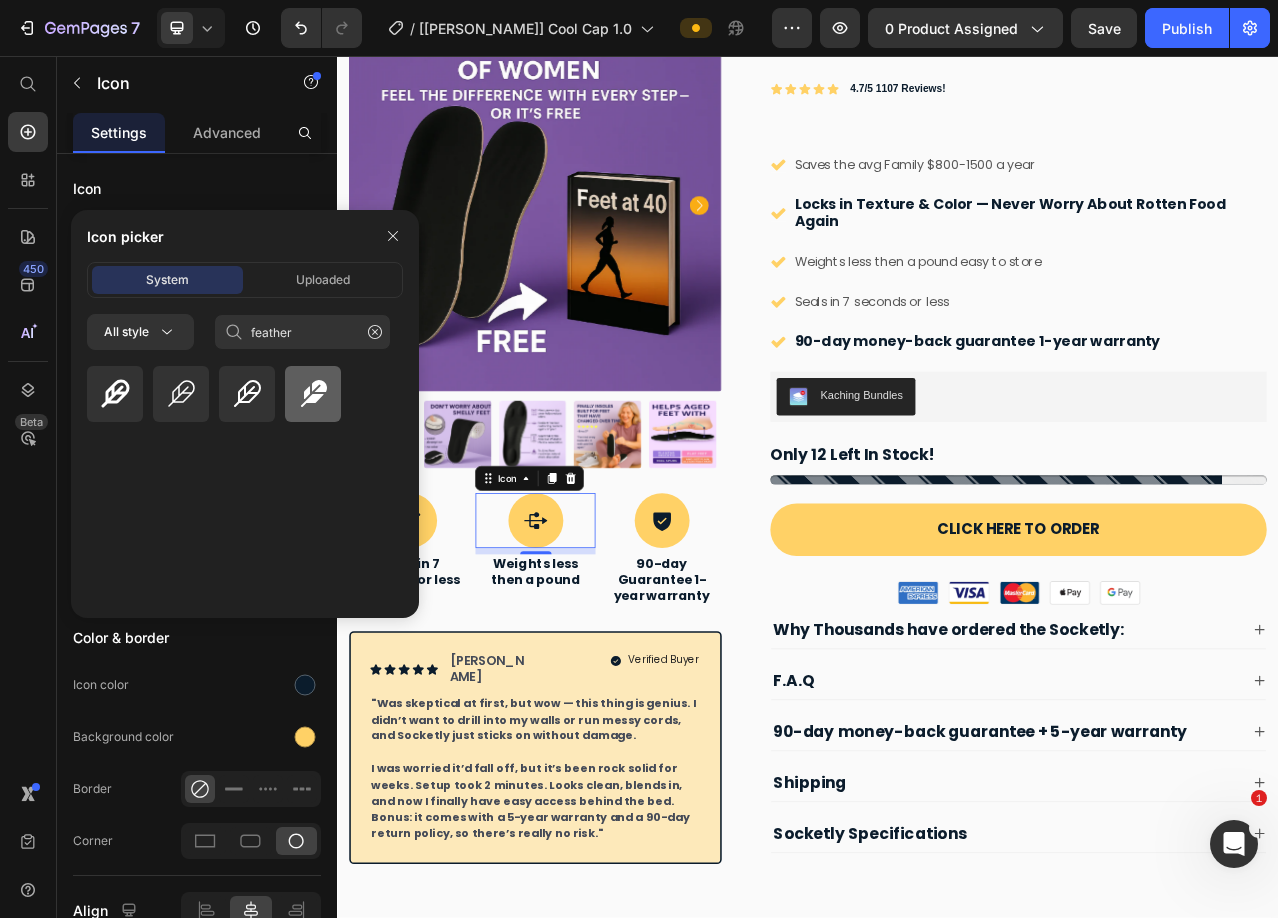 click 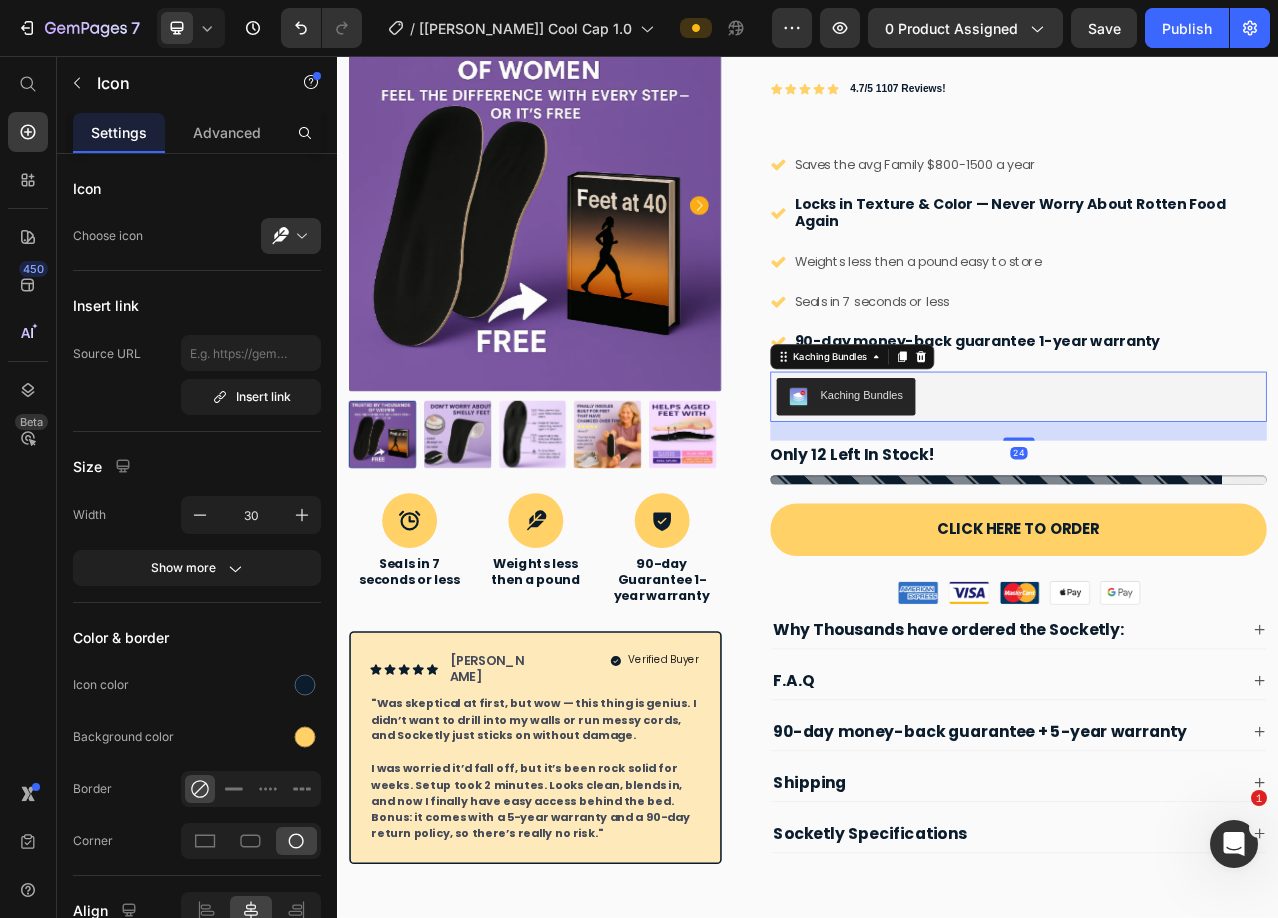 click on "Kaching Bundles" at bounding box center (1205, 491) 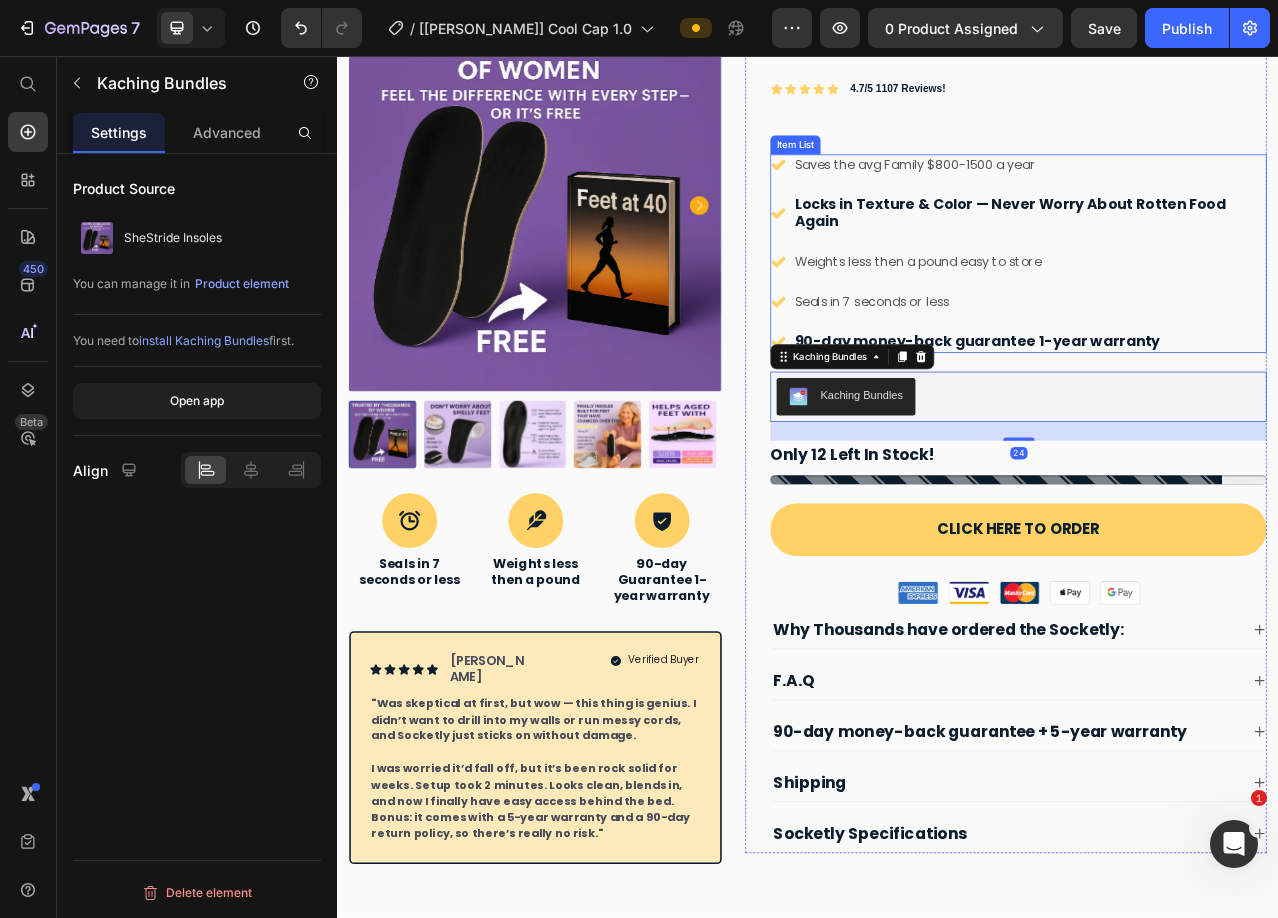 click on "90-day money-back guarantee 1-year warranty" at bounding box center [1153, 419] 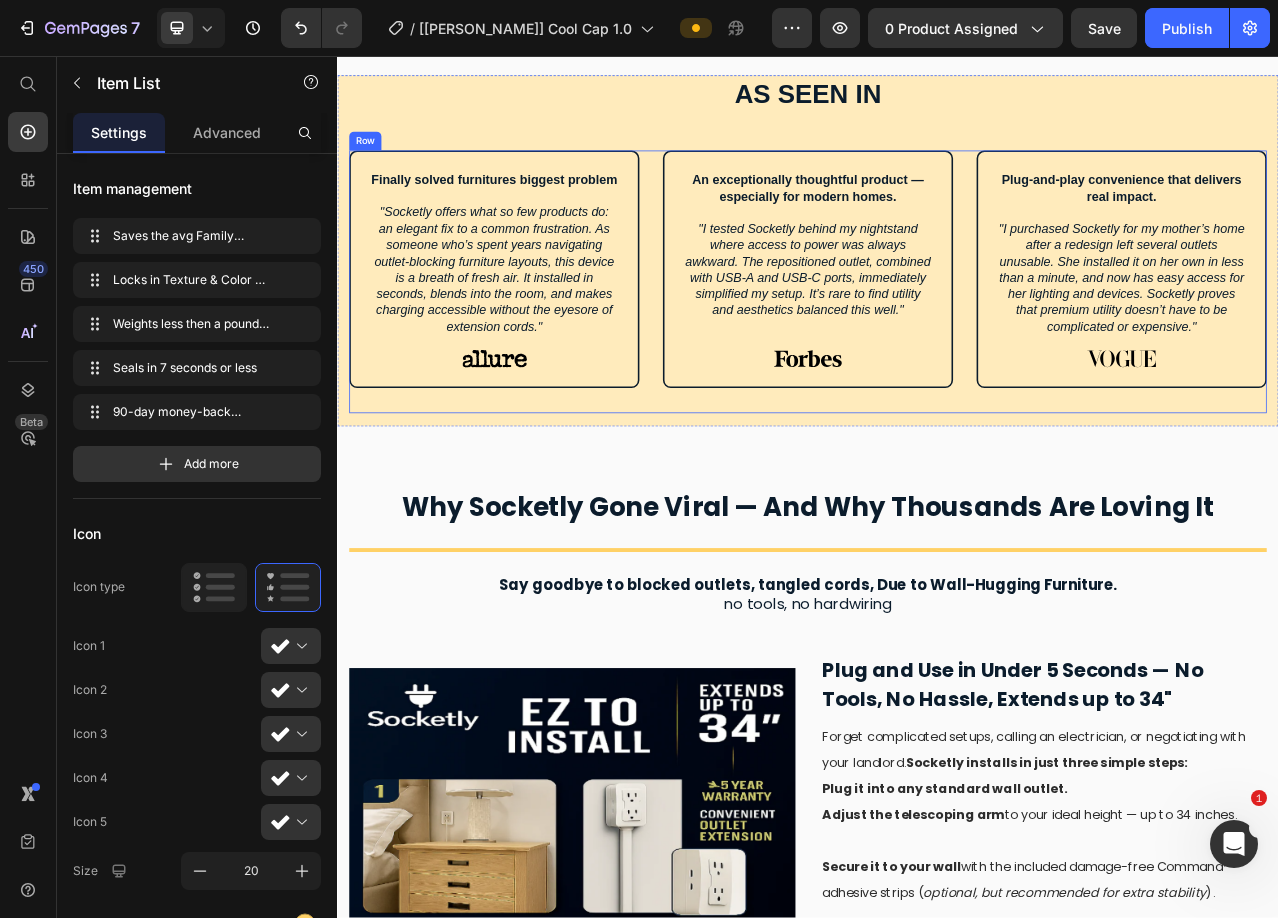 scroll, scrollTop: 1400, scrollLeft: 0, axis: vertical 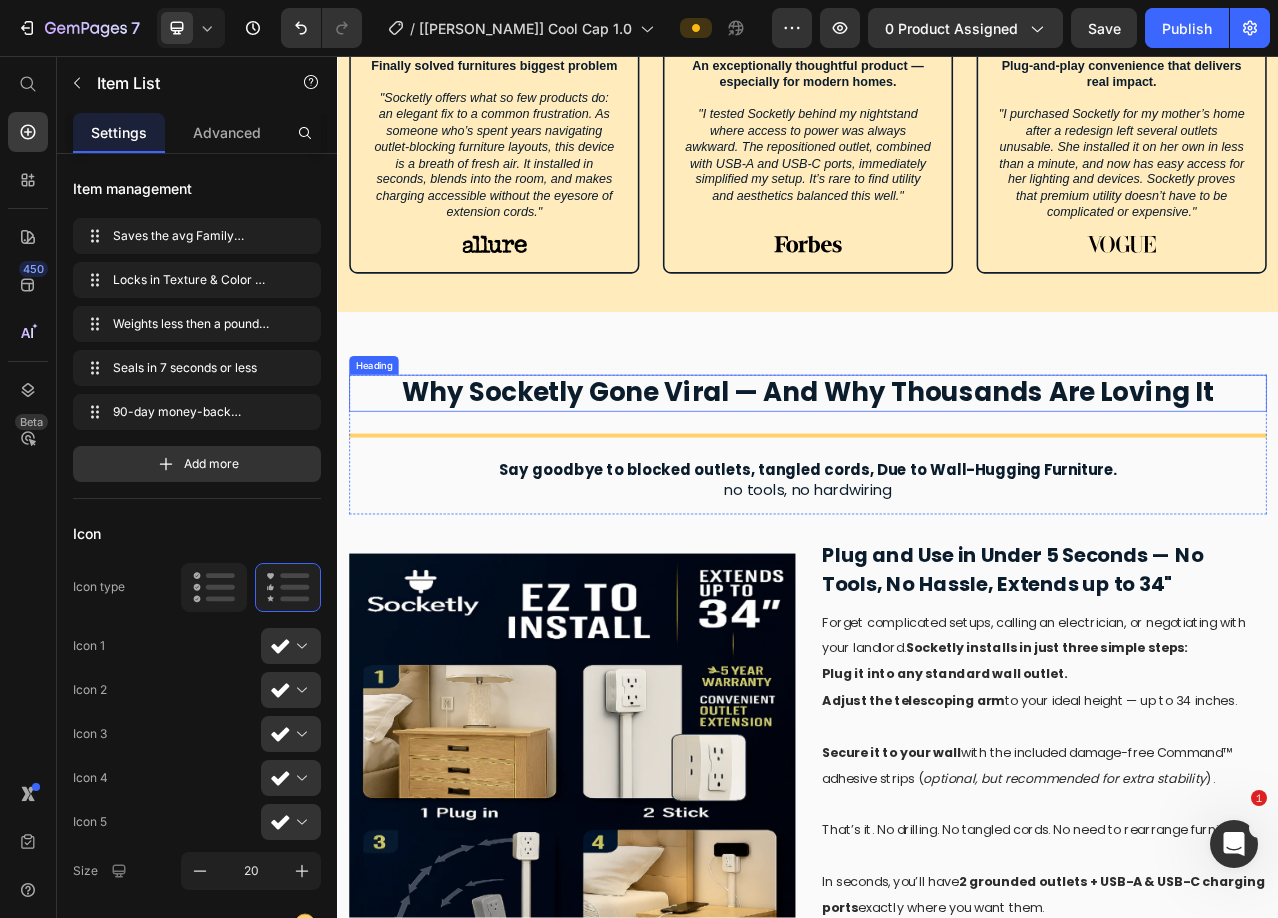 click on "Why Socketly Gone Viral — And Why Thousands Are Loving It" at bounding box center (937, 485) 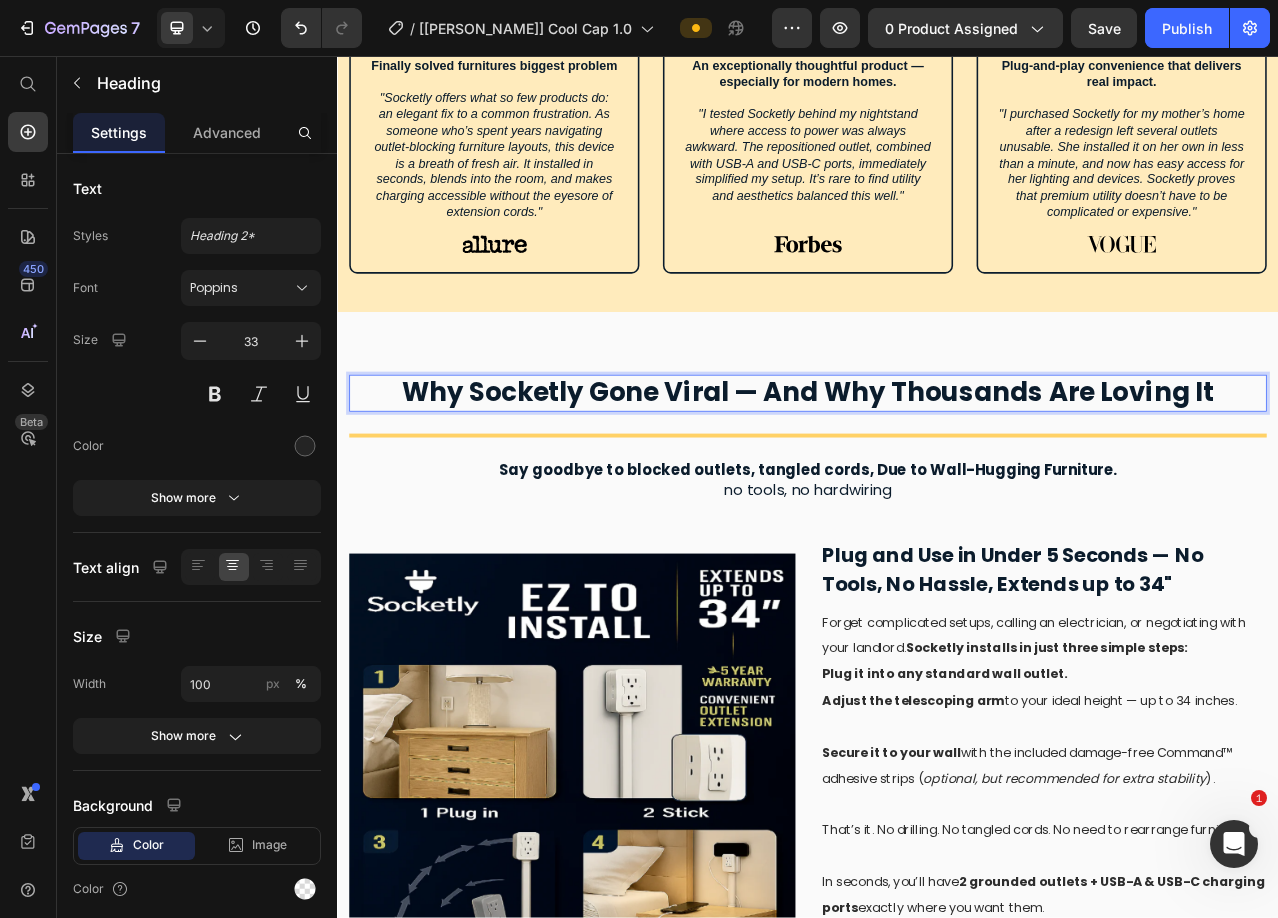 click on "Why Socketly Gone Viral — And Why Thousands Are Loving It" at bounding box center [937, 485] 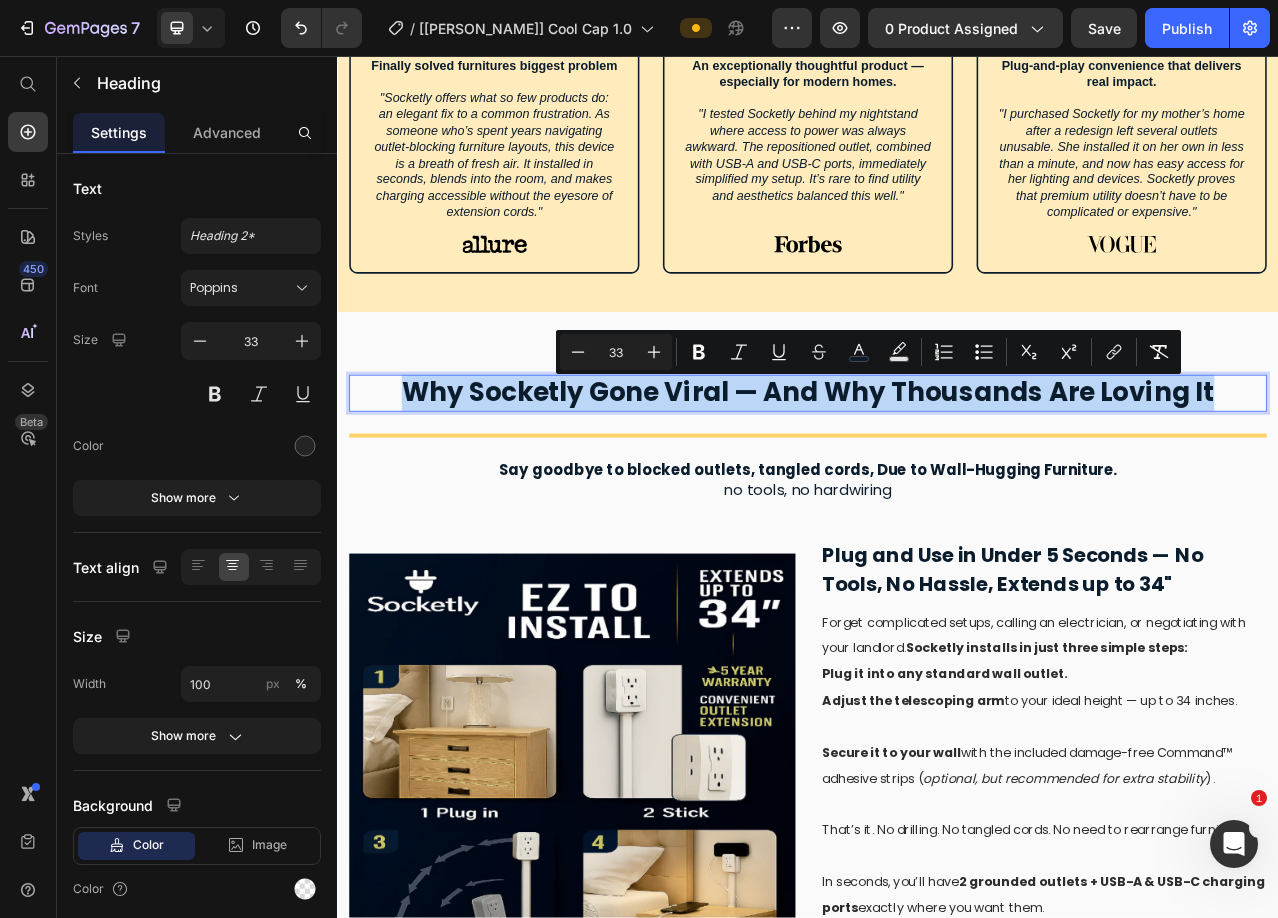 drag, startPoint x: 1451, startPoint y: 476, endPoint x: 433, endPoint y: 481, distance: 1018.01227 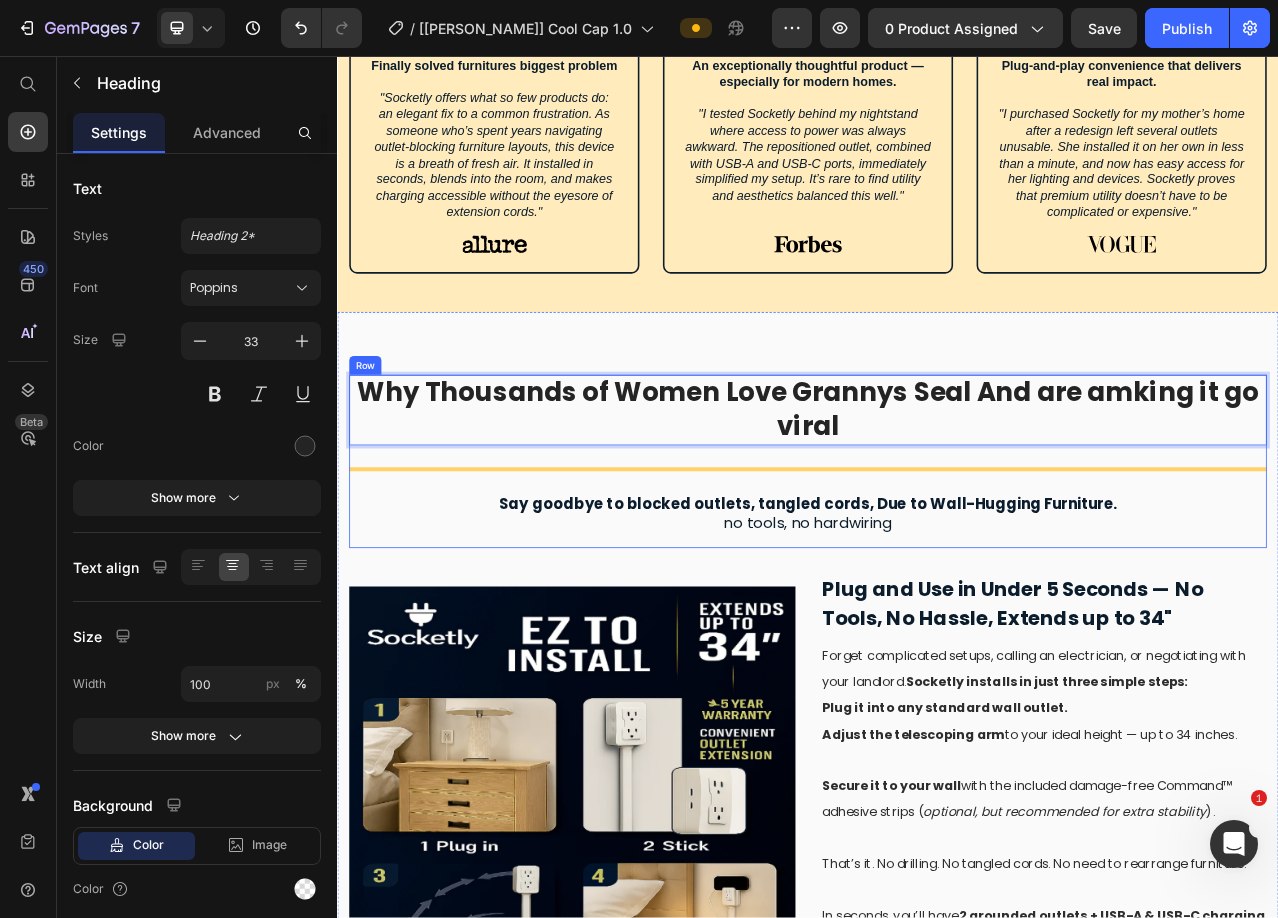 click on "Why Thousands of Women Love Grannys Seal And are amking it go viral Heading   16                Title Line Say goodbye to blocked outlets, tangled cords, Due to Wall-Hugging Furniture. no tools, no hardwiring Text block Row Row" at bounding box center [937, 573] 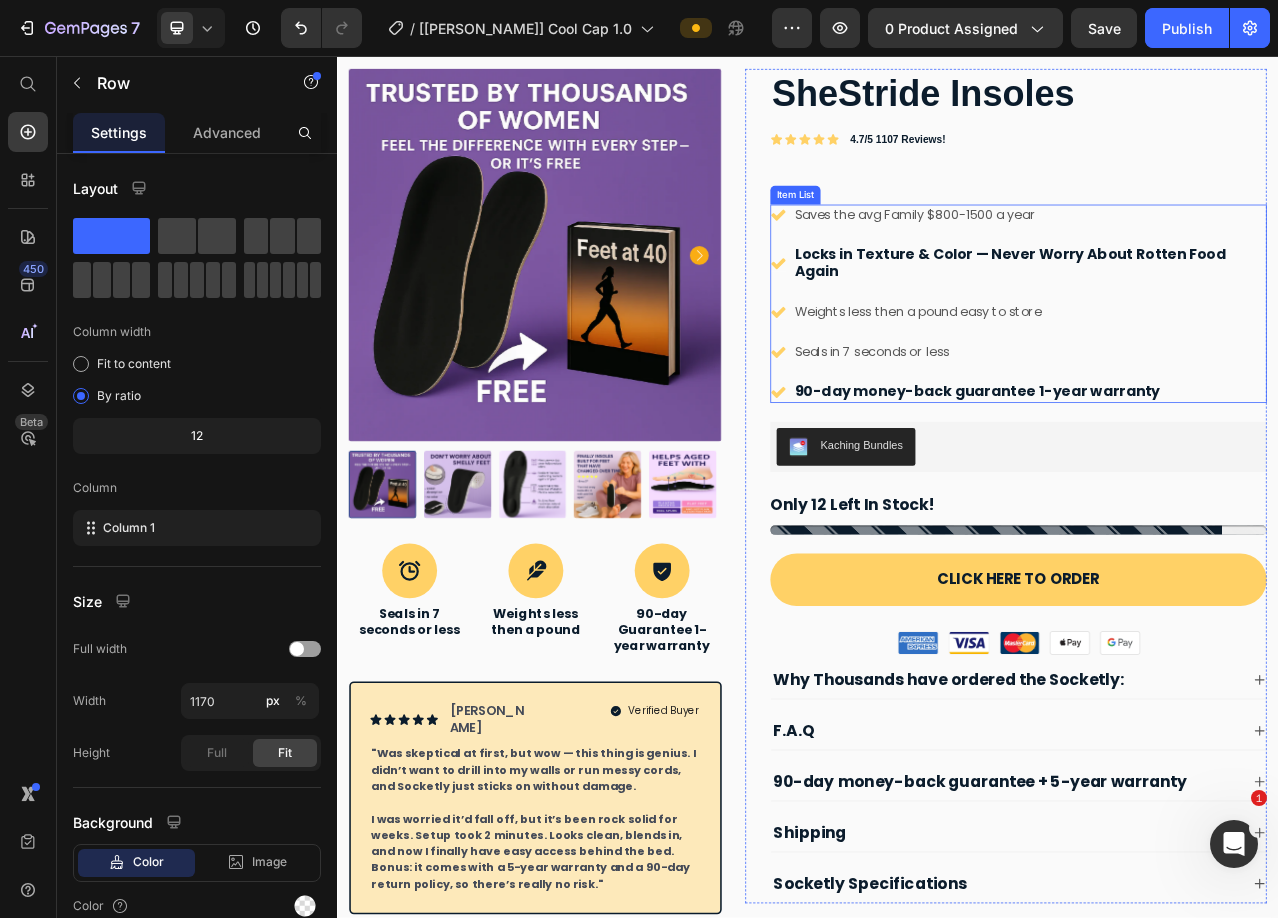 scroll, scrollTop: 300, scrollLeft: 0, axis: vertical 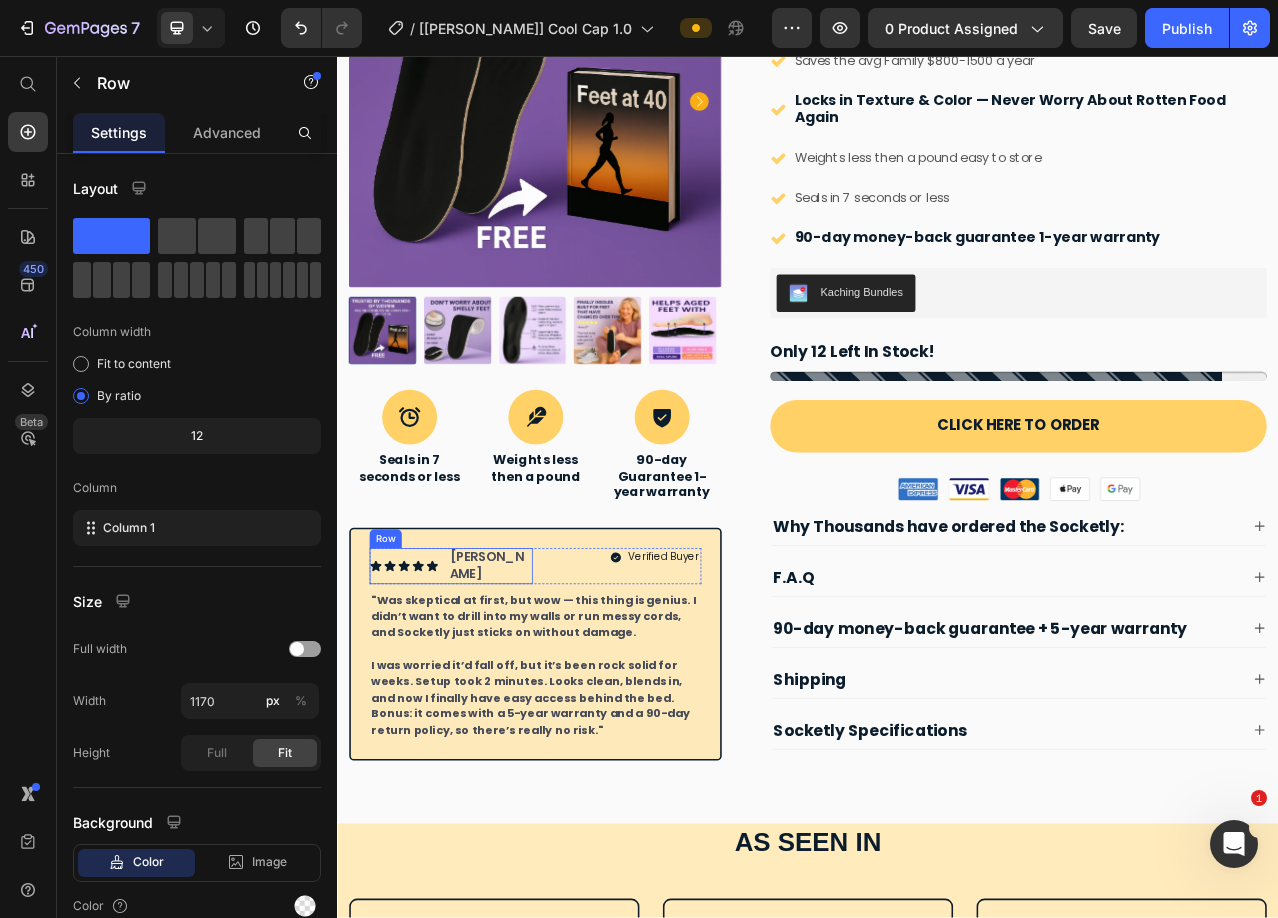 drag, startPoint x: 566, startPoint y: 685, endPoint x: 552, endPoint y: 692, distance: 15.652476 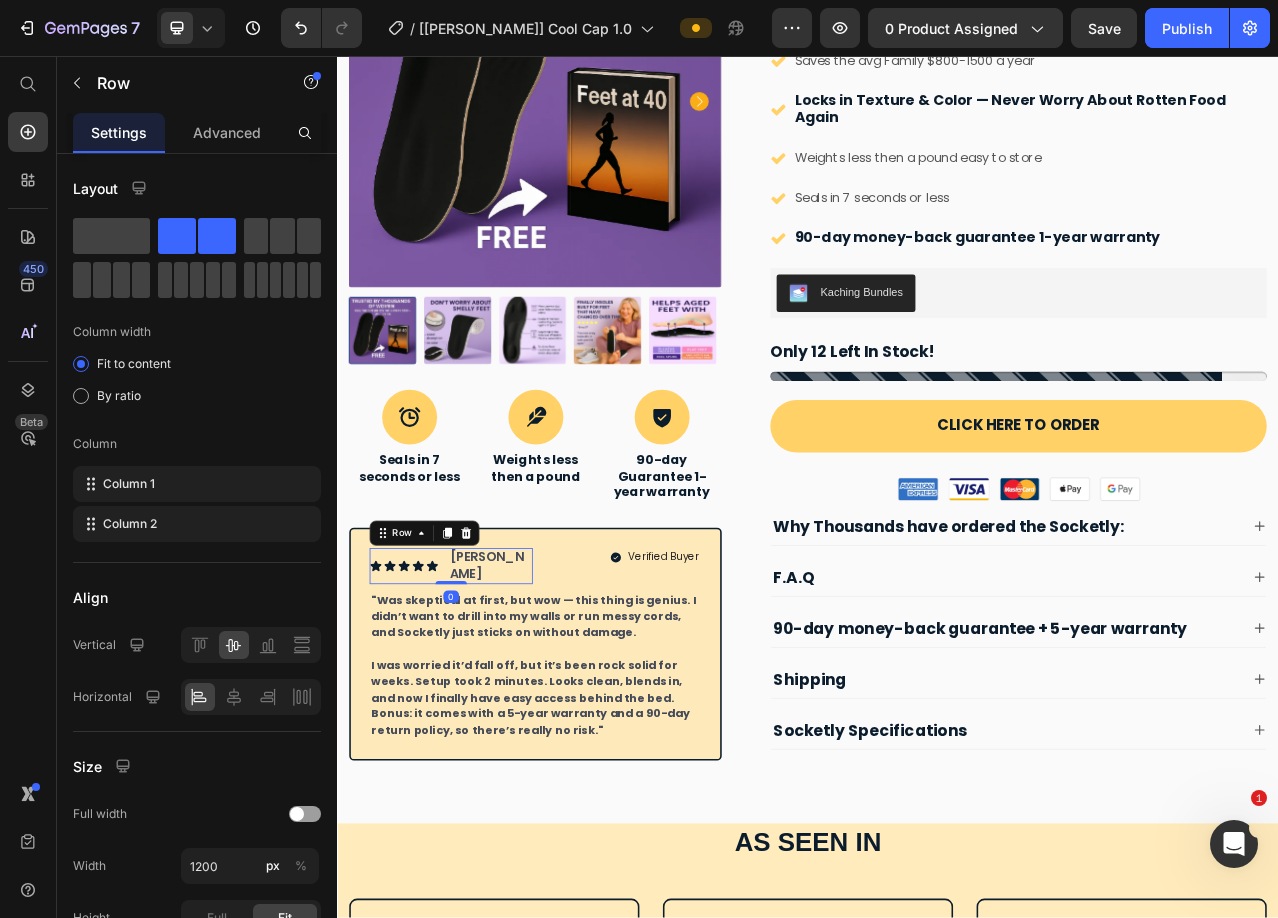 click on "Icon Icon Icon Icon Icon Icon List [PERSON_NAME] Text Block Row   0" at bounding box center [482, 707] 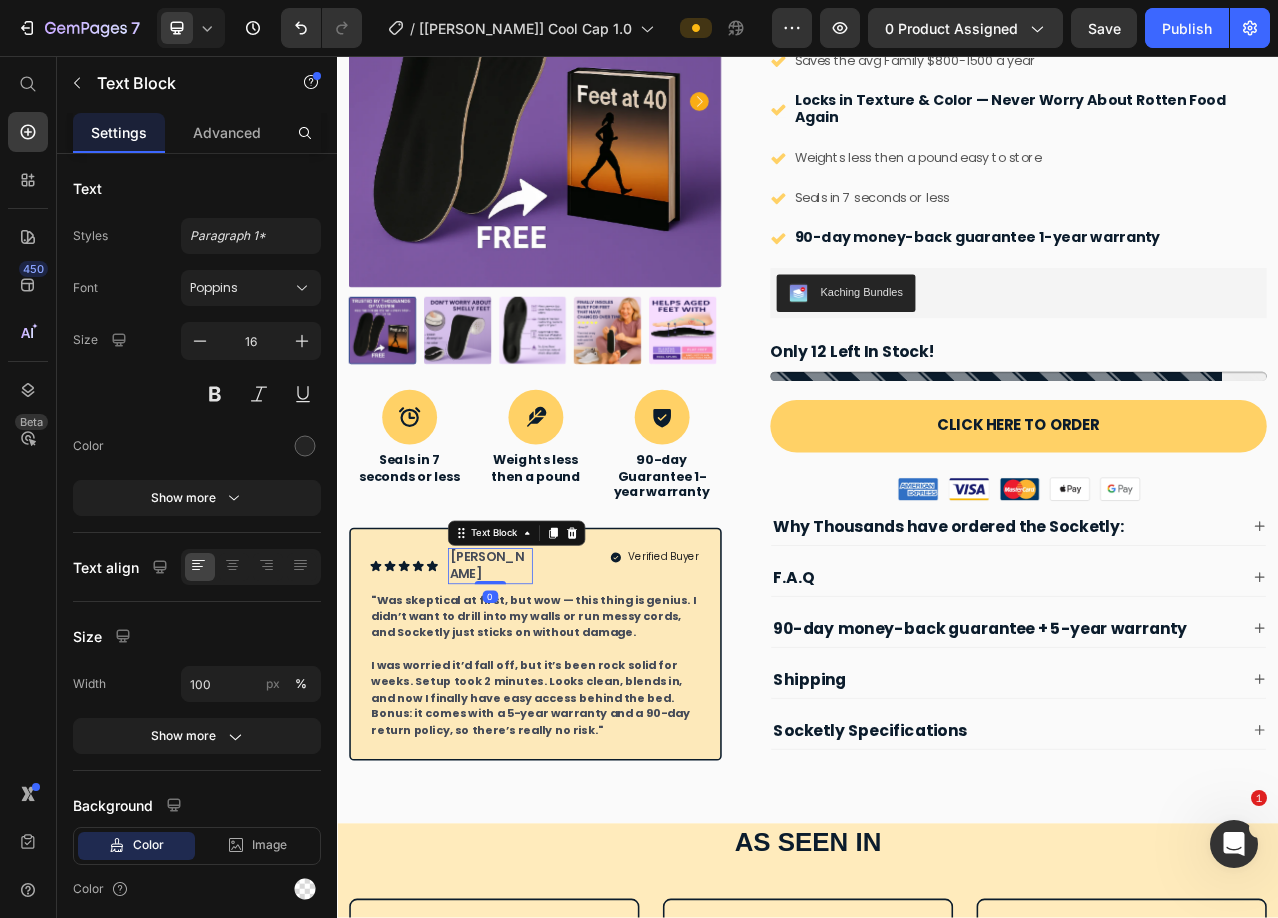 click on "[PERSON_NAME]" at bounding box center [527, 706] 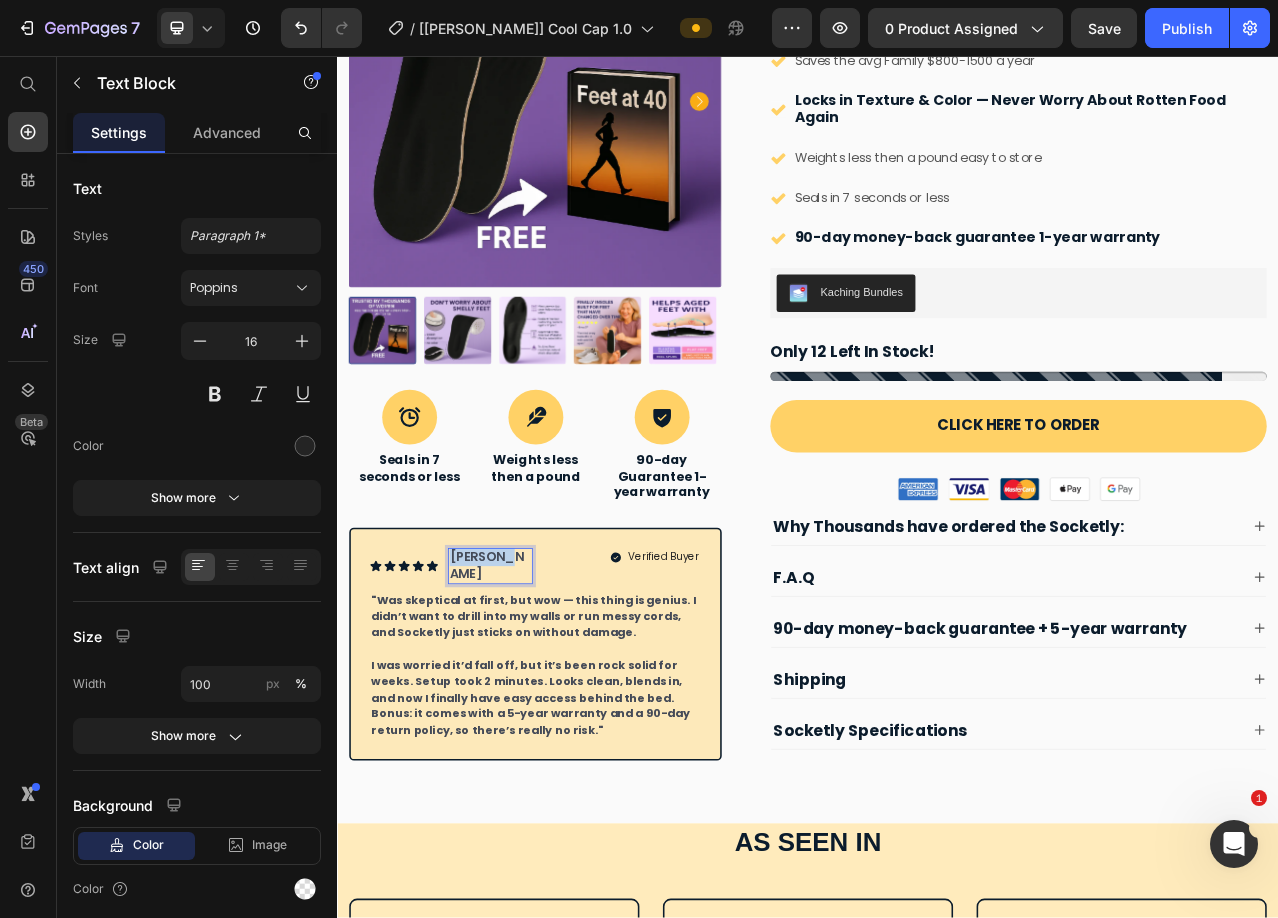 drag, startPoint x: 544, startPoint y: 687, endPoint x: 482, endPoint y: 687, distance: 62 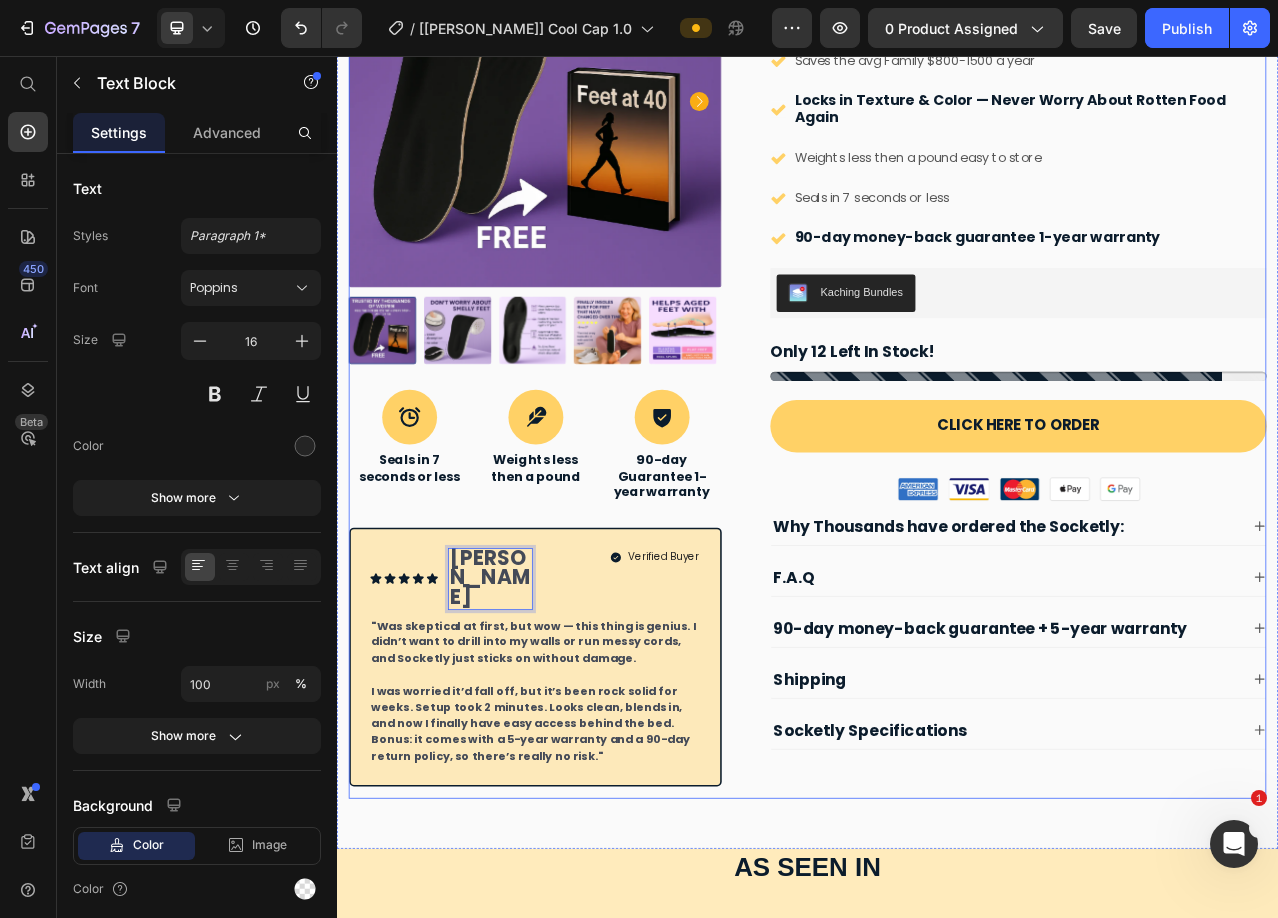 scroll, scrollTop: 1, scrollLeft: 0, axis: vertical 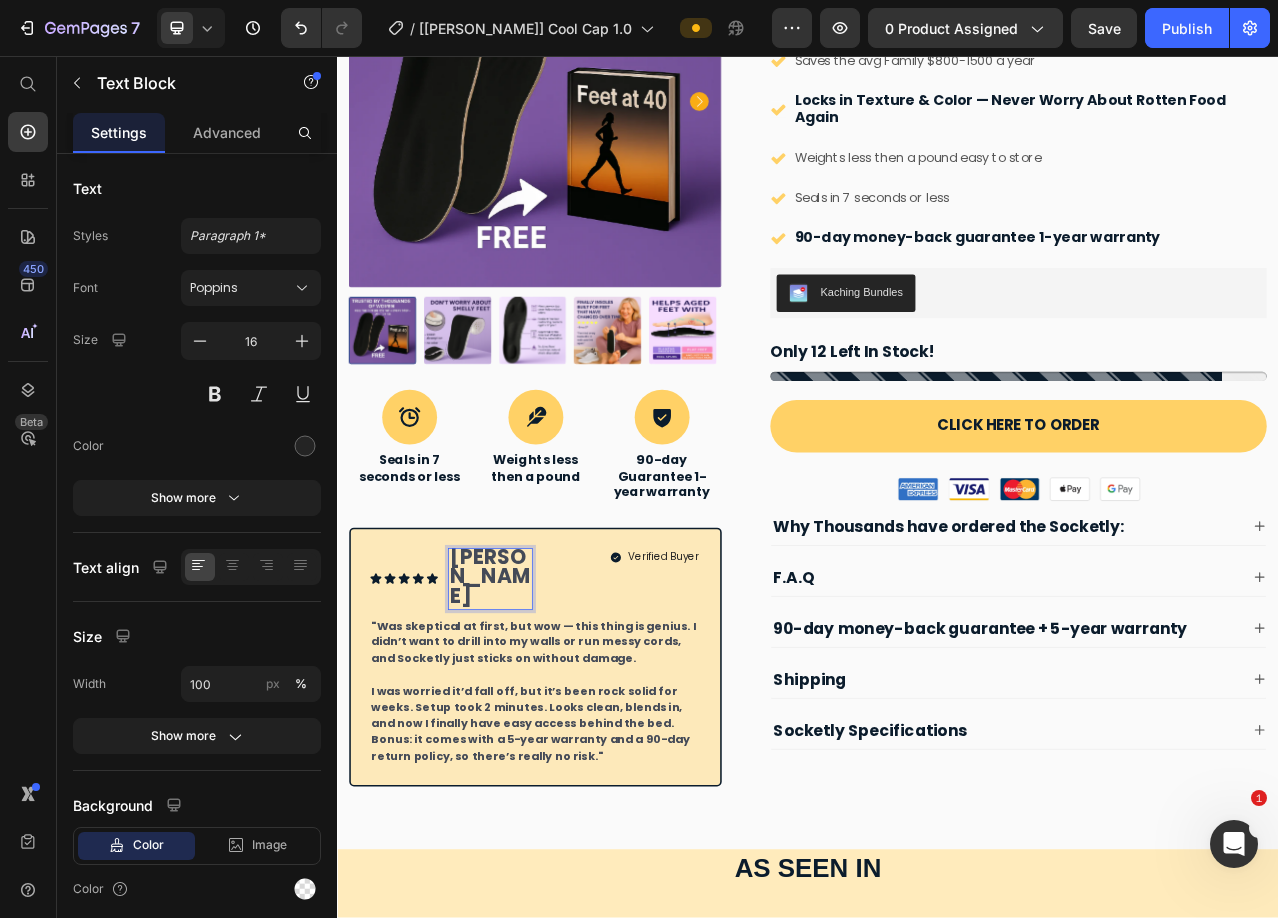 click on "[PERSON_NAME]" at bounding box center [531, 720] 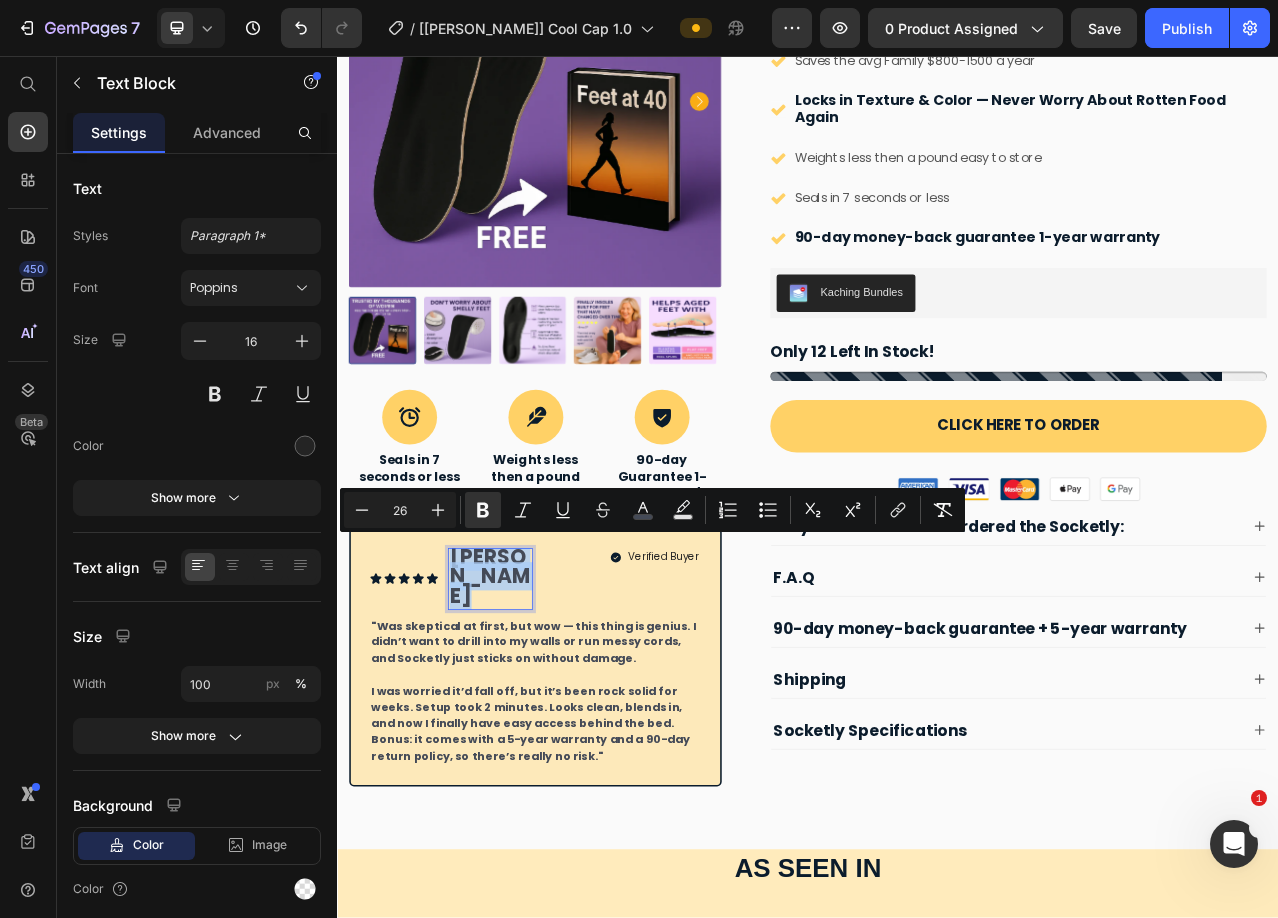 drag, startPoint x: 574, startPoint y: 714, endPoint x: 782, endPoint y: 587, distance: 243.70679 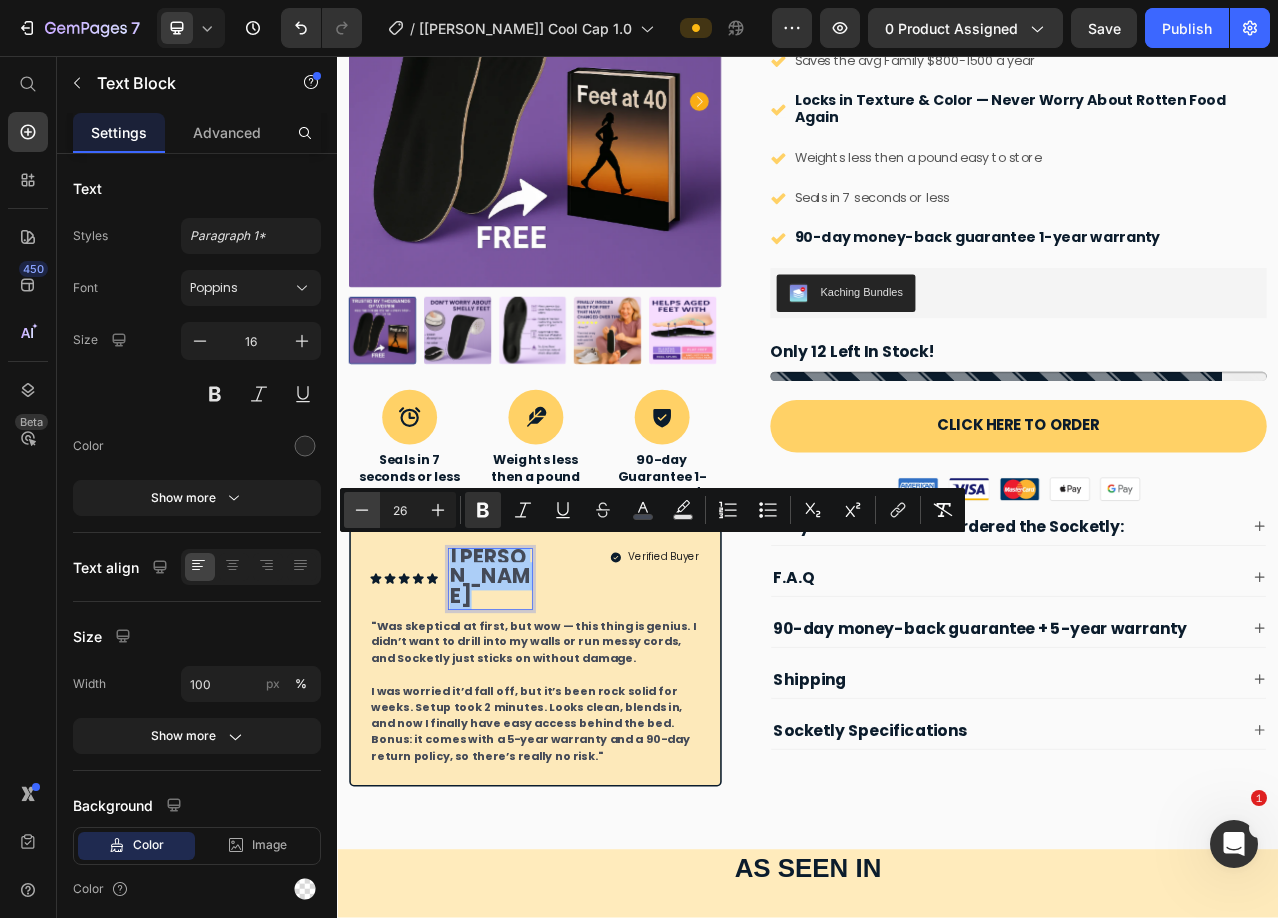 click 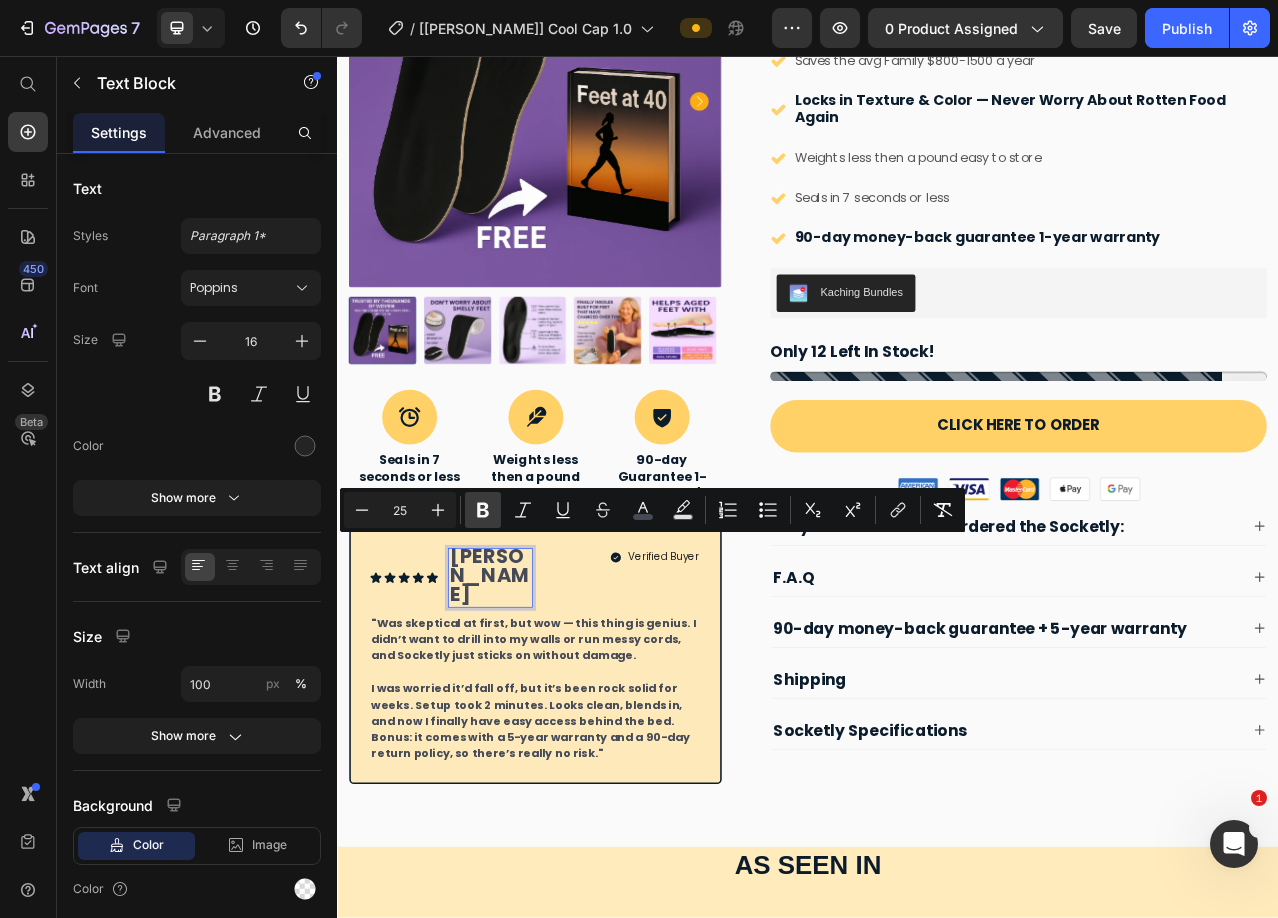 click 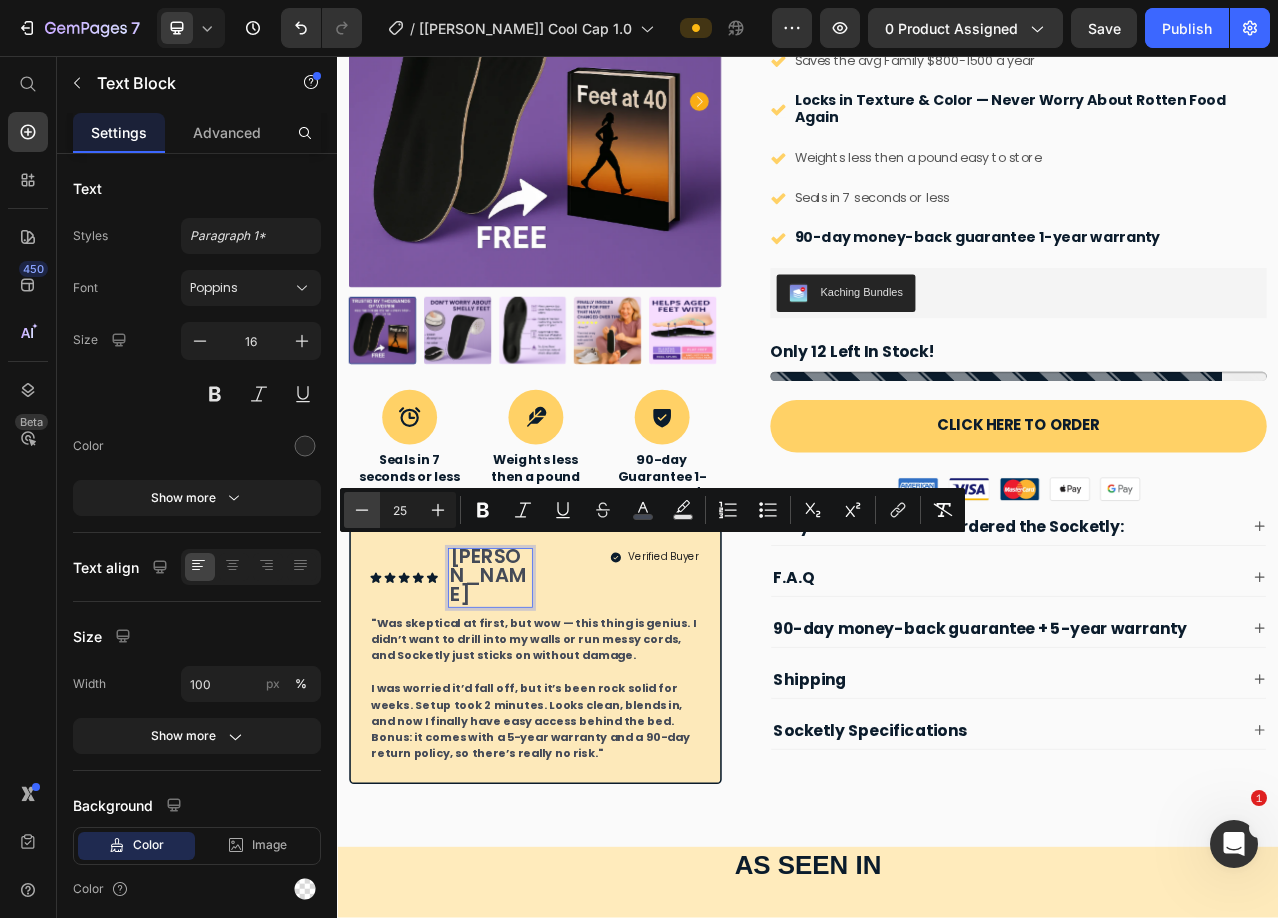 click 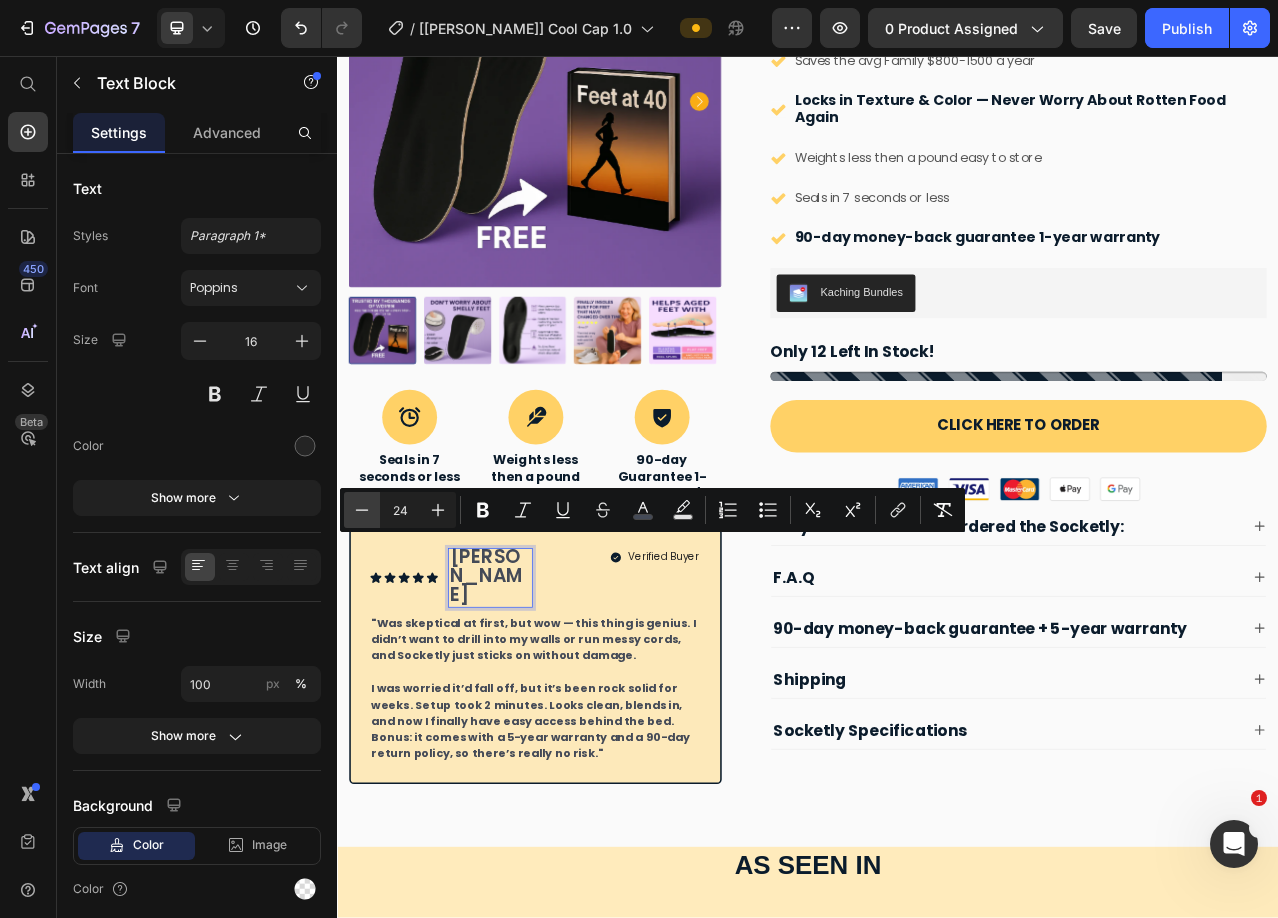 scroll, scrollTop: 0, scrollLeft: 0, axis: both 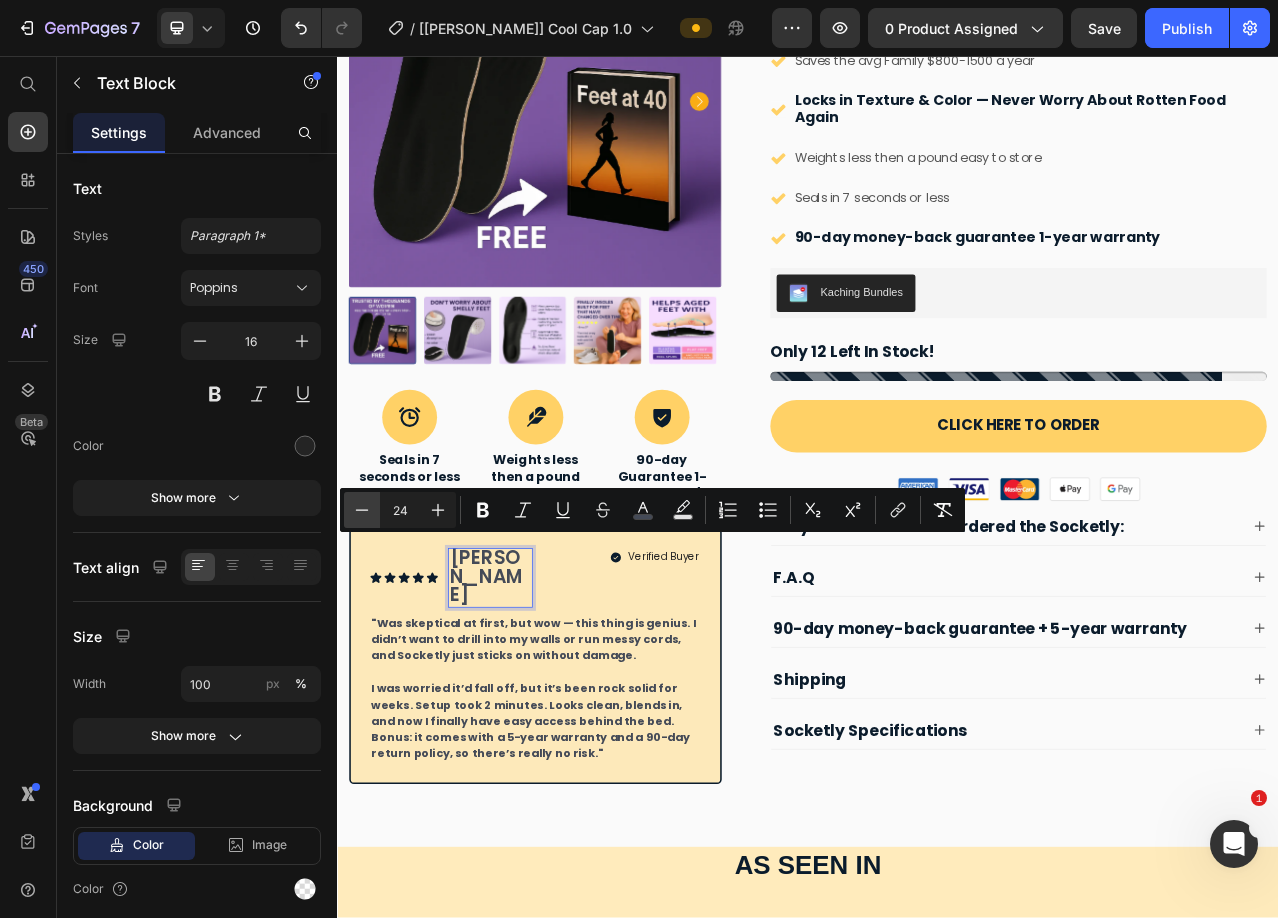 click 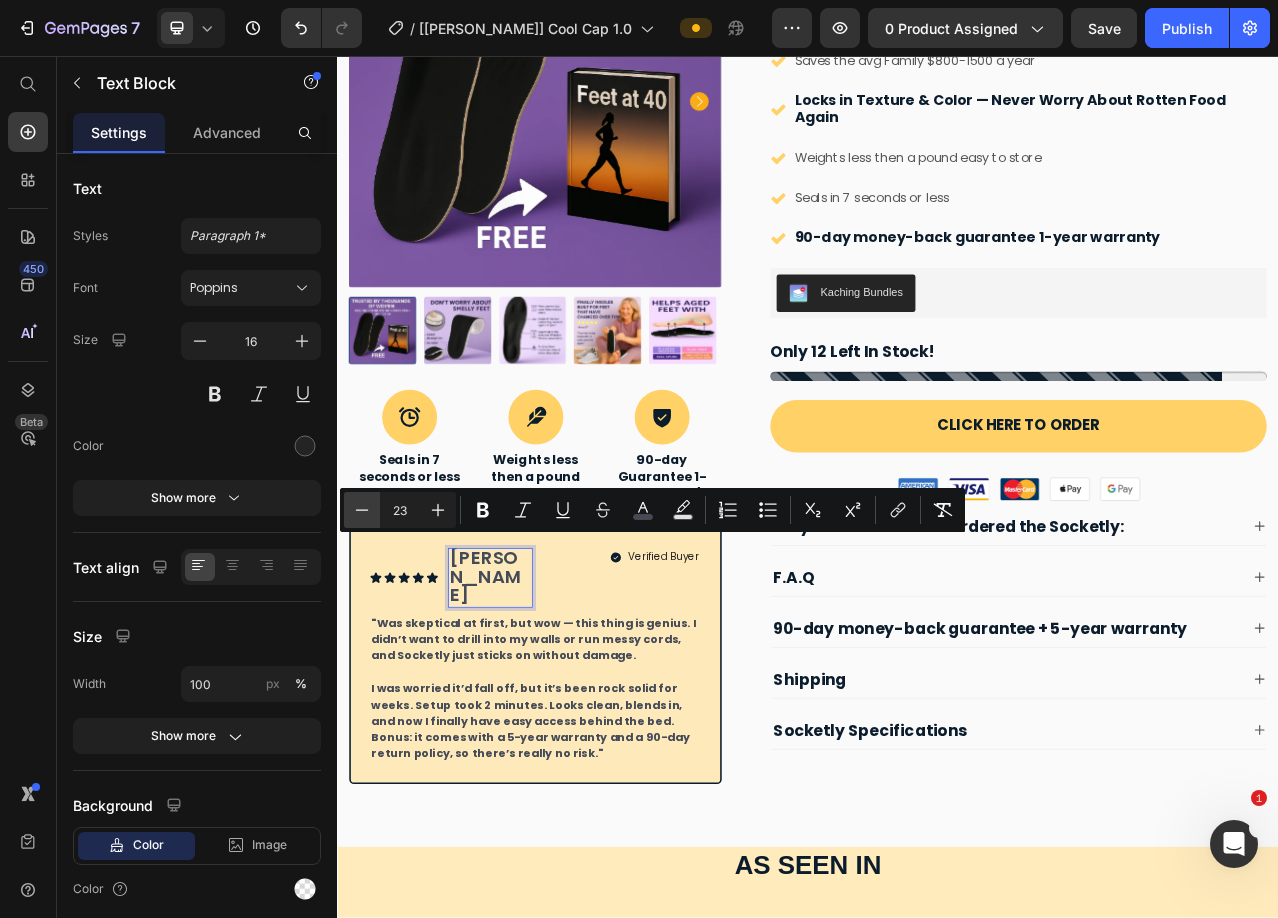 click 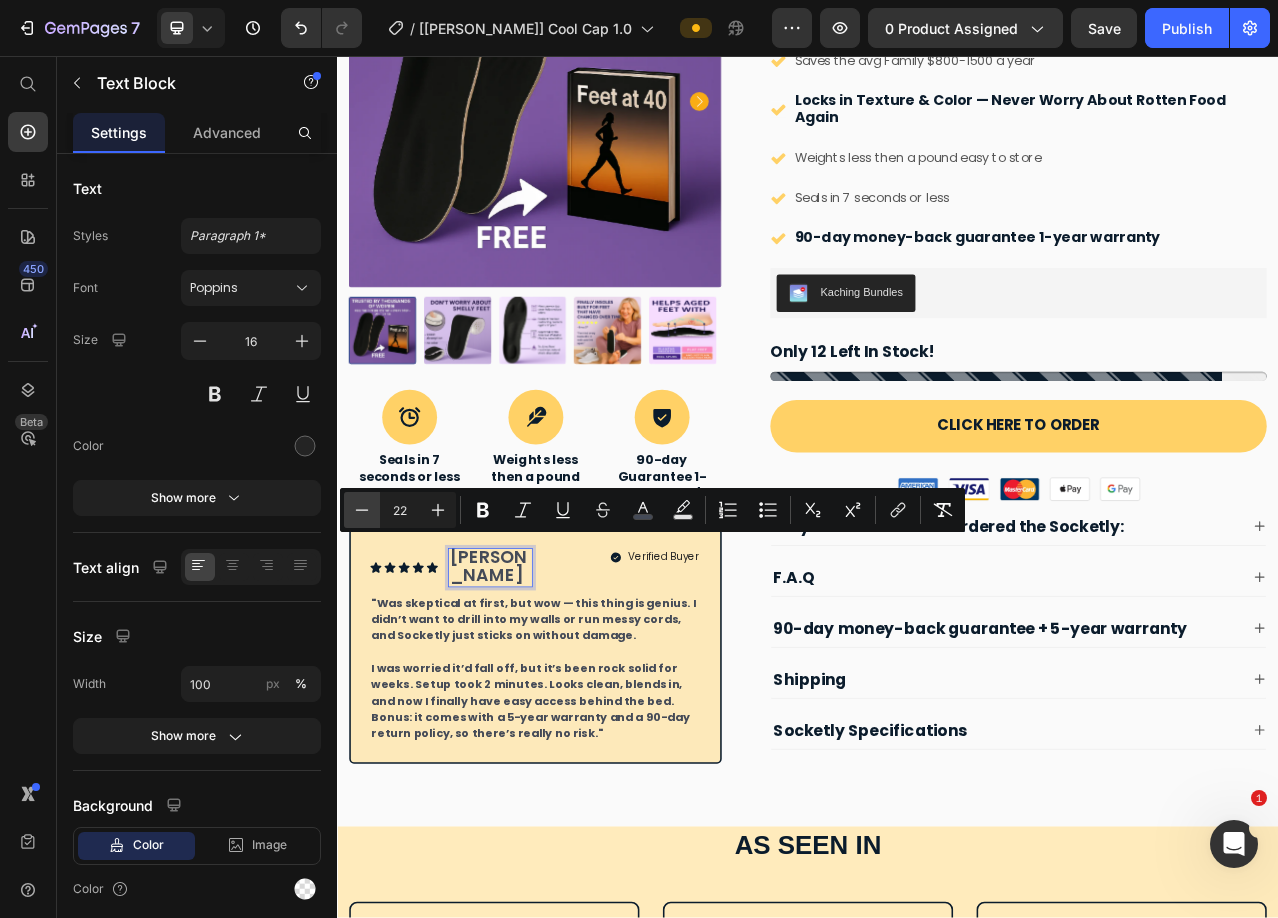click 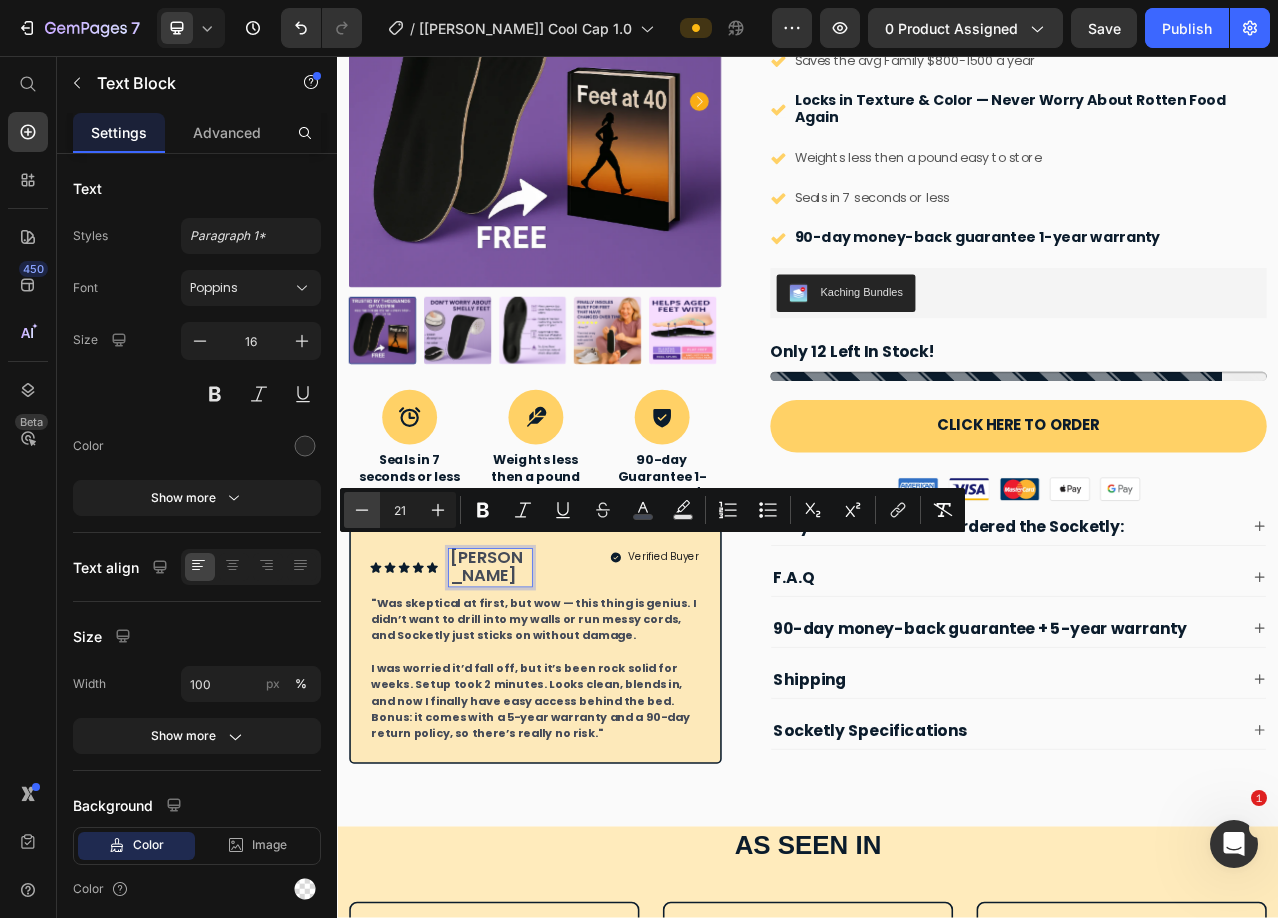 click 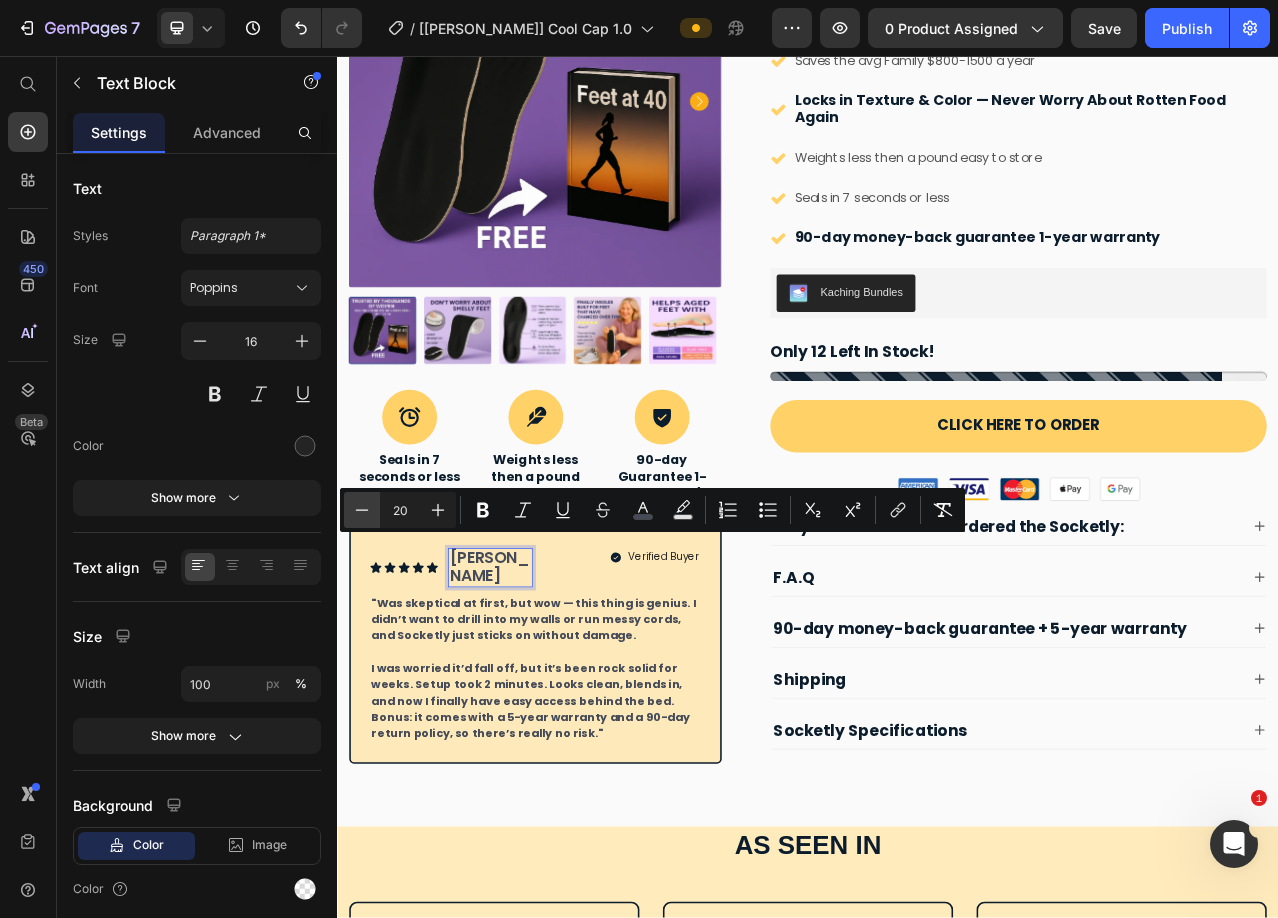 click 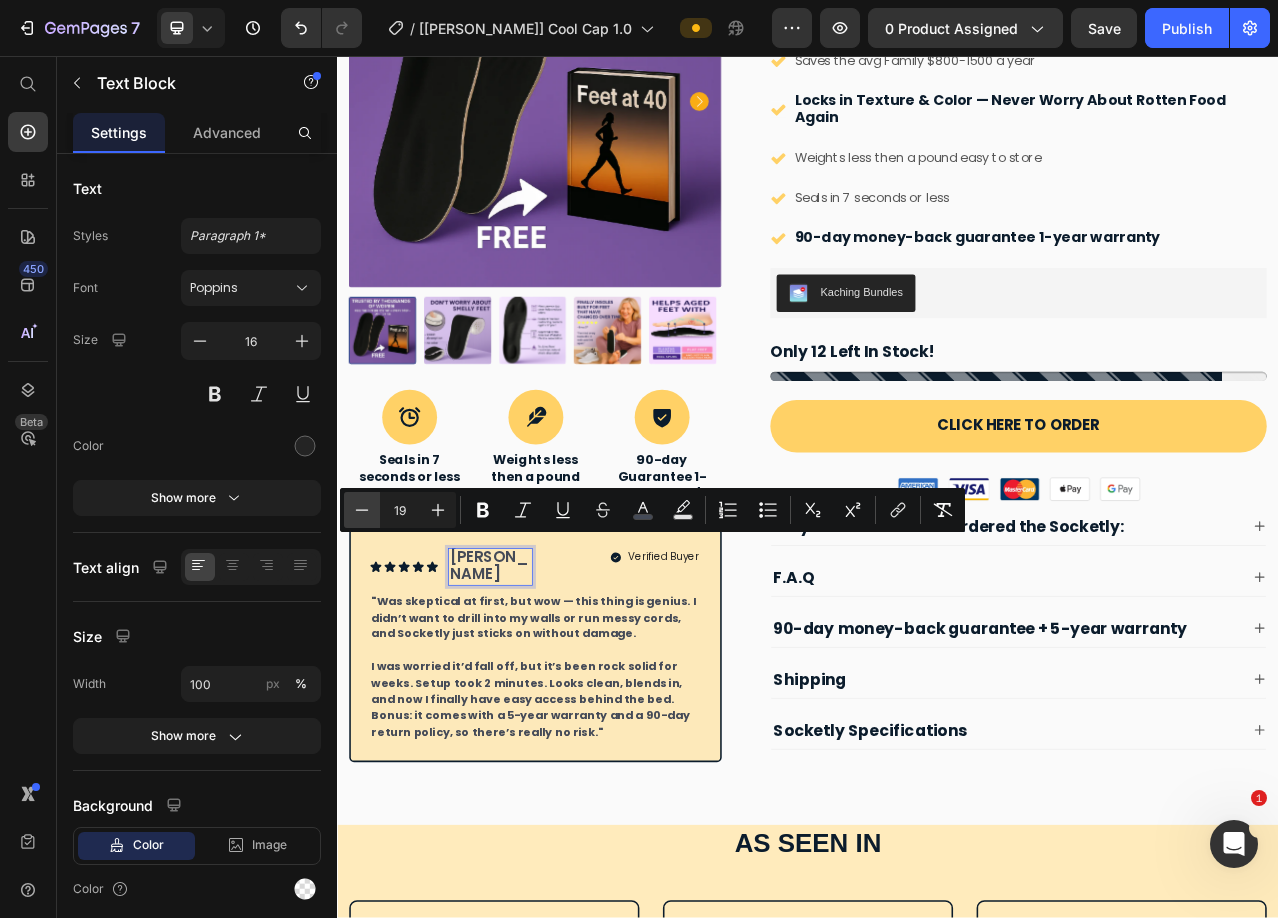 click 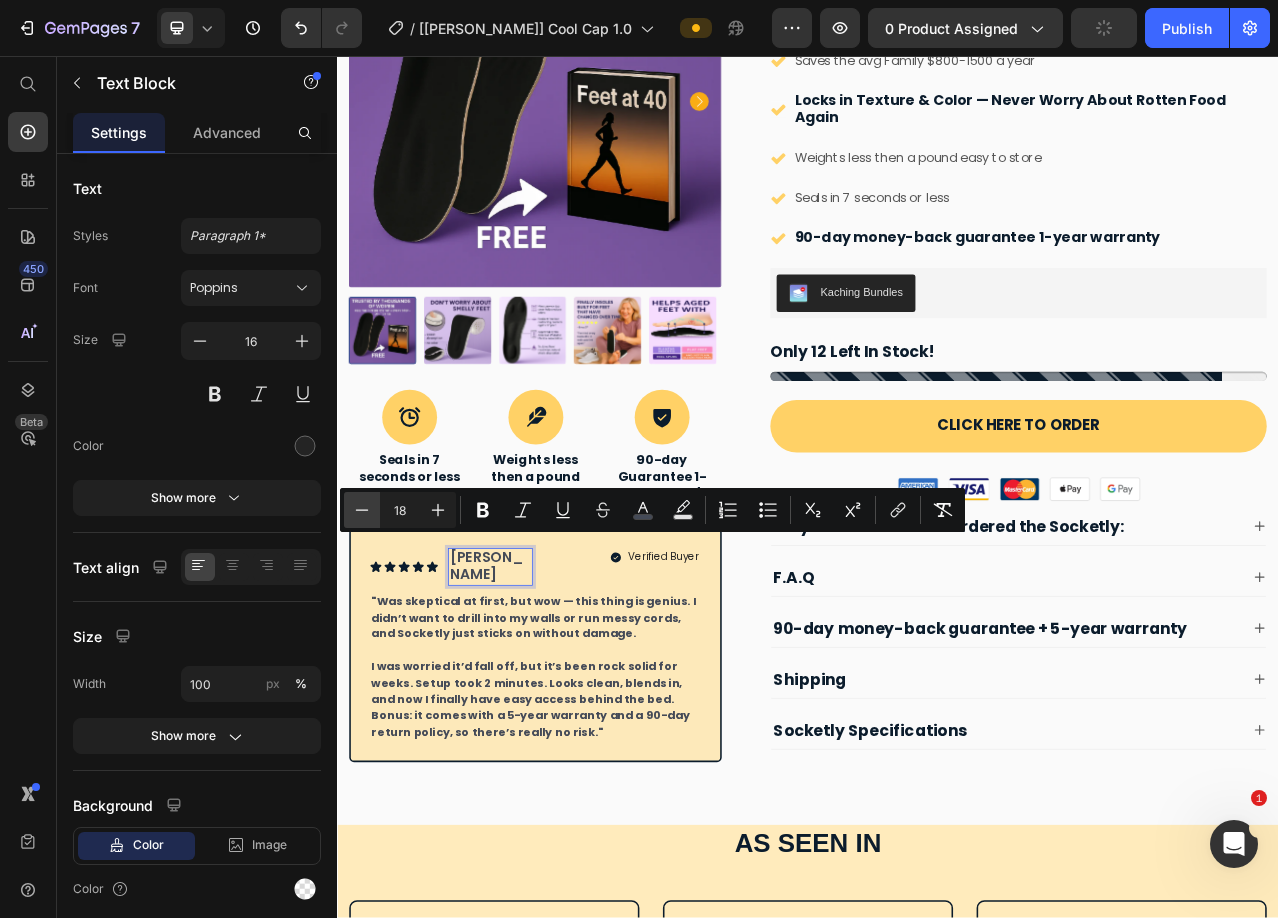click 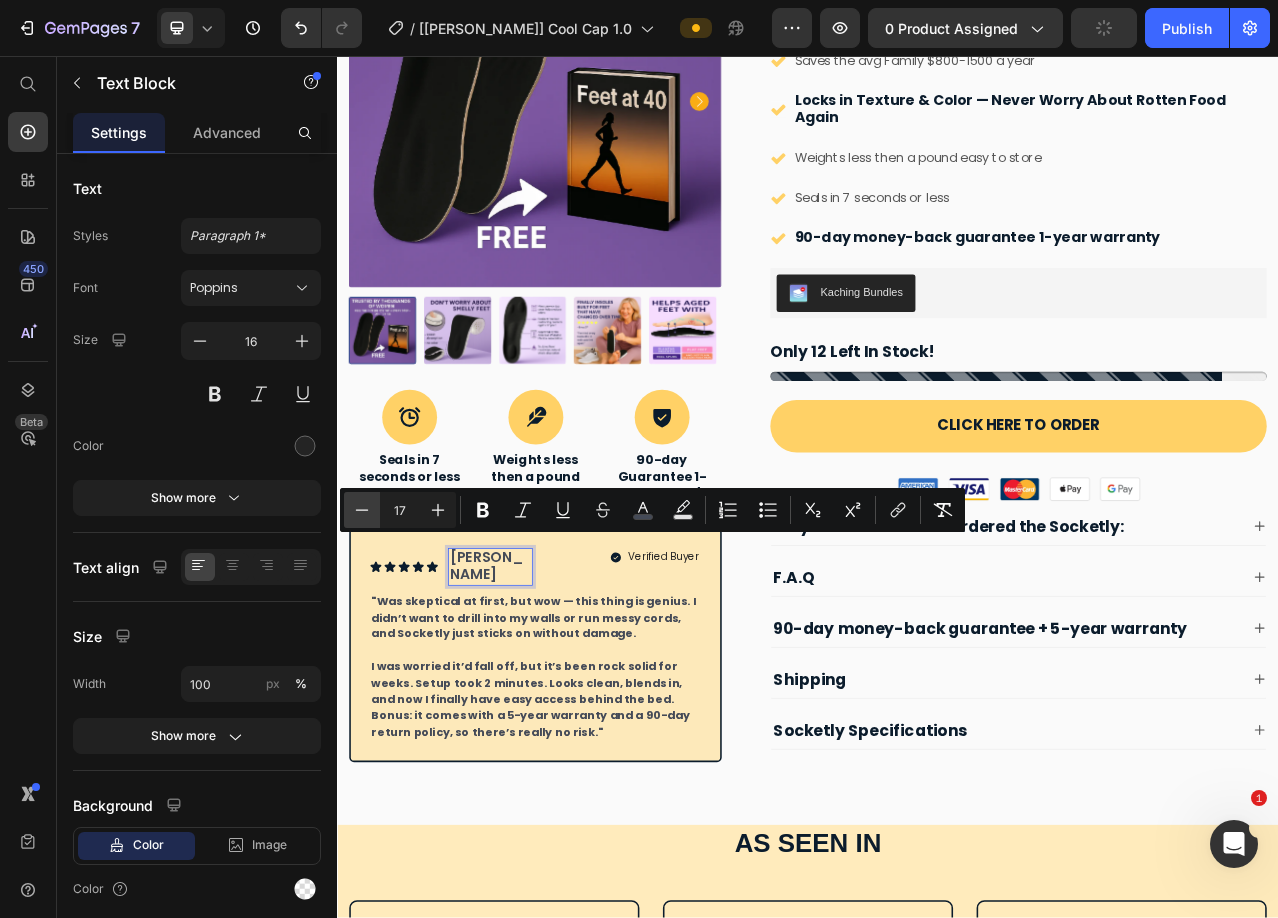 click 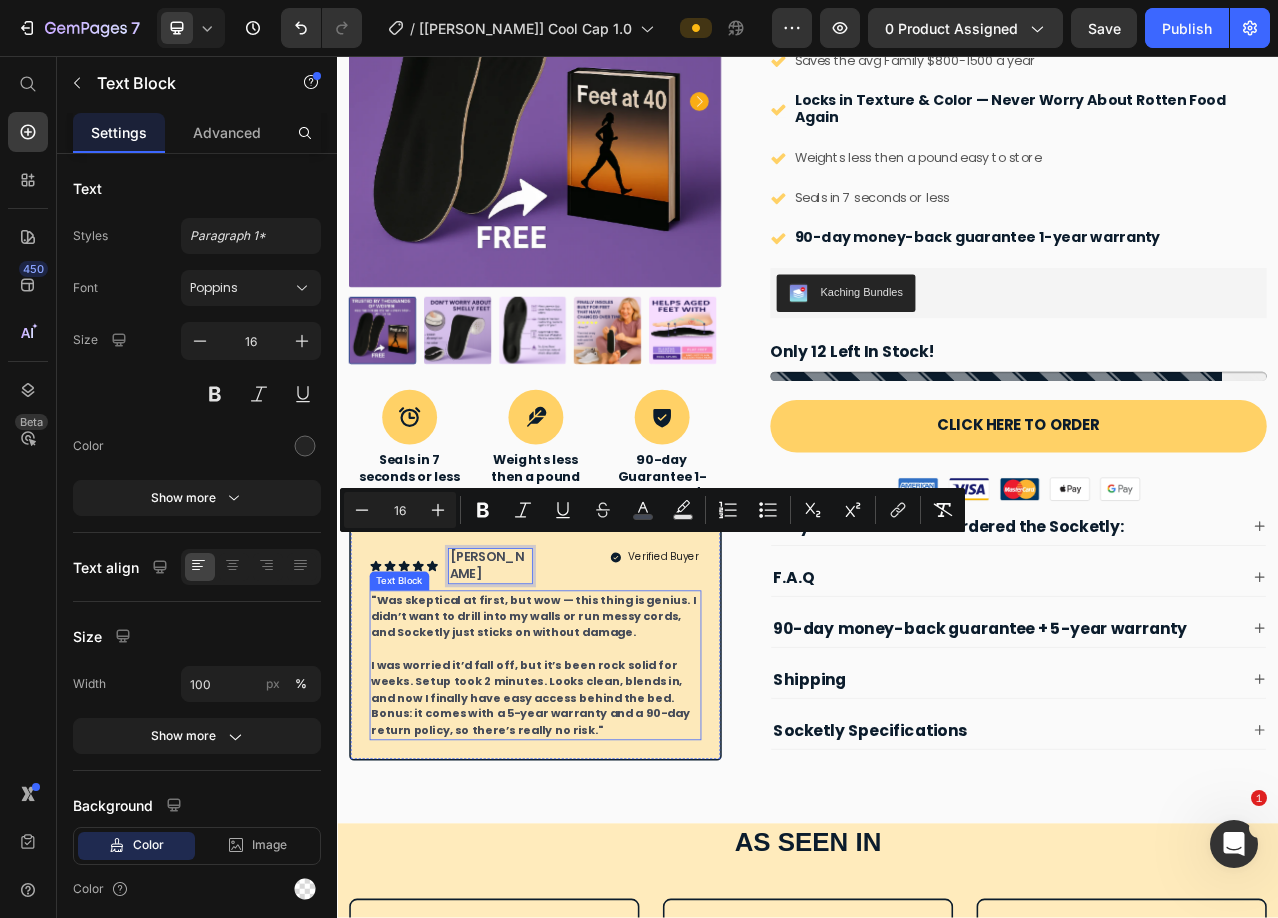 click on ""Was skeptical at first, but wow — this thing is genius. I didn’t want to drill into my walls or run messy cords, and Socketly just sticks on without damage.    I was worried it’d fall off, but it’s been rock solid for weeks. Setup took 2 minutes. Looks clean, blends in, and now I finally have easy access behind the bed. Bonus: it comes with a 5-year warranty and a 90-day return policy, so there’s really no risk."" at bounding box center [589, 833] 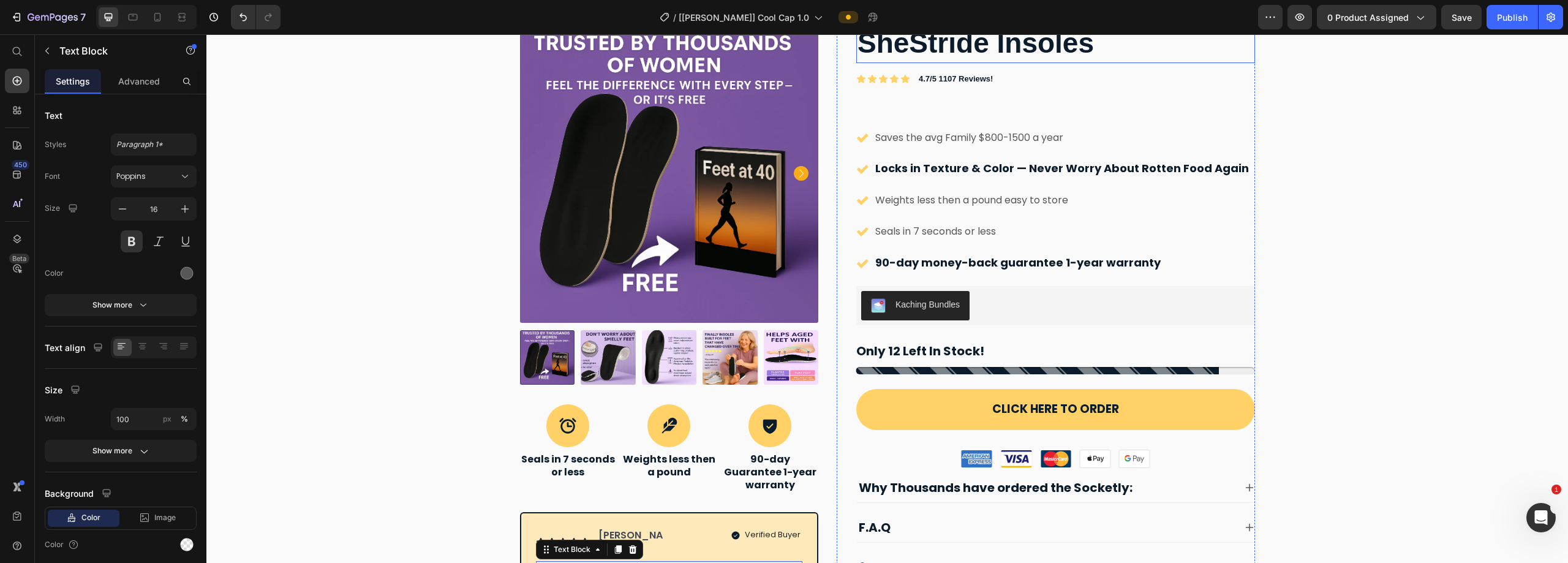 scroll, scrollTop: 306, scrollLeft: 0, axis: vertical 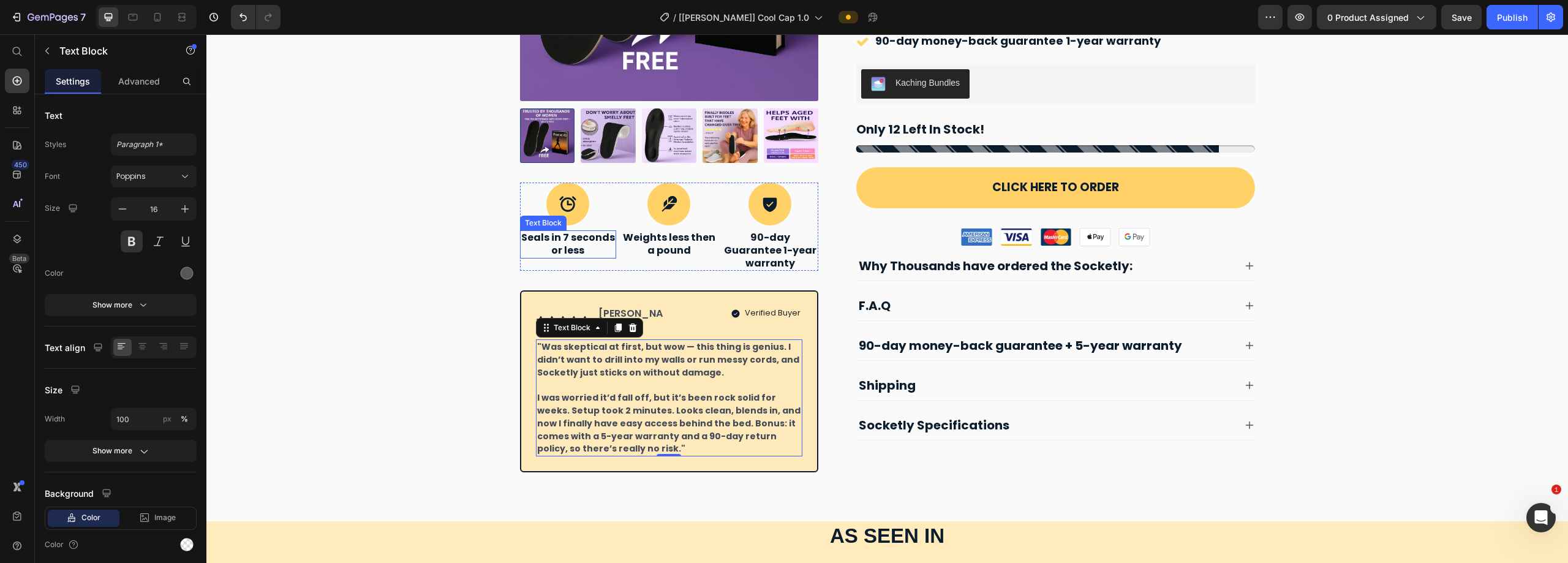 click on "Seals in 7 seconds or less" at bounding box center [568, 244] 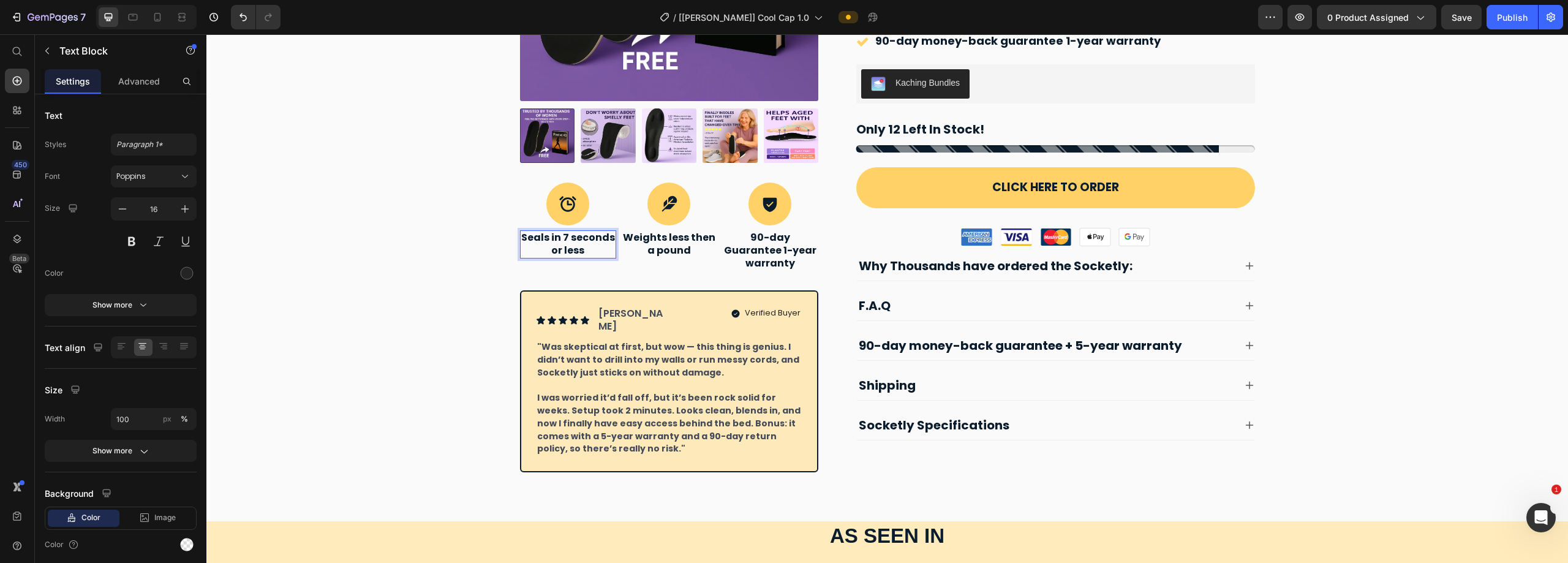 click on "Seals in 7 seconds or less" at bounding box center [568, 244] 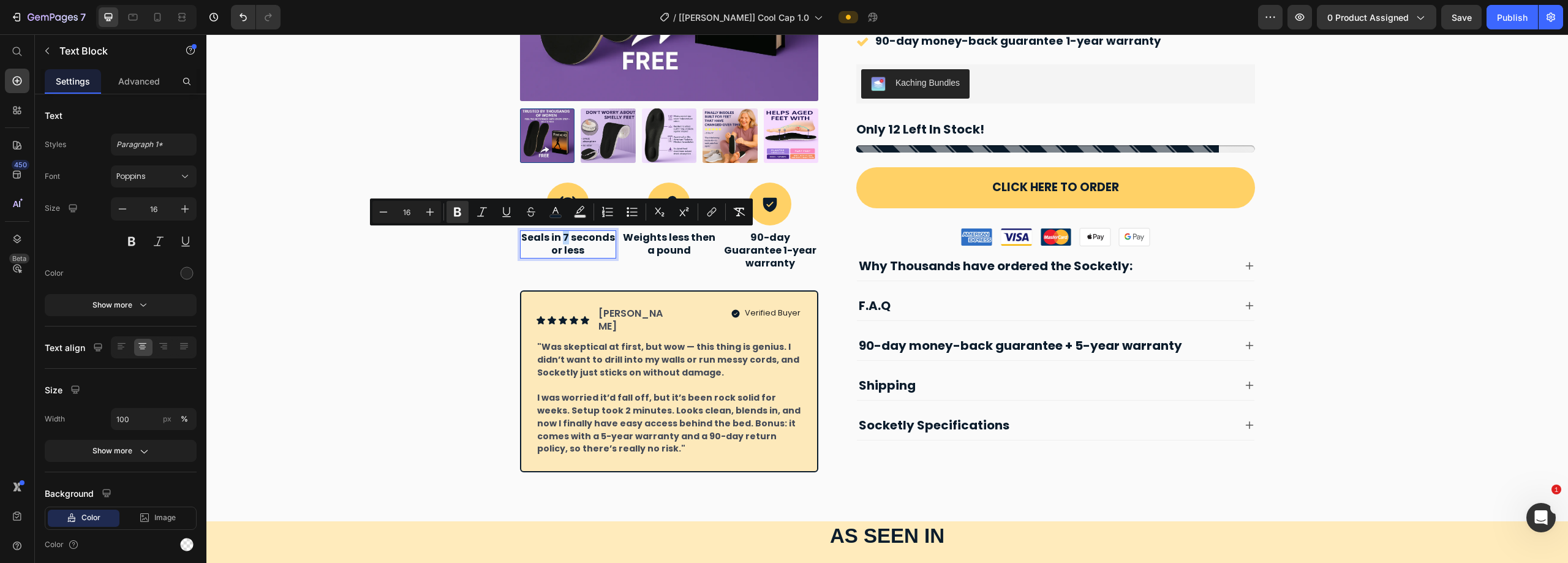 click on "Seals in 7 seconds or less" at bounding box center [568, 244] 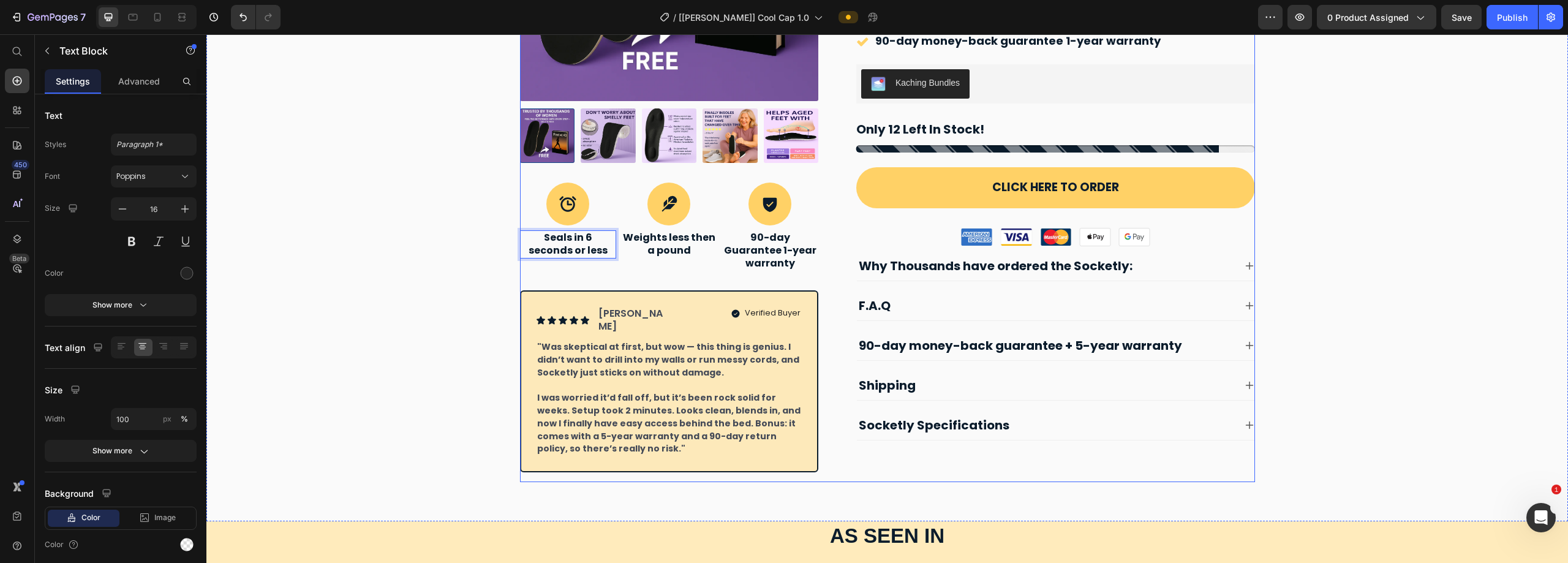 click on "Product Images SheStride Insoles Product Title
Icon Seals in 6 seconds or less Text Block   0
Icon Weights less then a pound  Text Block
Icon 90-day Guarantee 1-year warranty Text Block Row Icon Icon Icon Icon Icon Icon List [PERSON_NAME] Text Block Row Verified Buyer Item List Row "Was skeptical at first, but wow — this thing is genius. I didn’t want to drill into my walls or run messy cords, and Socketly just sticks on without damage.    I was worried it’d fall off, but it’s been rock solid for weeks. Setup took 2 minutes. Looks clean, blends in, and now I finally have easy access behind the bed. Bonus: it comes with a 5-year warranty and a 90-day return policy, so there’s really no risk." Text Block Row" at bounding box center (669, 142) 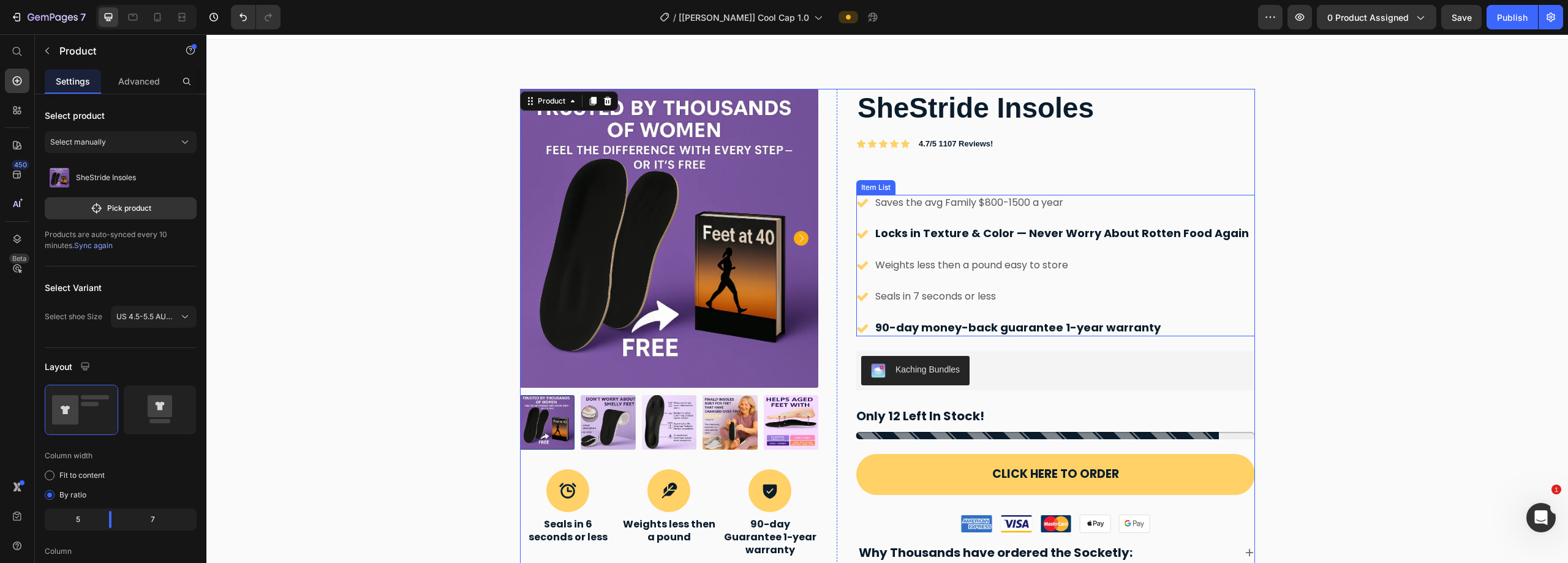 scroll, scrollTop: 0, scrollLeft: 0, axis: both 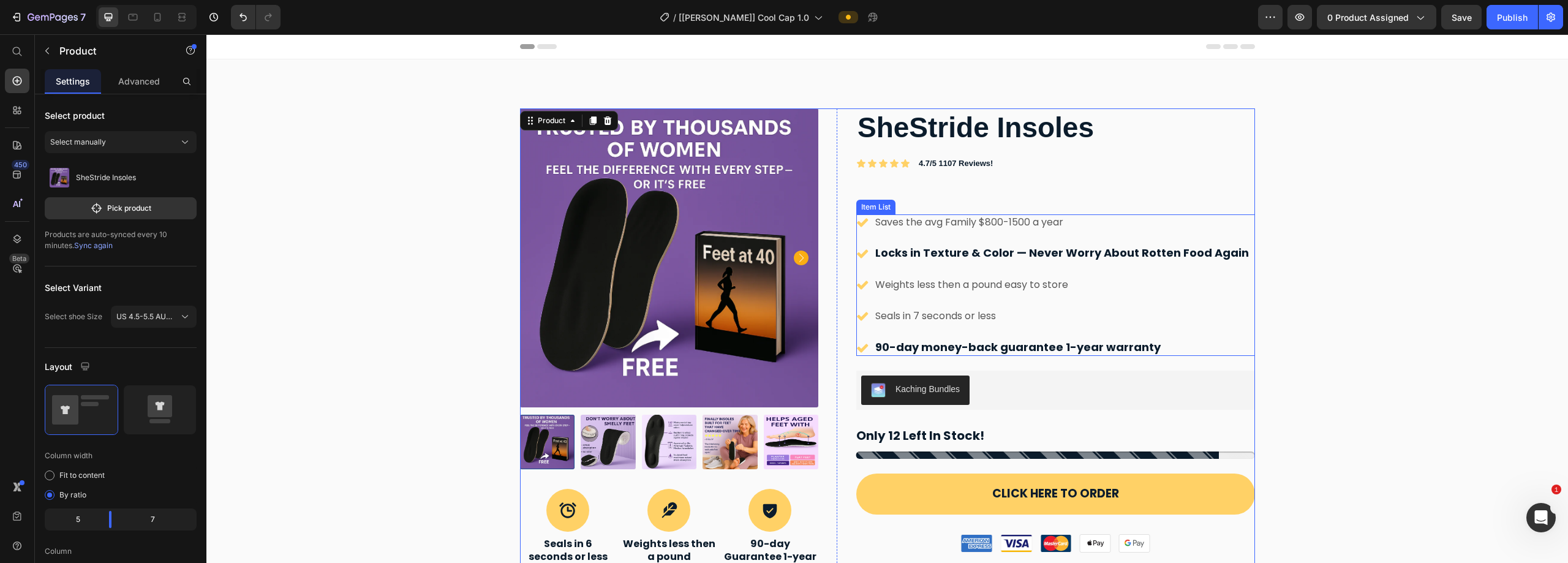 click on "Seals in 7 seconds or less" at bounding box center [1062, 316] 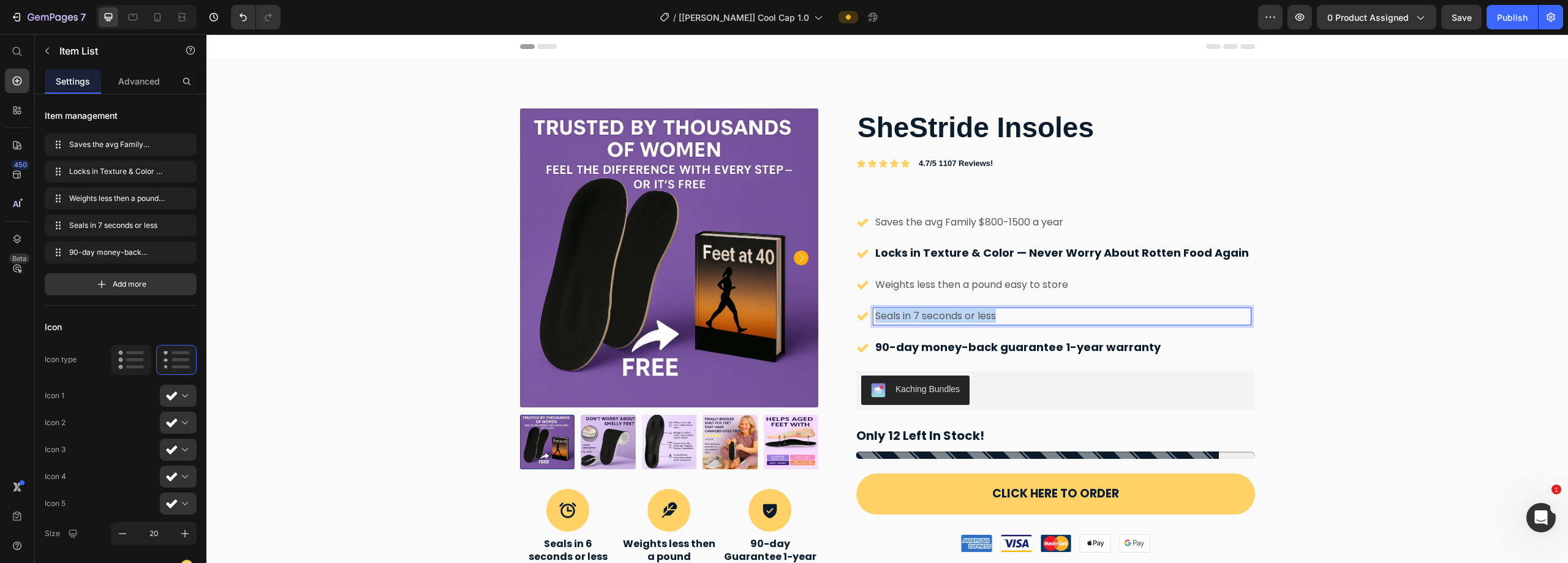 click on "Seals in 7 seconds or less" at bounding box center [1062, 316] 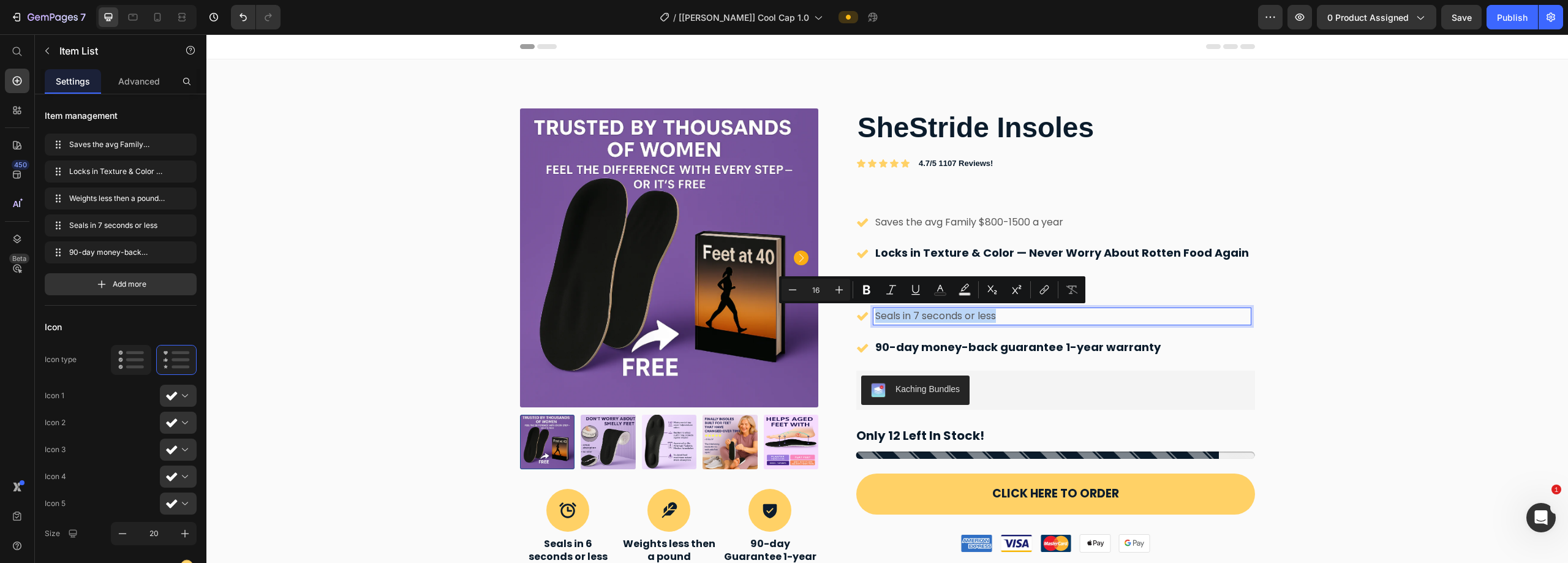 click on "Seals in 7 seconds or less" at bounding box center (1062, 316) 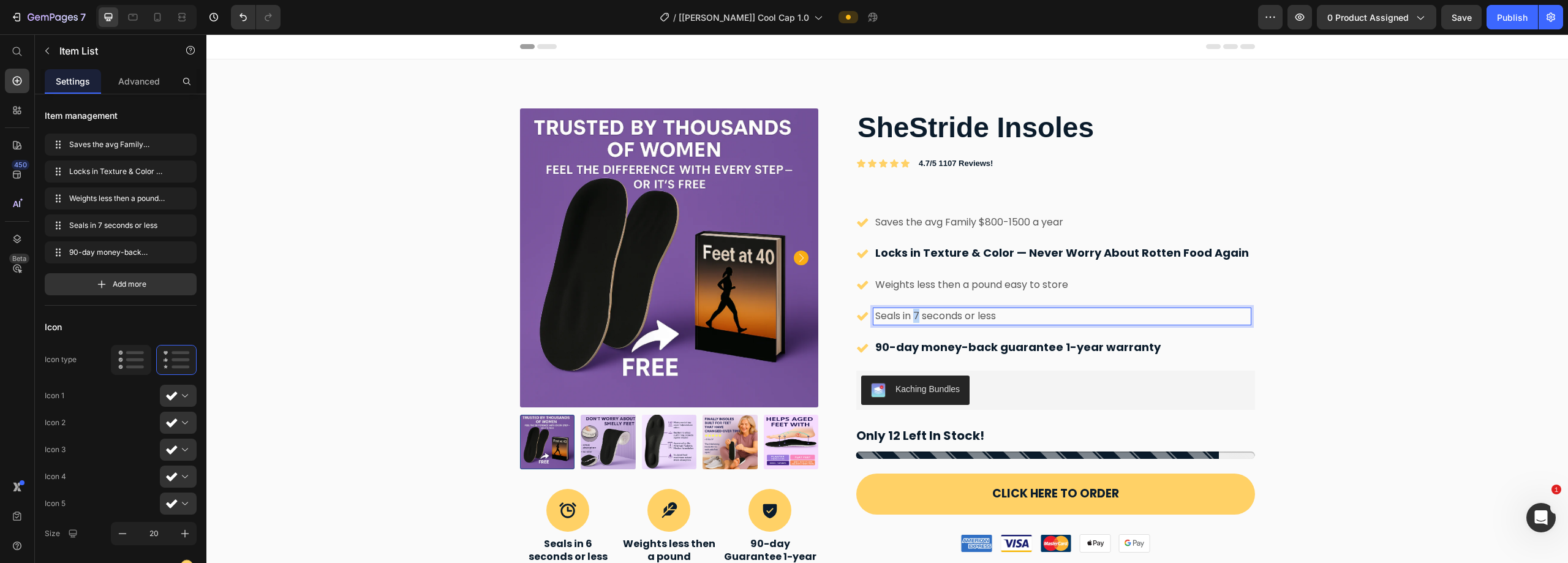 click on "Seals in 7 seconds or less" at bounding box center [1062, 316] 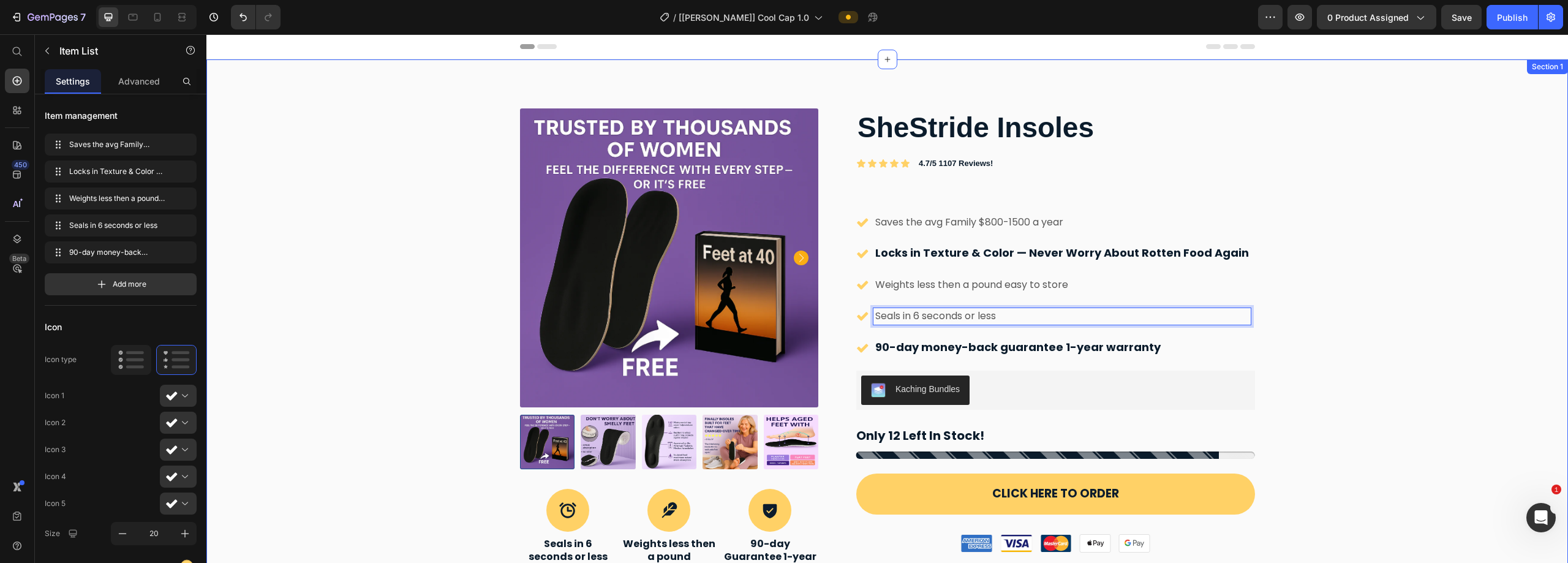 click on "Product Images SheStride Insoles Product Title
Icon Seals in 6 seconds or less Text Block
Icon Weights less then a pound  Text Block
Icon 90-day Guarantee 1-year warranty Text Block Row Icon Icon Icon Icon Icon Icon List [PERSON_NAME] Text Block Row Verified Buyer Item List Row "Was skeptical at first, but wow — this thing is genius. I didn’t want to drill into my walls or run messy cords, and Socketly just sticks on without damage.    I was worried it’d fall off, but it’s been rock solid for weeks. Setup took 2 minutes. Looks clean, blends in, and now I finally have easy access behind the bed. Bonus: it comes with a 5-year warranty and a 90-day return policy, so there’s really no risk." Text Block Row SheStride Insoles Product Title Icon Icon Icon Icon Icon Icon List 4.7/5 1107 Reviews! Text Block Row Text Block Row Icon Icon Icon Icon Icon Icon List 4.6/5 1107 Reviews! Text Block Row" at bounding box center [887, 453] 